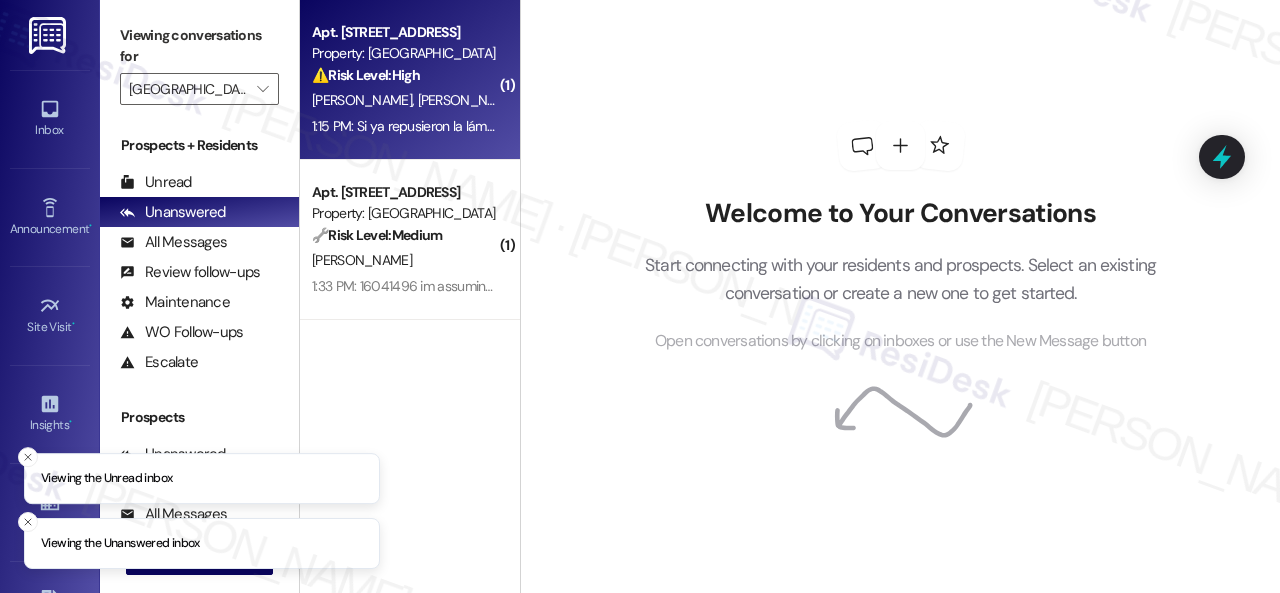 scroll, scrollTop: 0, scrollLeft: 0, axis: both 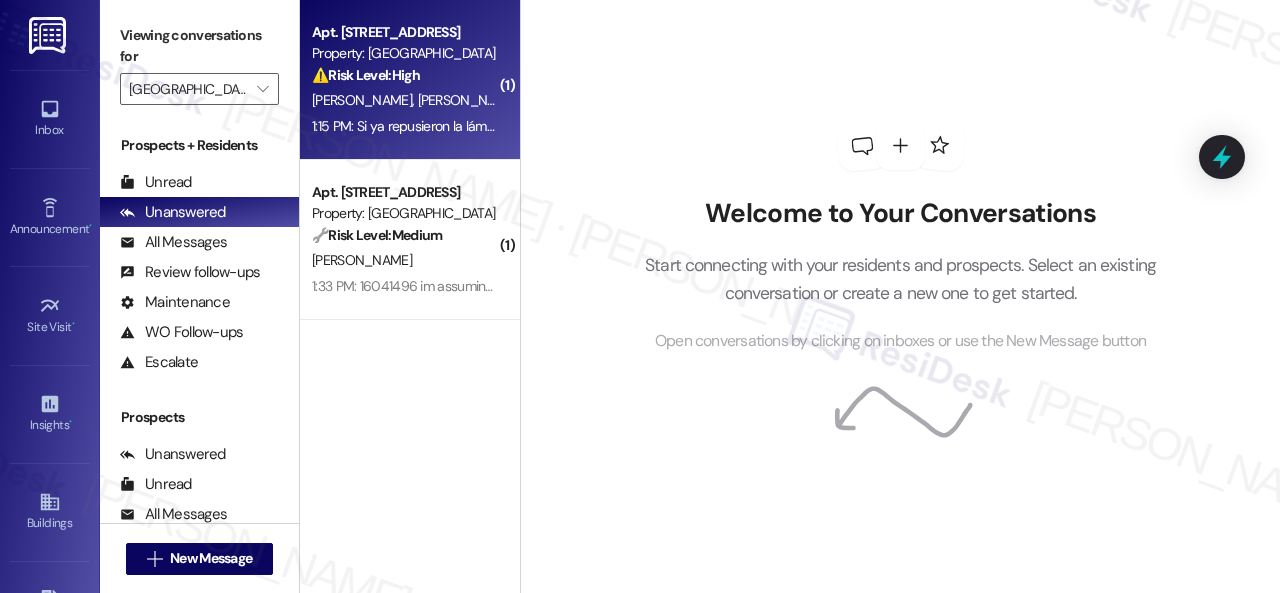 click on "⚠️  Risk Level:  High The resident indicates that the stove and a light in one of the rooms are still not working. This constitutes an urgent general maintenance issue, as a malfunctioning stove can be a significant inconvenience and potential safety hazard." at bounding box center (404, 75) 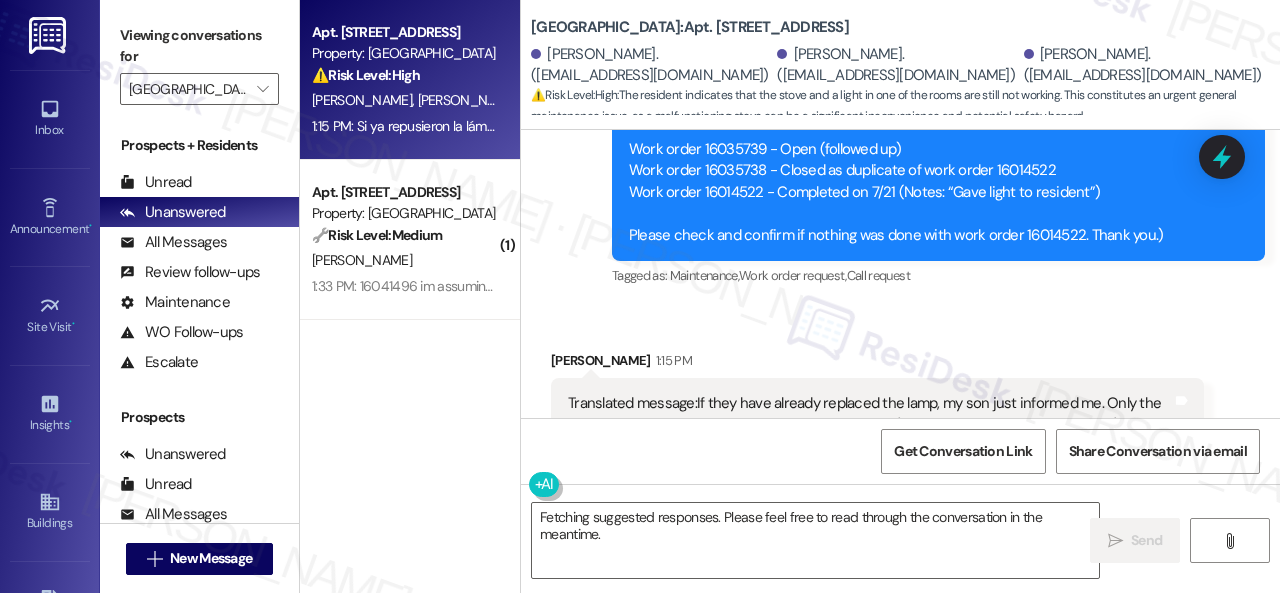 scroll, scrollTop: 28017, scrollLeft: 0, axis: vertical 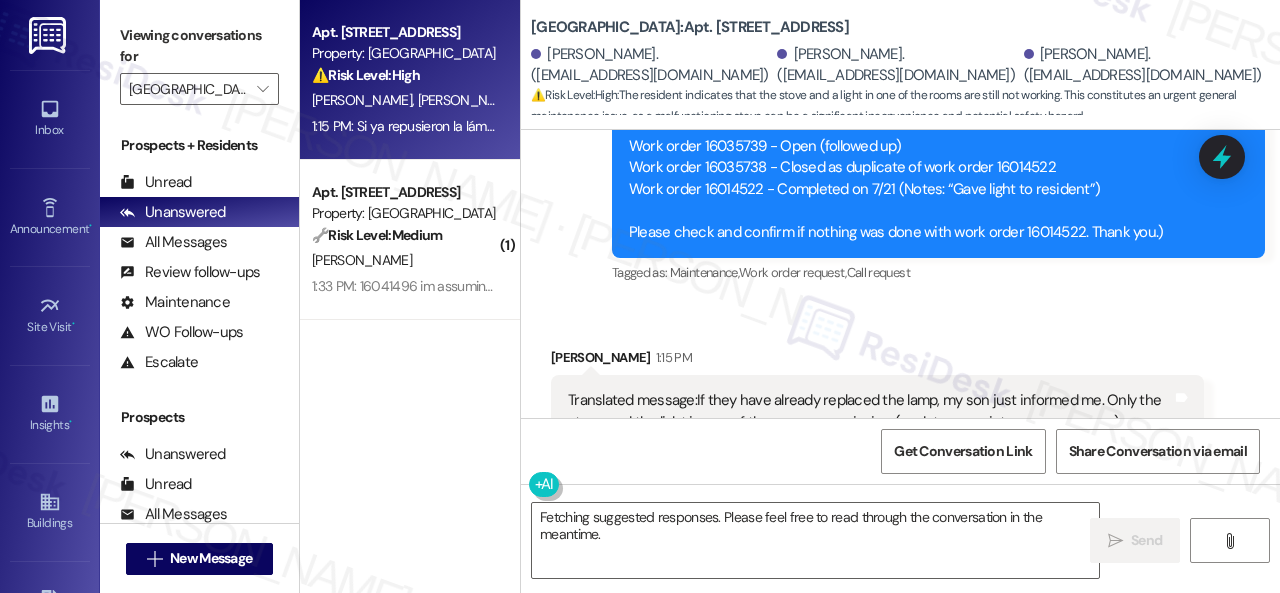 drag, startPoint x: 620, startPoint y: 539, endPoint x: 488, endPoint y: 501, distance: 137.36084 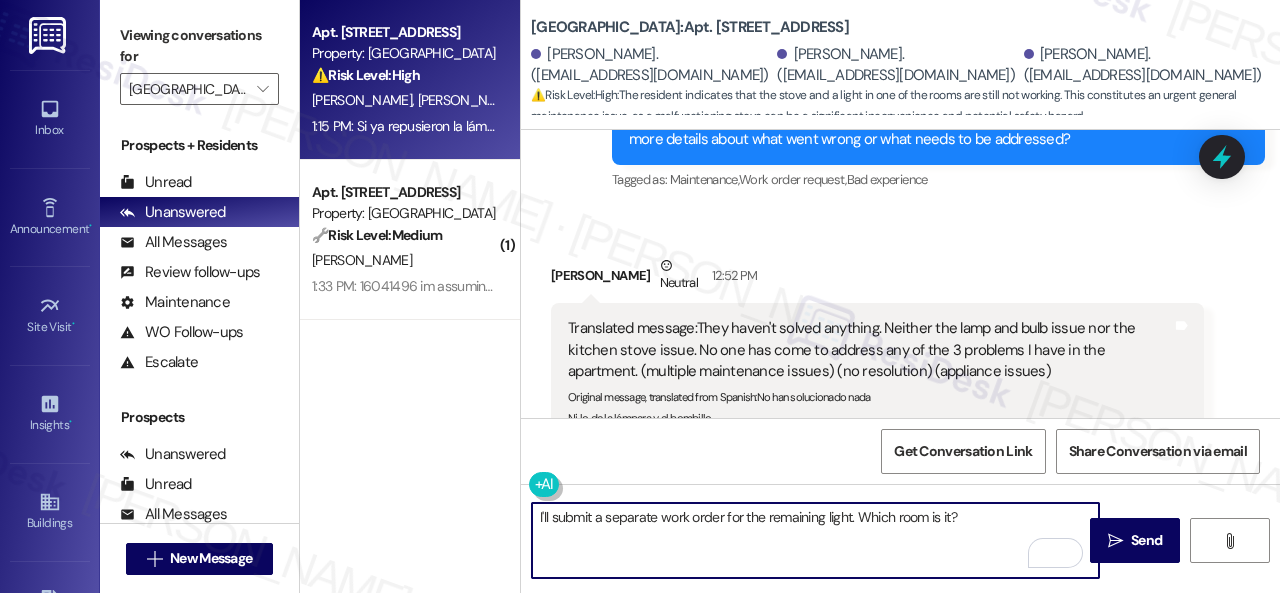 scroll, scrollTop: 26917, scrollLeft: 0, axis: vertical 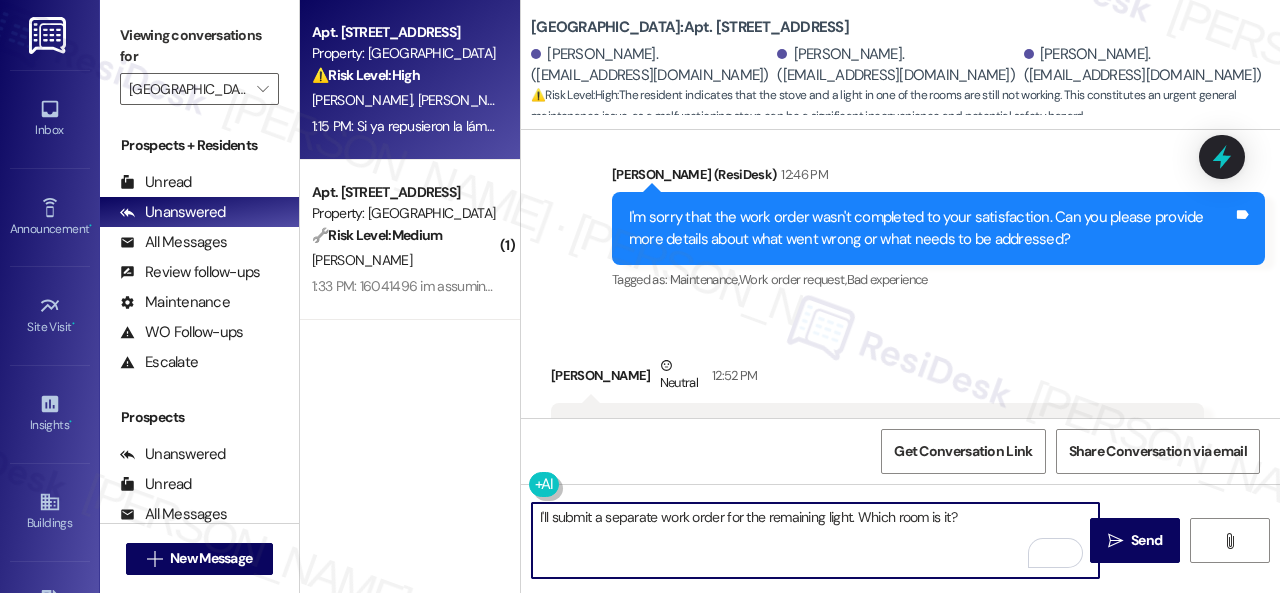 drag, startPoint x: 855, startPoint y: 515, endPoint x: 866, endPoint y: 513, distance: 11.18034 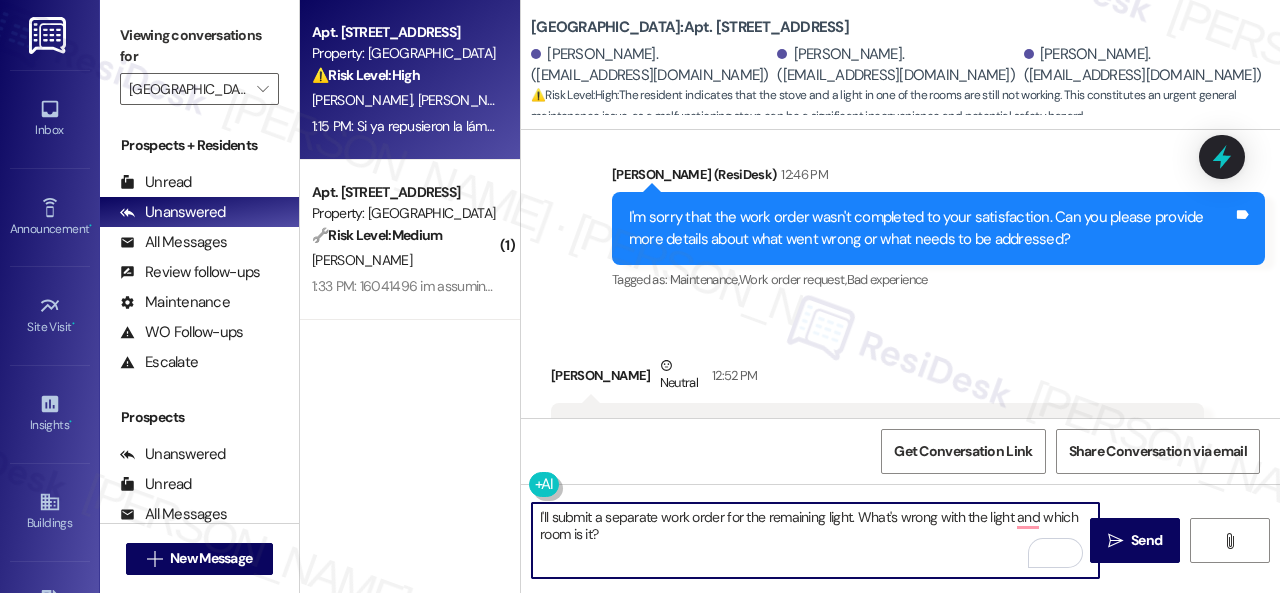 click on "I'll submit a separate work order for the remaining light. What's wrong with the light and which room is it?" at bounding box center [815, 540] 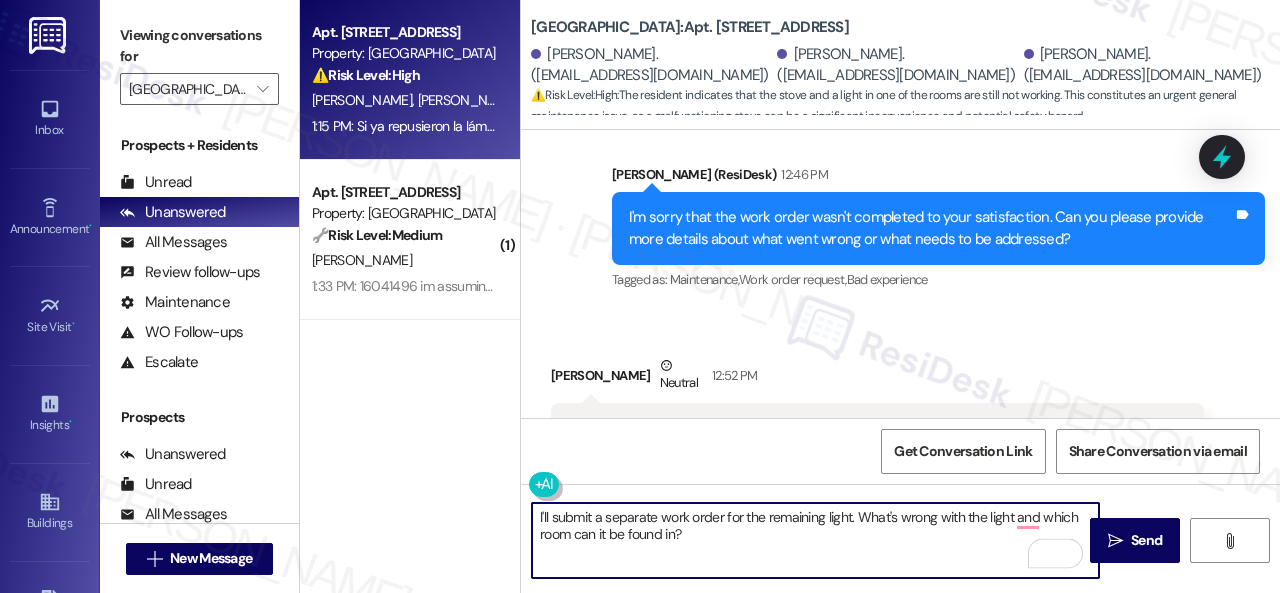 click on "I'll submit a separate work order for the remaining light. What's wrong with the light and which room can it be found in?" at bounding box center [815, 540] 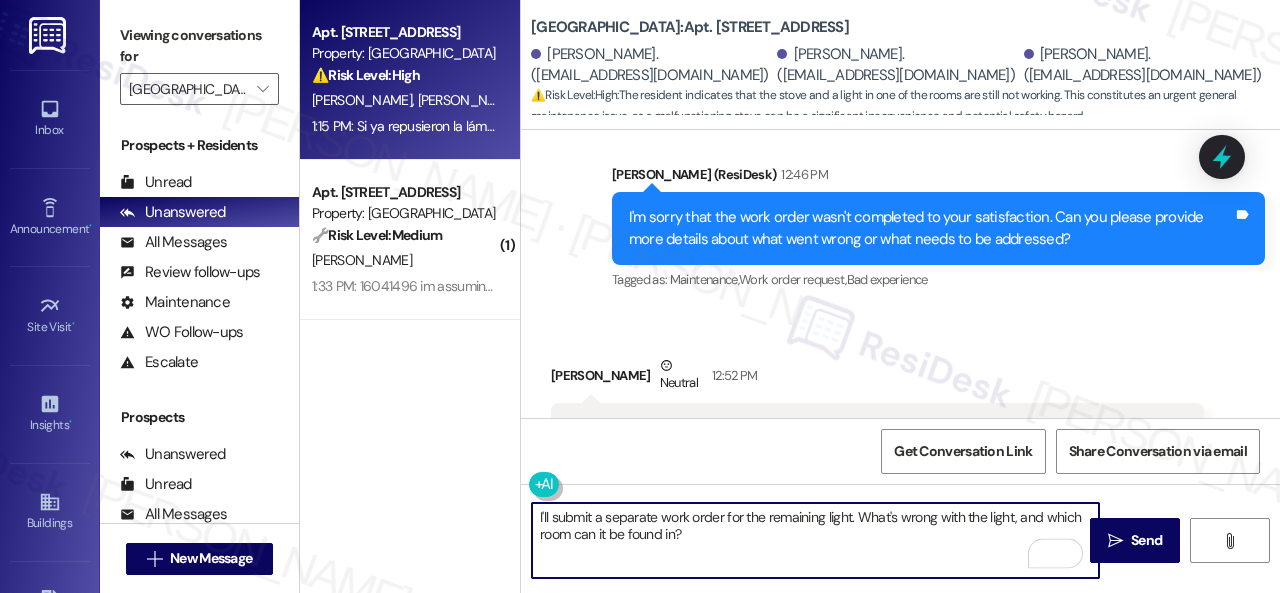 click on "I'll submit a separate work order for the remaining light. What's wrong with the light, and which room can it be found in?" at bounding box center (815, 540) 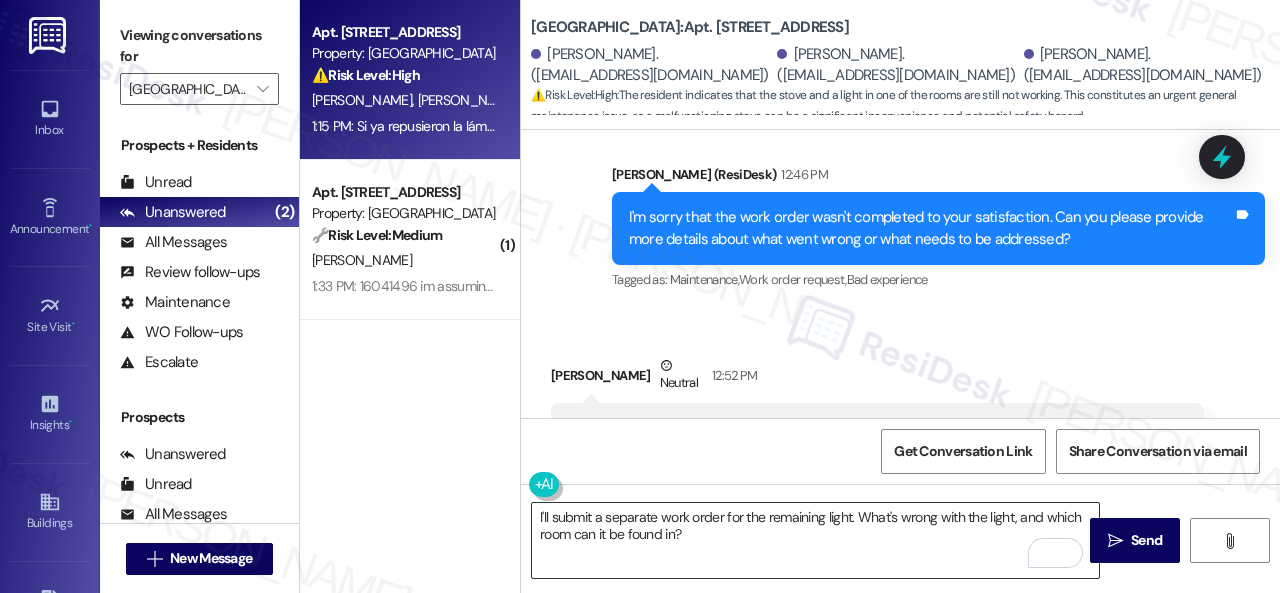 click on "I'll submit a separate work order for the remaining light. What's wrong with the light, and which room can it be found in?" at bounding box center [815, 540] 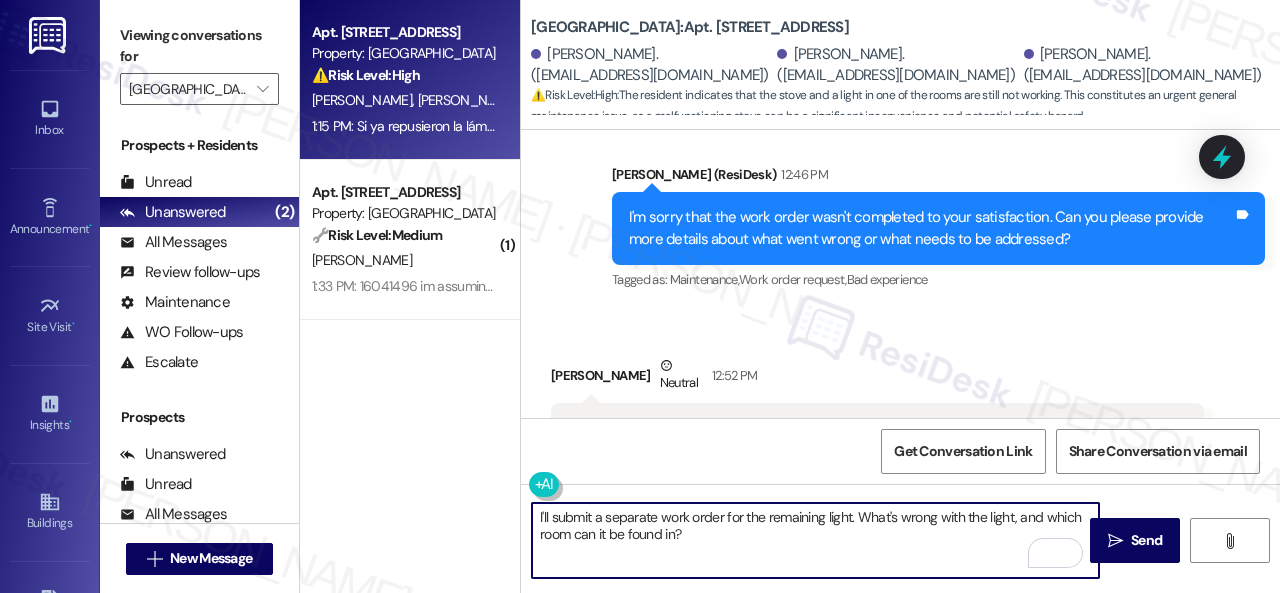 paste on "Also, can the maintenance team enter your apartment even if you are not home? Are there any pets they should be concerned about?" 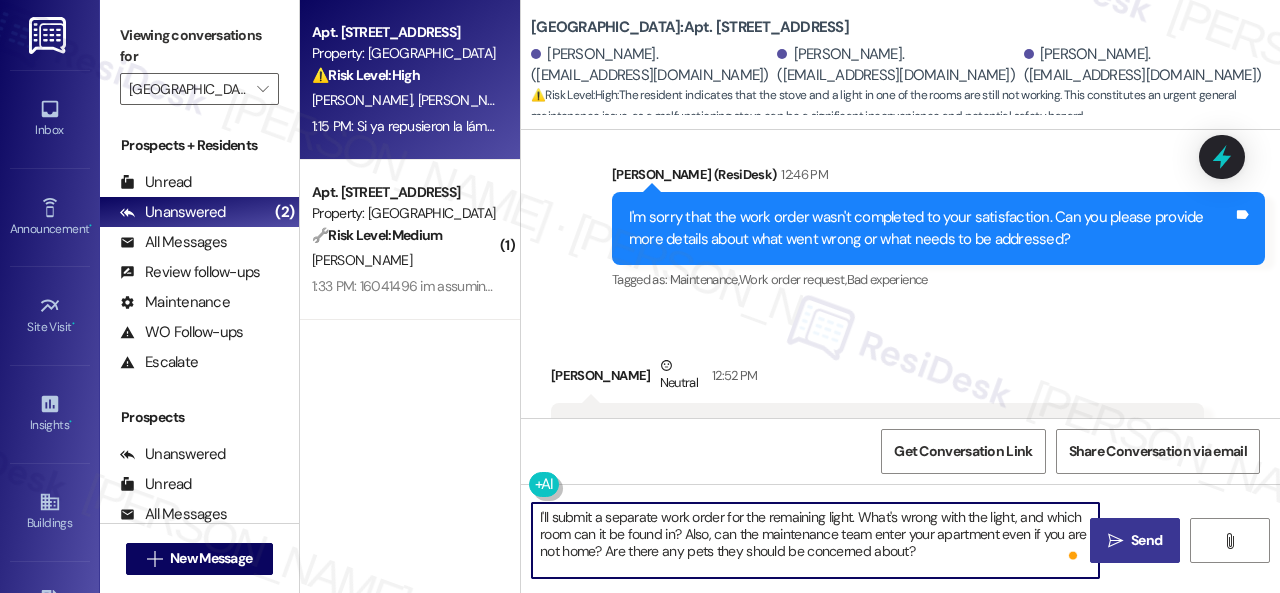 type on "I'll submit a separate work order for the remaining light. What's wrong with the light, and which room can it be found in? Also, can the maintenance team enter your apartment even if you are not home? Are there any pets they should be concerned about?" 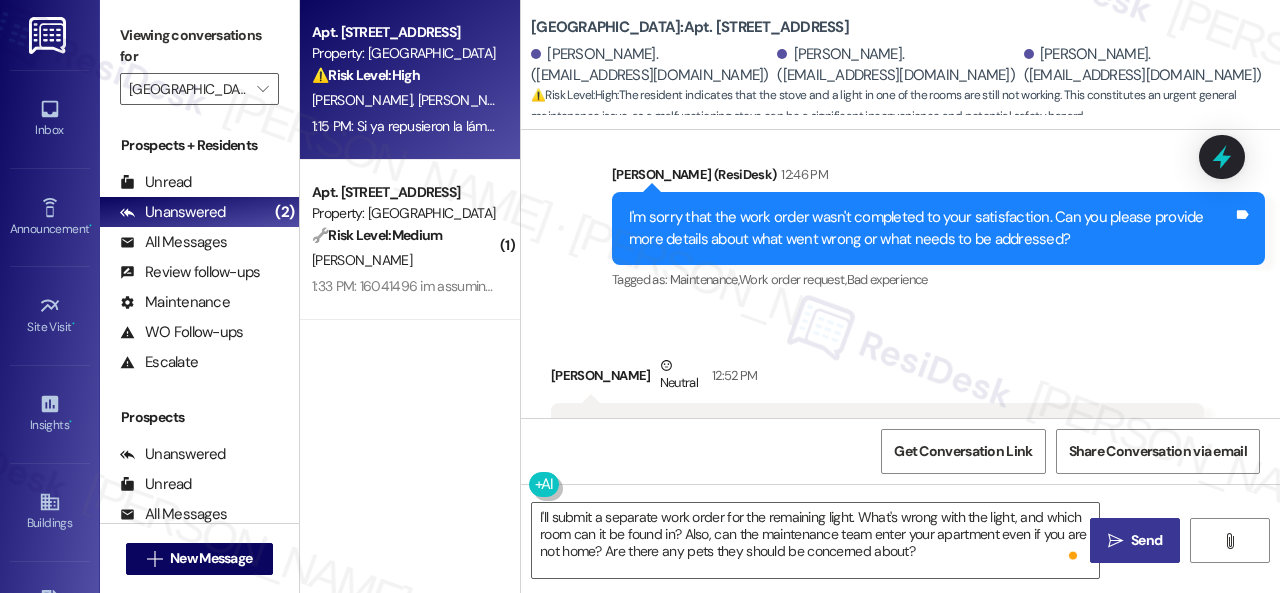 click on " Send" at bounding box center (1135, 540) 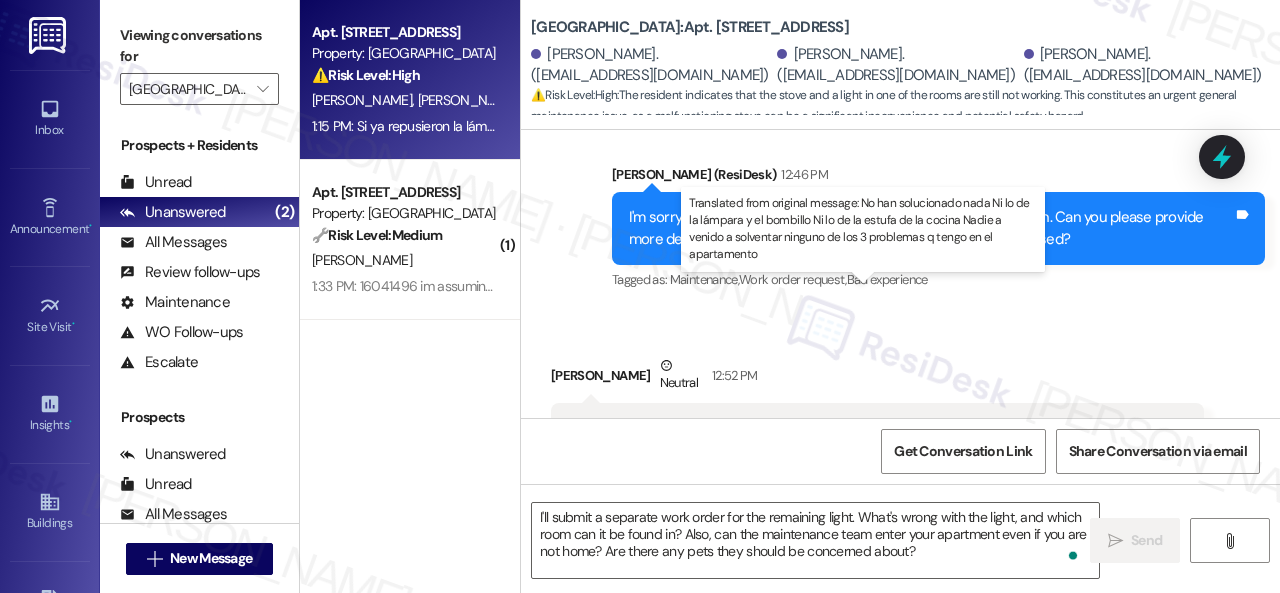 scroll, scrollTop: 28316, scrollLeft: 0, axis: vertical 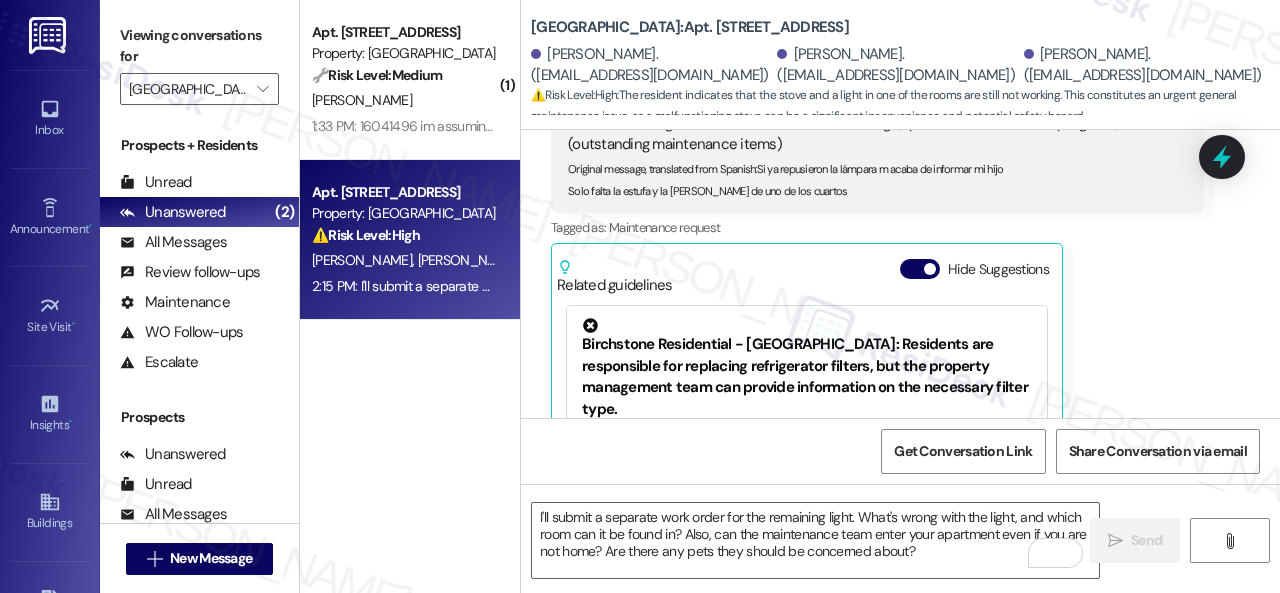 click on "⚠️  Risk Level:  High The resident indicates that the stove and a light in one of the rooms are still not working. This constitutes an urgent general maintenance issue, as a malfunctioning stove can be a significant inconvenience and potential safety hazard." at bounding box center [404, 235] 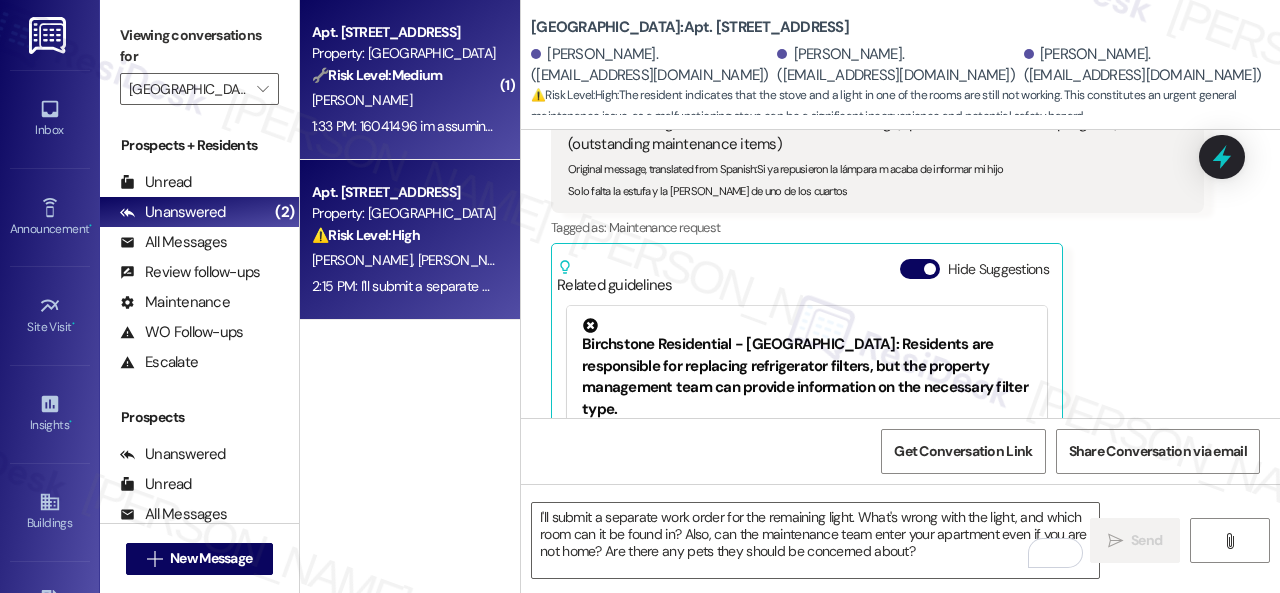click on "J. Cortes" at bounding box center (404, 100) 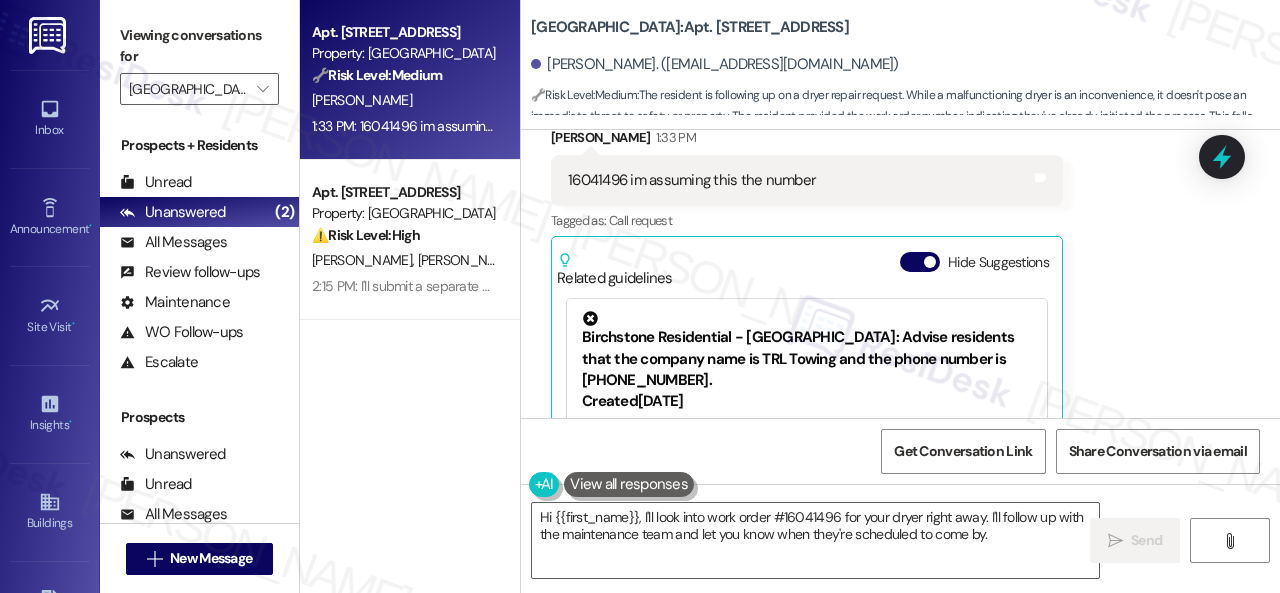 scroll, scrollTop: 12693, scrollLeft: 0, axis: vertical 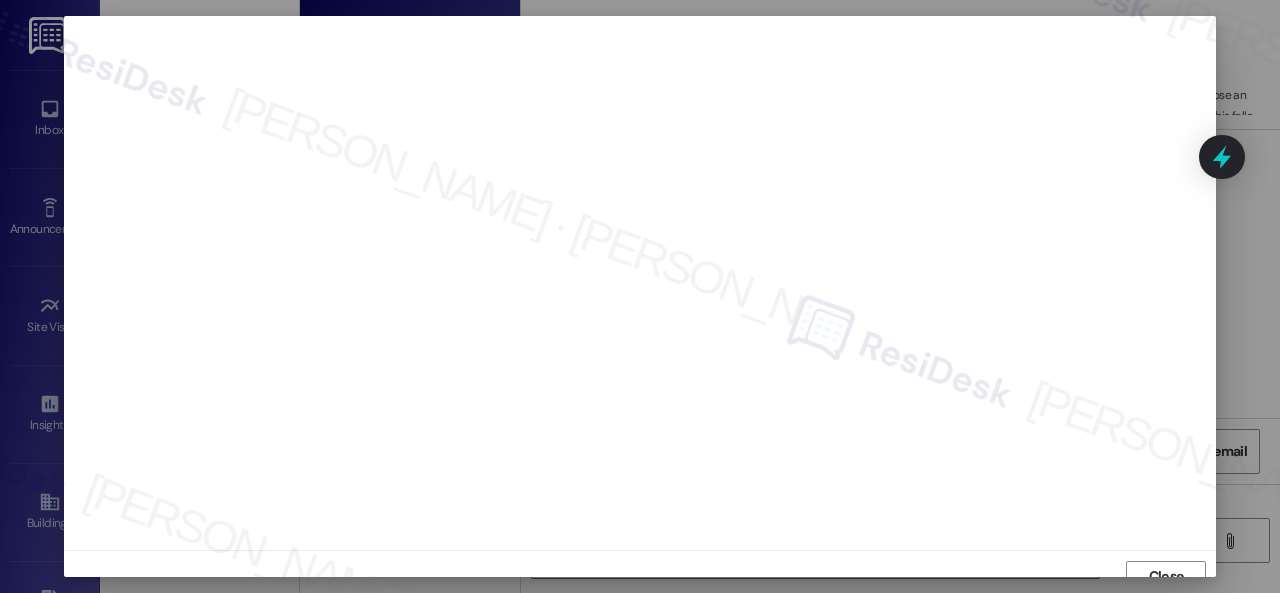 drag, startPoint x: 1168, startPoint y: 571, endPoint x: 1102, endPoint y: 533, distance: 76.15773 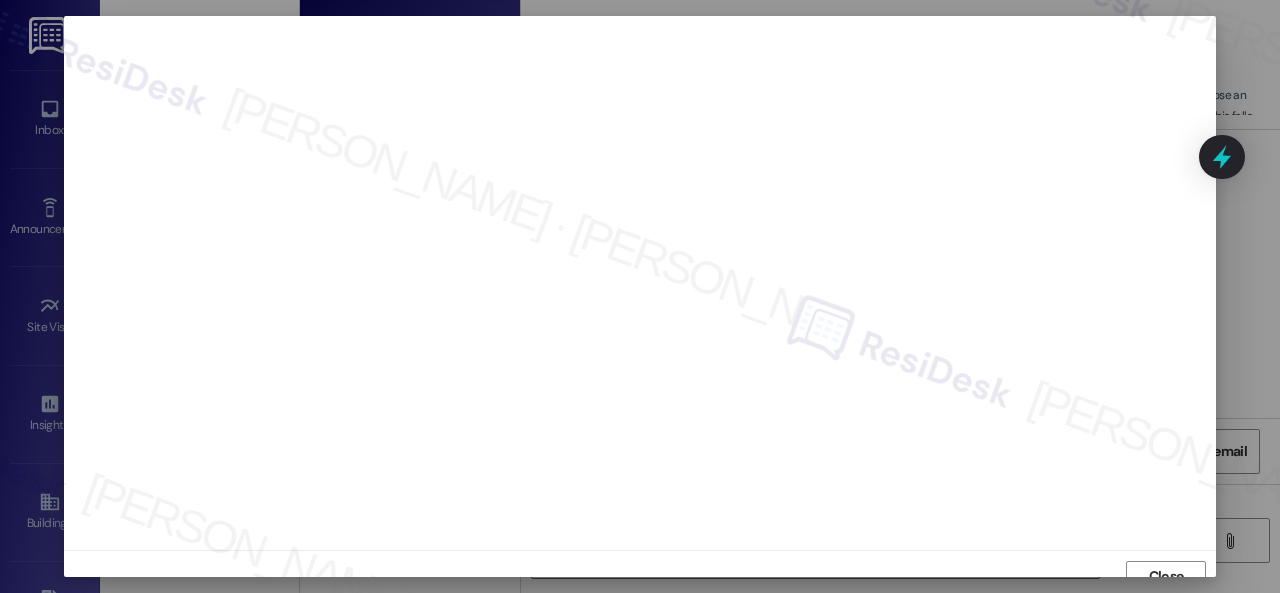 scroll, scrollTop: 15, scrollLeft: 0, axis: vertical 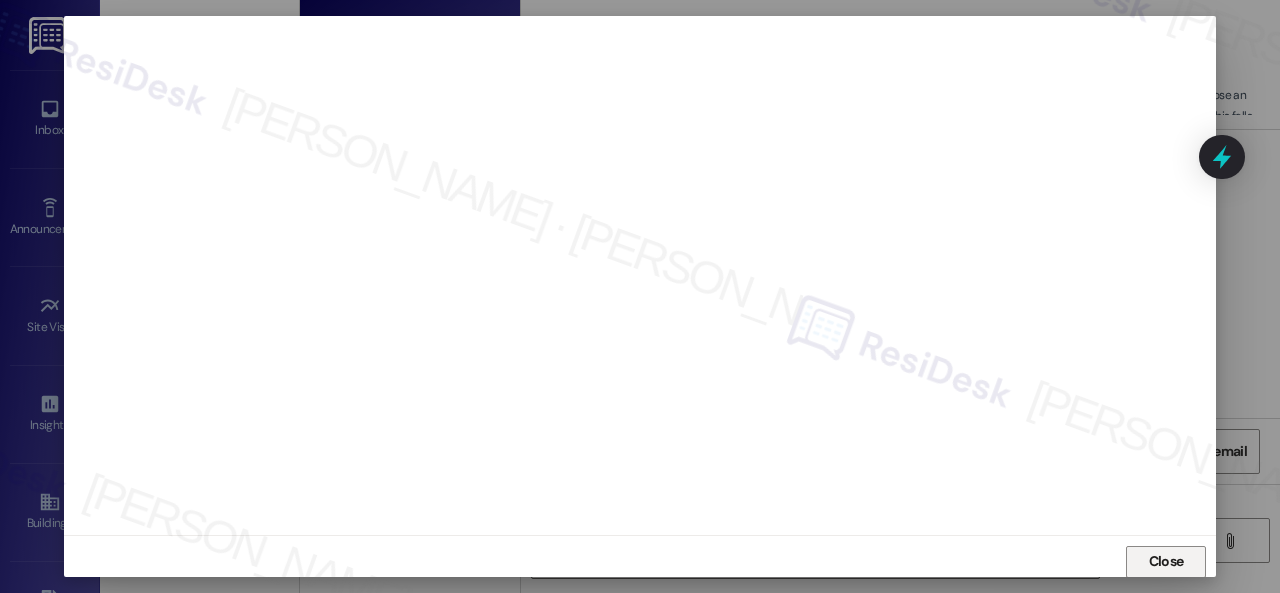 click on "Close" at bounding box center [1166, 561] 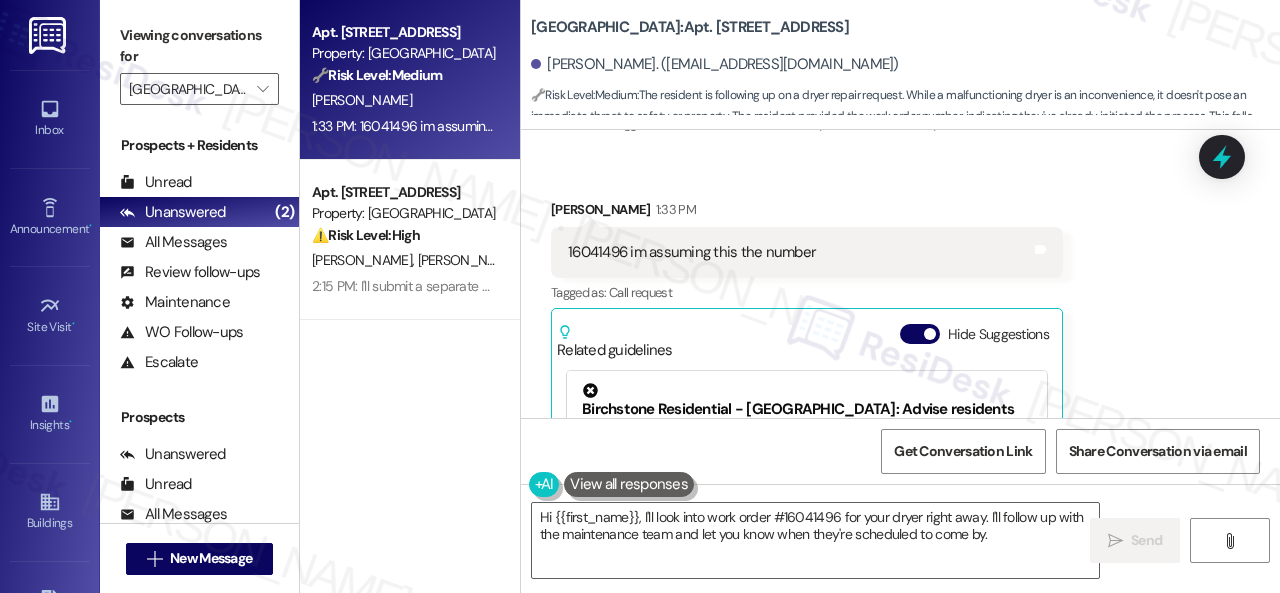 click on "16041496 im assuming this the number" at bounding box center (692, 252) 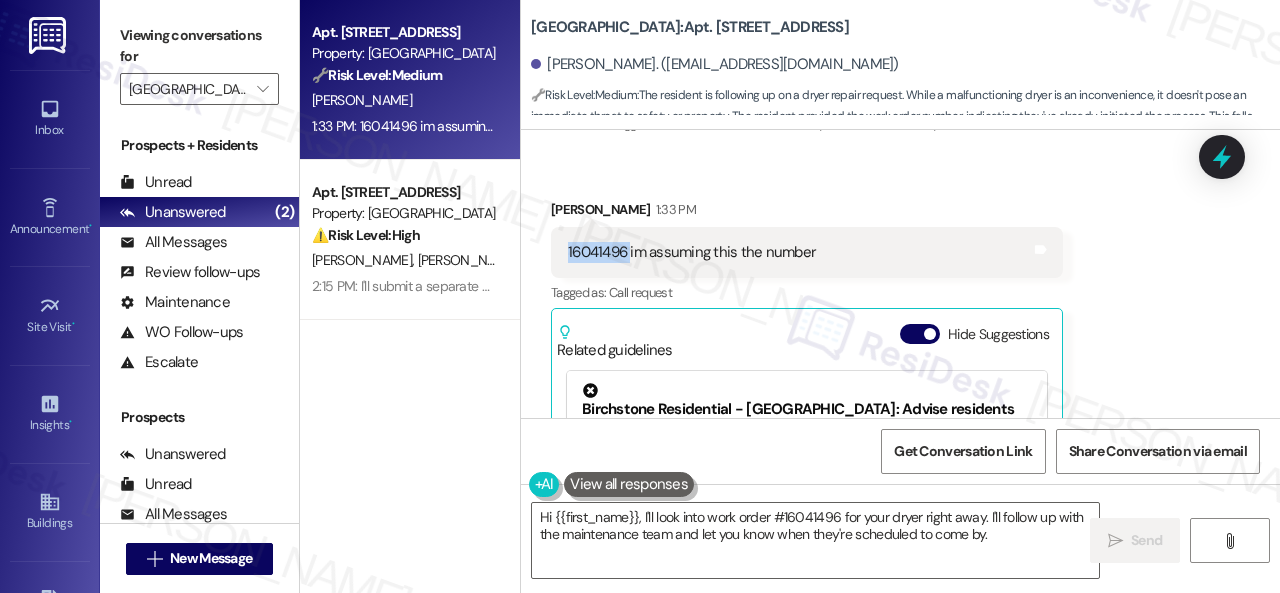 click on "16041496 im assuming this the number" at bounding box center (692, 252) 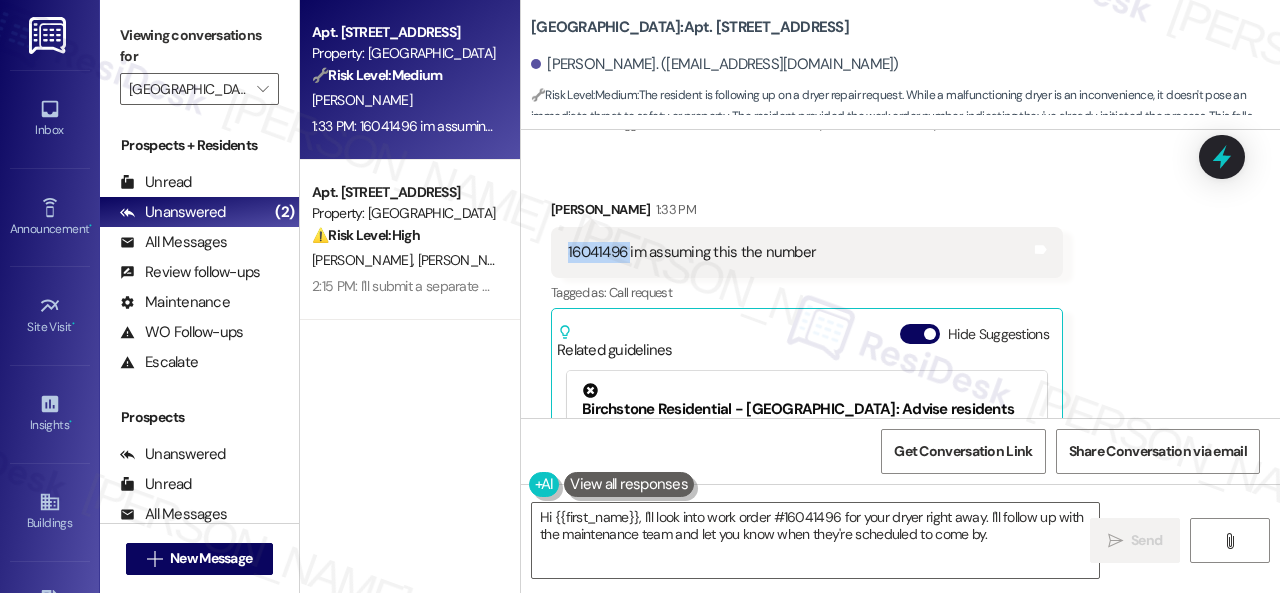 click on "16041496 im assuming this the number" at bounding box center [692, 252] 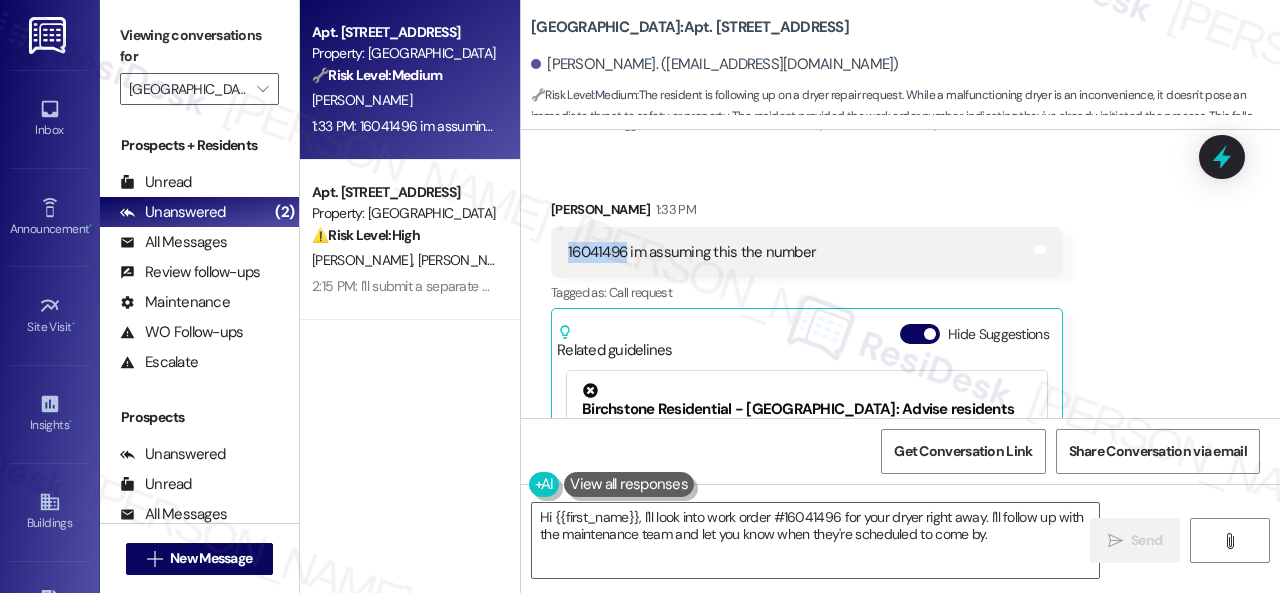drag, startPoint x: 626, startPoint y: 244, endPoint x: 554, endPoint y: 244, distance: 72 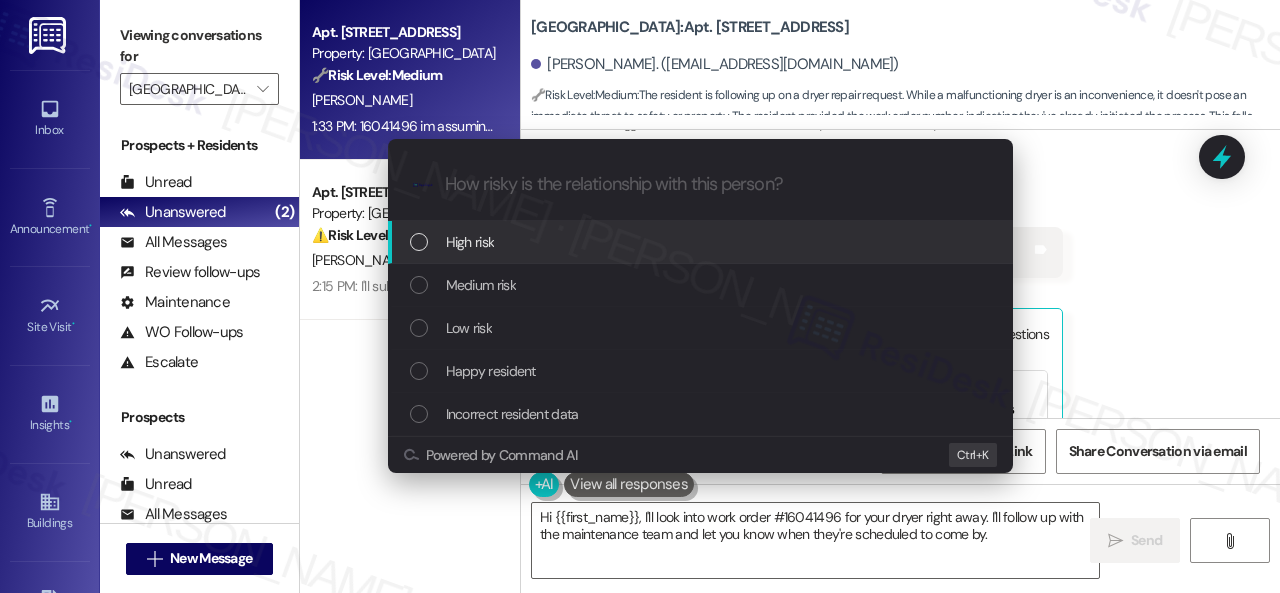 click on "High risk" at bounding box center (470, 242) 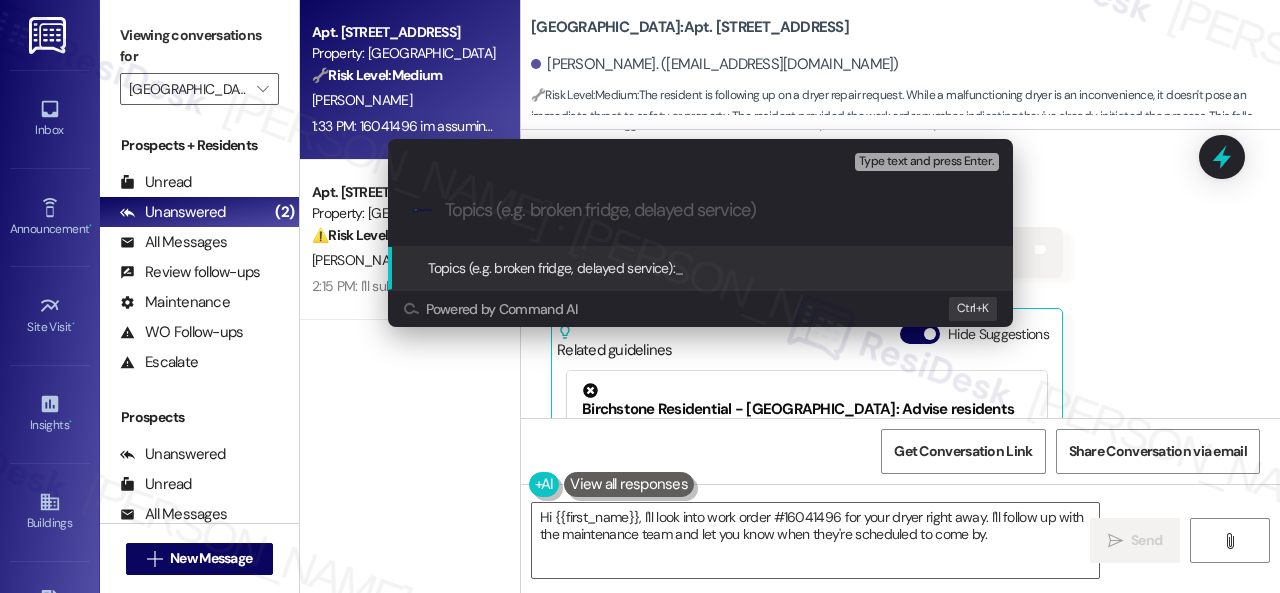 paste on "Follow-up on work order 16041496" 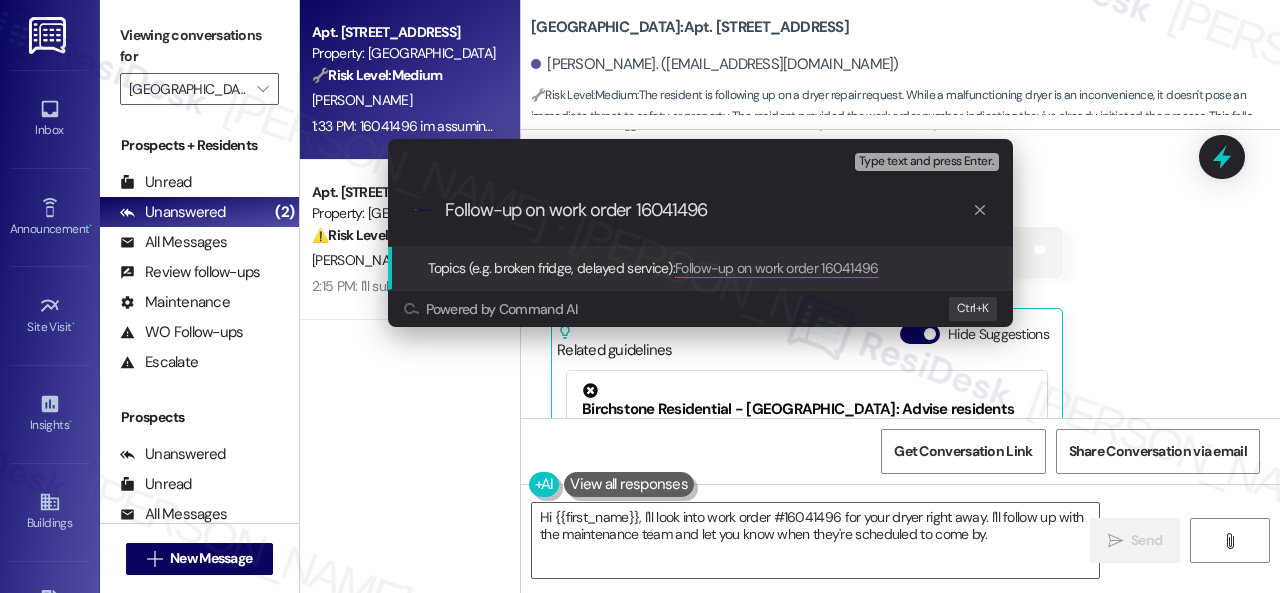 type 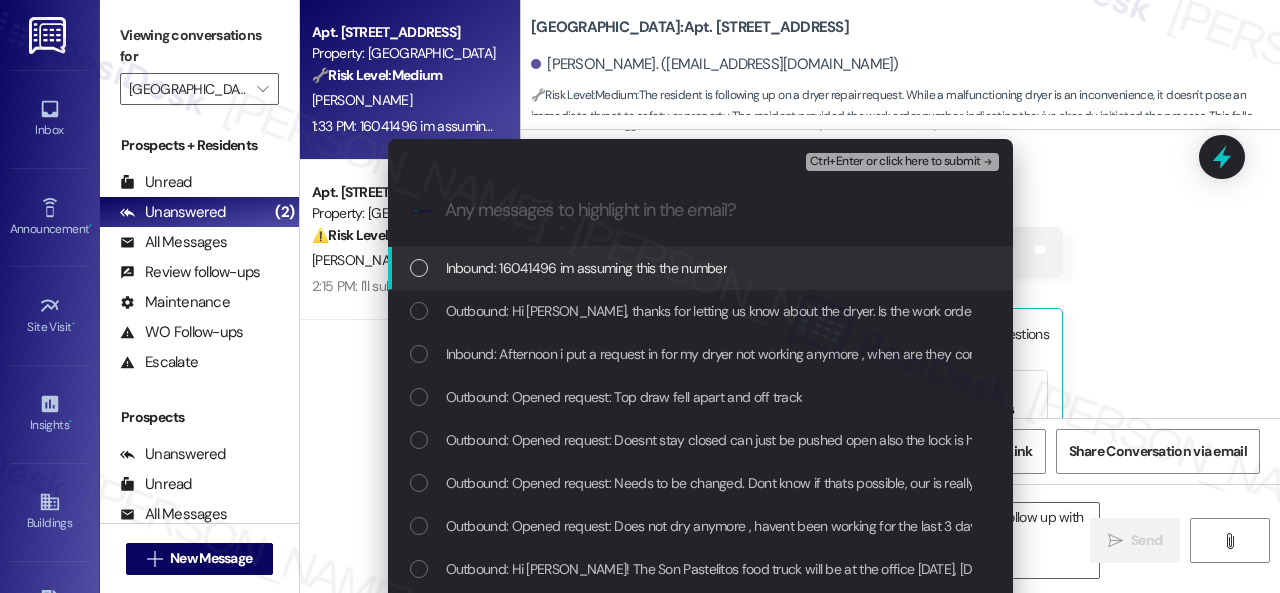 click on "Inbound: 16041496 im assuming this the number" at bounding box center [587, 268] 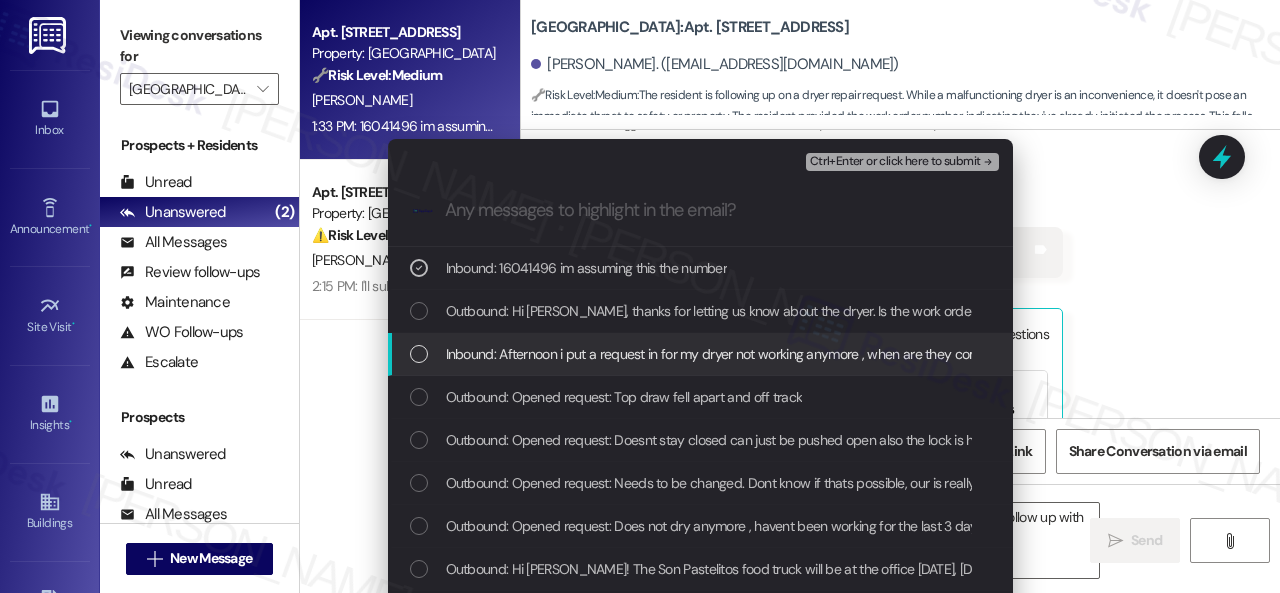 click on "Inbound: Afternoon i put a request in for my dryer not working anymore , when are they coming to take a look ?" at bounding box center [766, 354] 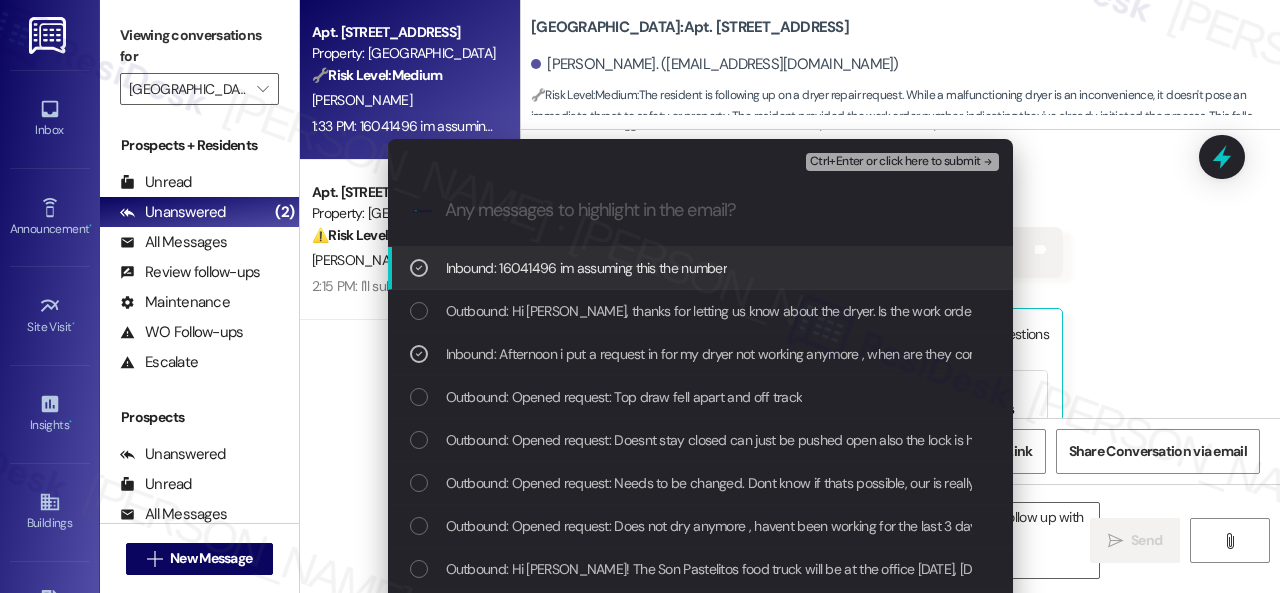 click on "Ctrl+Enter or click here to submit" at bounding box center (895, 162) 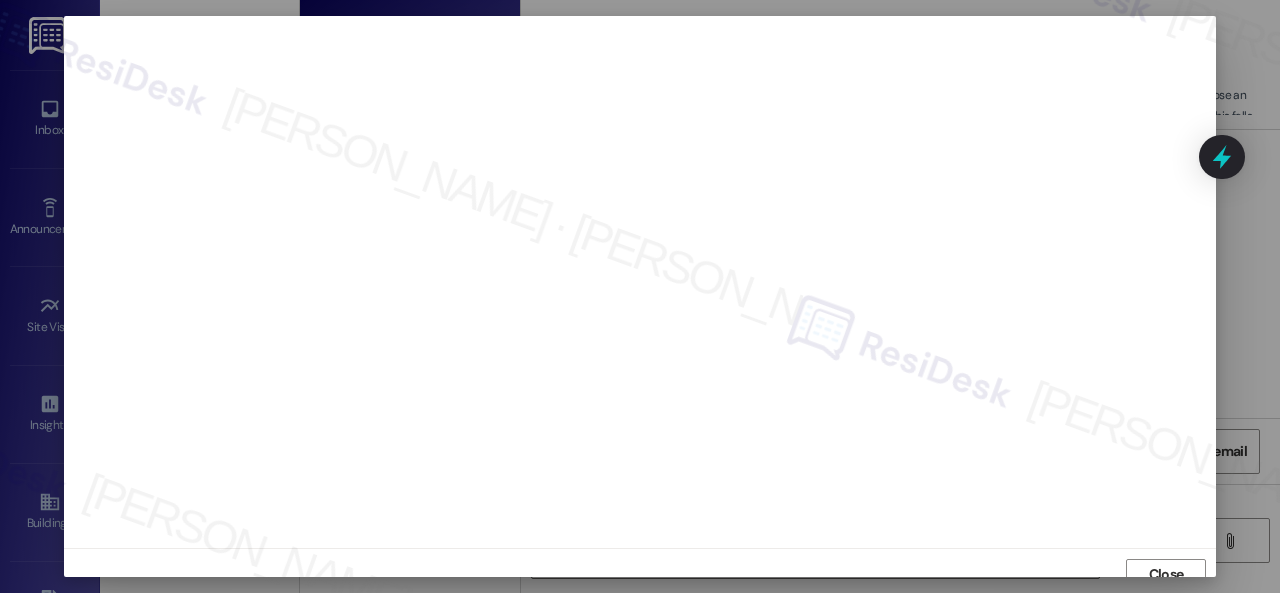 scroll, scrollTop: 0, scrollLeft: 0, axis: both 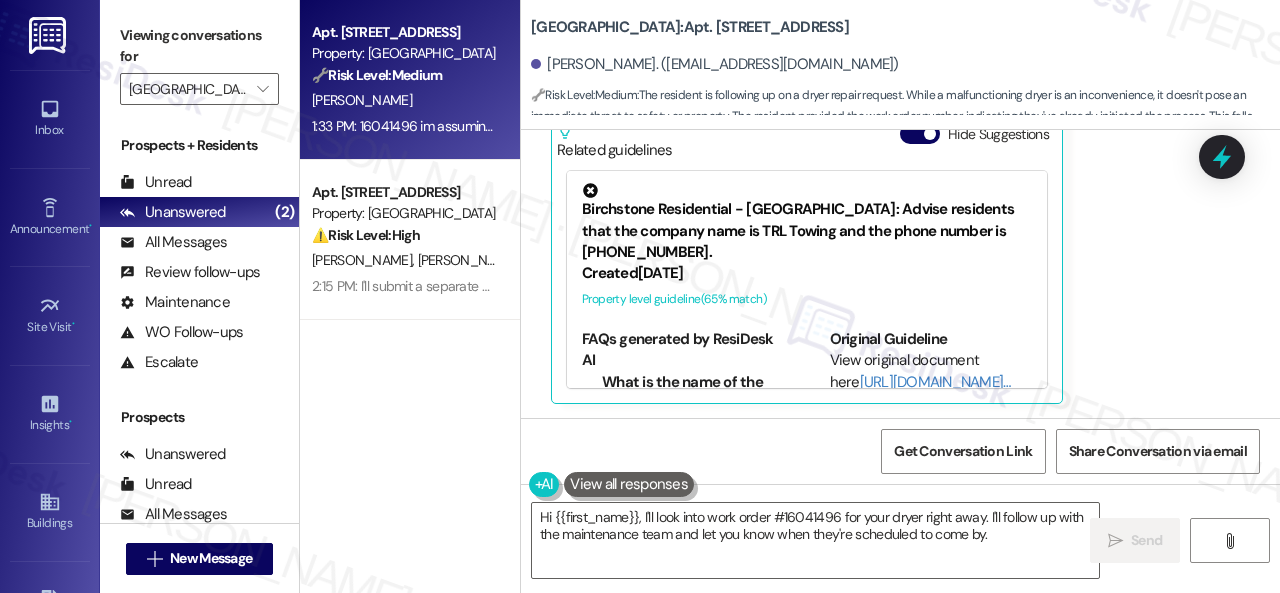 click on "Received via SMS James Cortes 1:33 PM 16041496 im assuming this the number Tags and notes Tagged as:   Call request ,  Click to highlight conversations about Call request Emailed client ,  Click to highlight conversations about Emailed client Escalation type escalation Click to highlight conversations about Escalation type escalation  Related guidelines Hide Suggestions Birchstone Residential - Halston Park Central: Advise residents that the company name is TRL Towing and the phone number is (407) 578-3050. Created  9 months ago Property level guideline  ( 65 % match) FAQs generated by ResiDesk AI What is the name of the towing company? The name of the towing company is TRL Towing. What is the phone number for the towing company? The phone number for the towing company is (407) 578-3050. When does TRL Towing operate? The document doesn't specify operating hours. Please contact TRL Towing directly at (407) 578-3050 for this information. How much does towing cost? Where is TRL Towing located? Original Guideline" at bounding box center [900, 186] 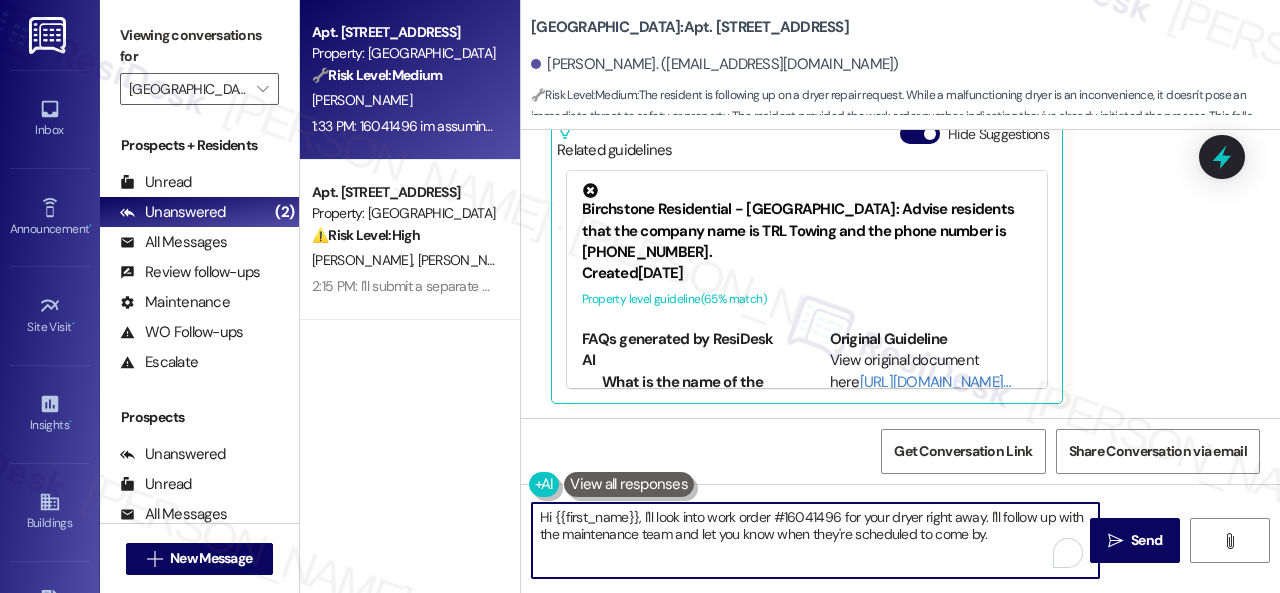 drag, startPoint x: 1036, startPoint y: 545, endPoint x: 310, endPoint y: 481, distance: 728.8155 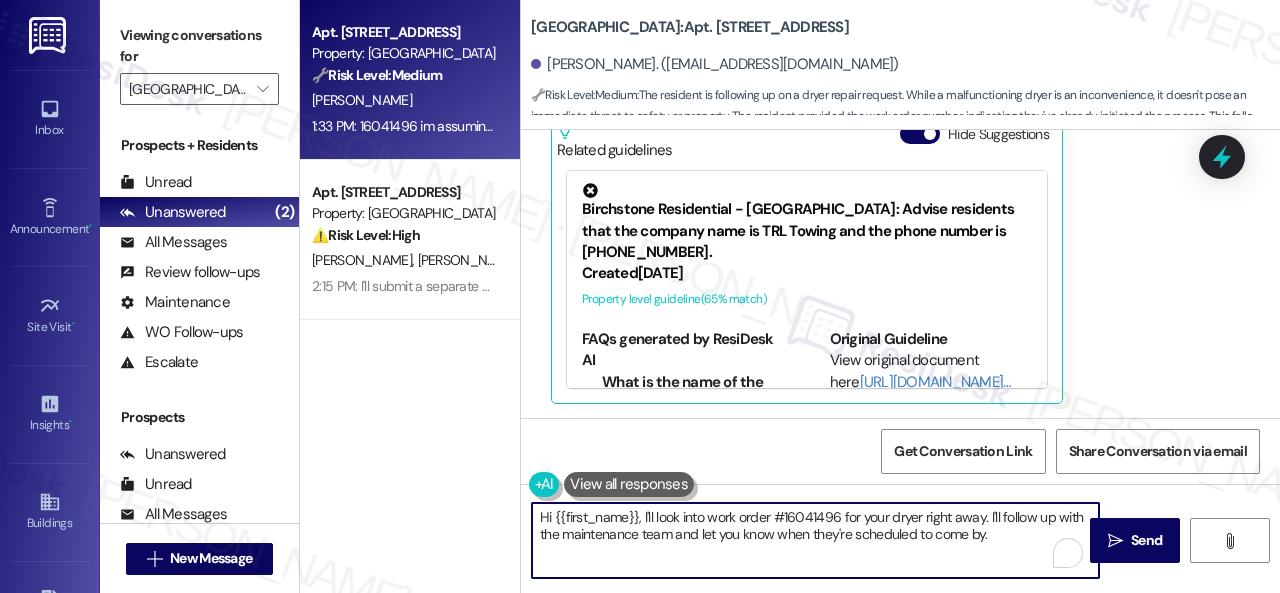 click on "Viewing conversations for Halston Park Central  Prospects + Residents Unread (0) Unread: Any message you haven't read yet will show up here Unanswered (2) Unanswered: ResiDesk identifies open questions and unanswered conversations so you can respond to them. All Messages (undefined) All Messages: This is your inbox. All of your tenant messages will show up here. Review follow-ups (undefined) Review follow-ups: ResiDesk identifies open review candidates and conversations so you can respond to them. Maintenance (undefined) Maintenance: ResiDesk identifies conversations around maintenance or work orders from the last 14 days so you can respond to them. WO Follow-ups (undefined) WO Follow-ups: ResiDesk identifies follow-ups around maintenance or work orders from the last 7 days so you can respond to them. Escalate (undefined) Escalate: ResiDesk identifies conversations that need to be escalated to the site team from the last 5 days so you can respond to them. Prospects Unanswered (0) Unread (0) All Messages" at bounding box center (690, 296) 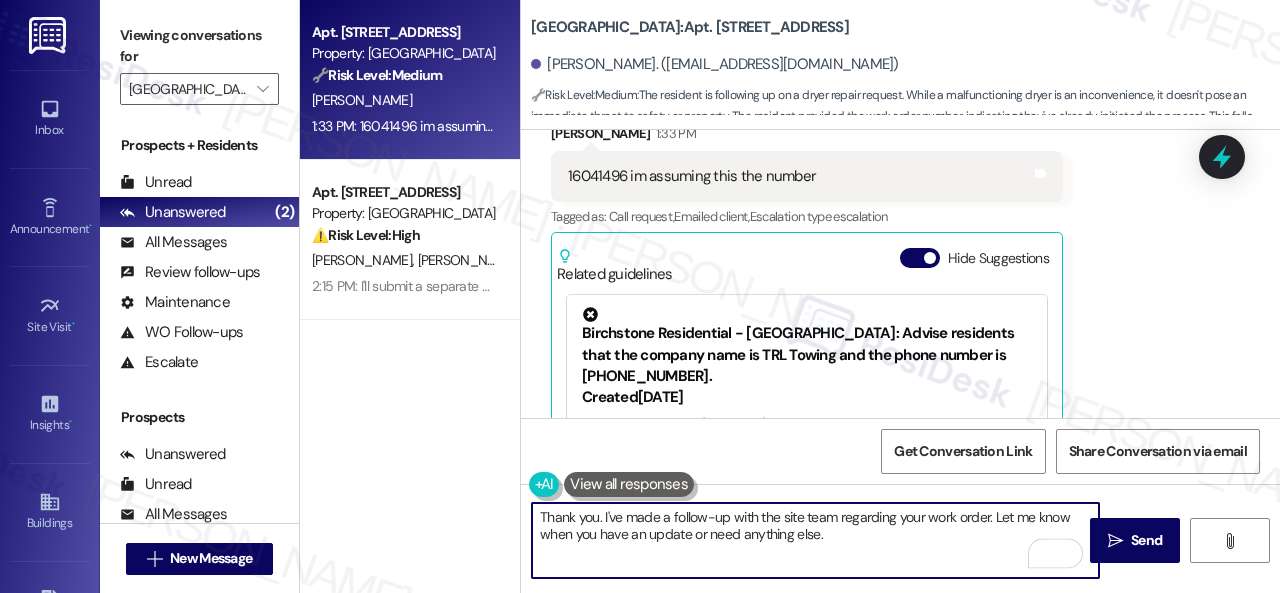 scroll, scrollTop: 12894, scrollLeft: 0, axis: vertical 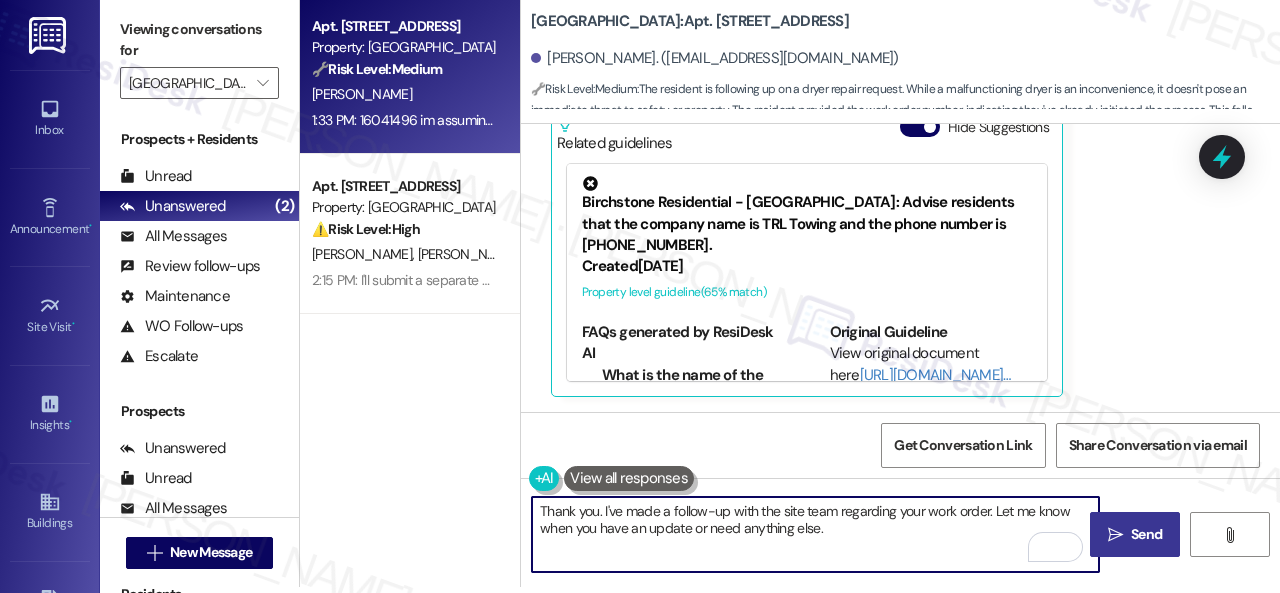 type on "Thank you. I've made a follow-up with the site team regarding your work order. Let me know when you have an update or need anything else." 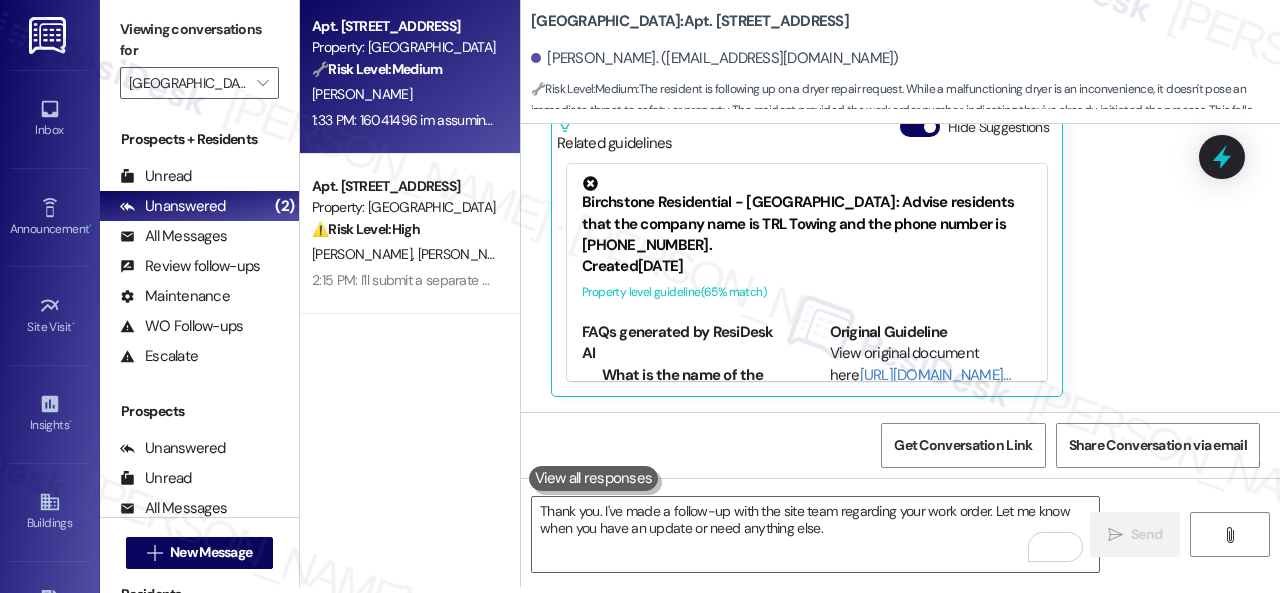 scroll, scrollTop: 0, scrollLeft: 0, axis: both 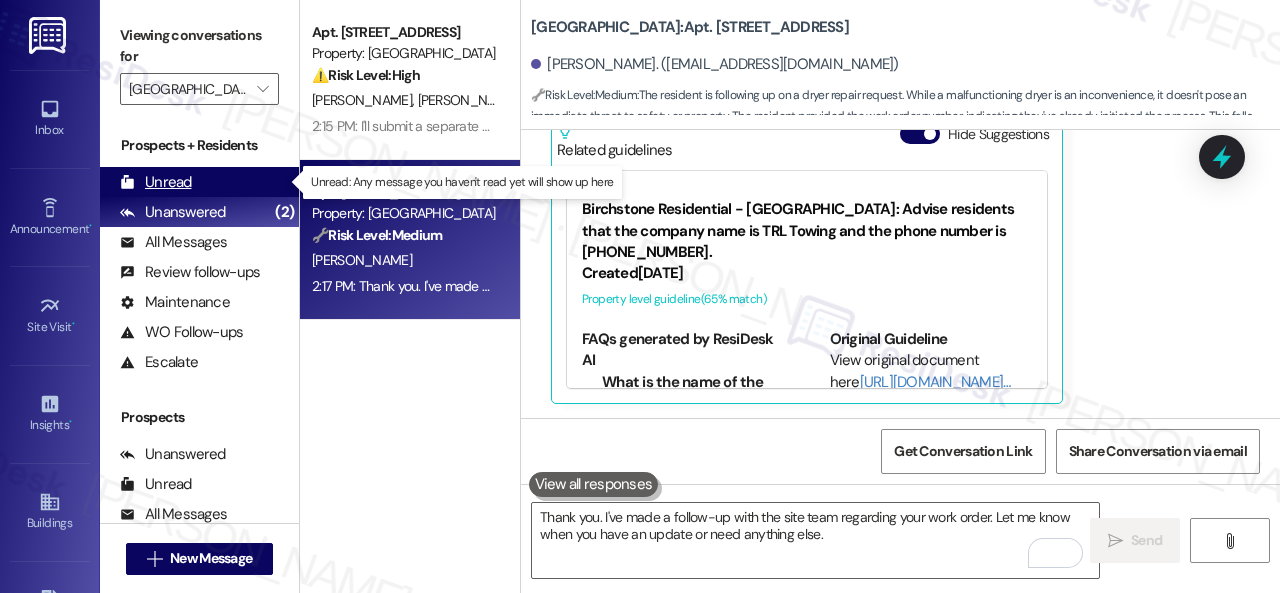 click on "Unread" at bounding box center (156, 182) 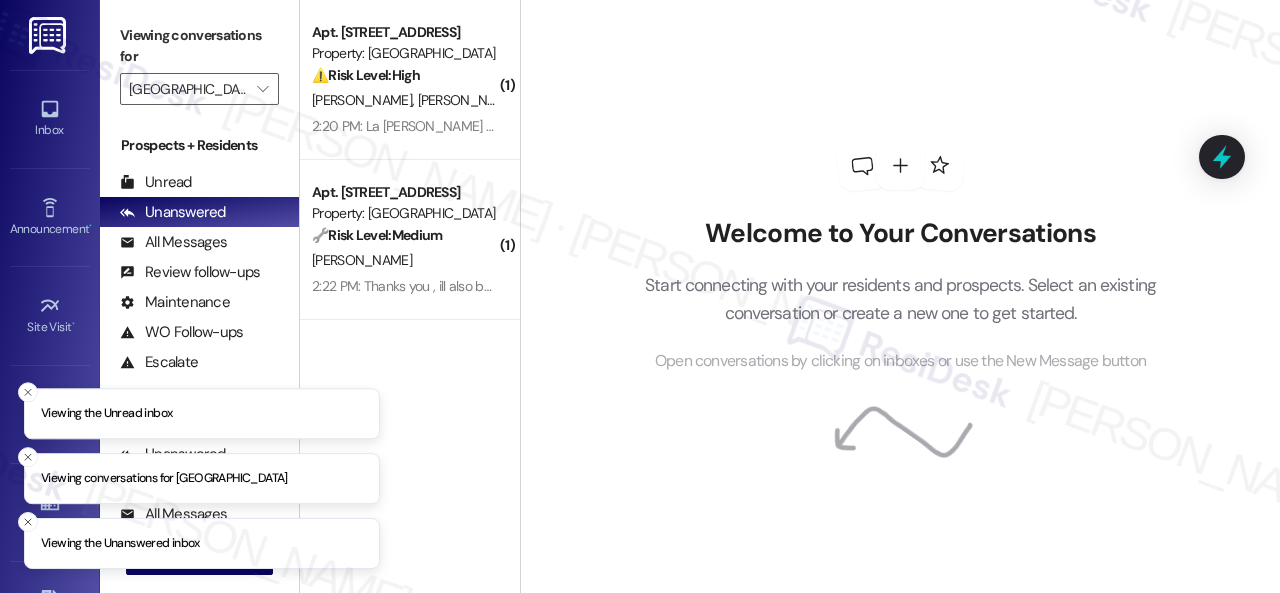 scroll, scrollTop: 0, scrollLeft: 0, axis: both 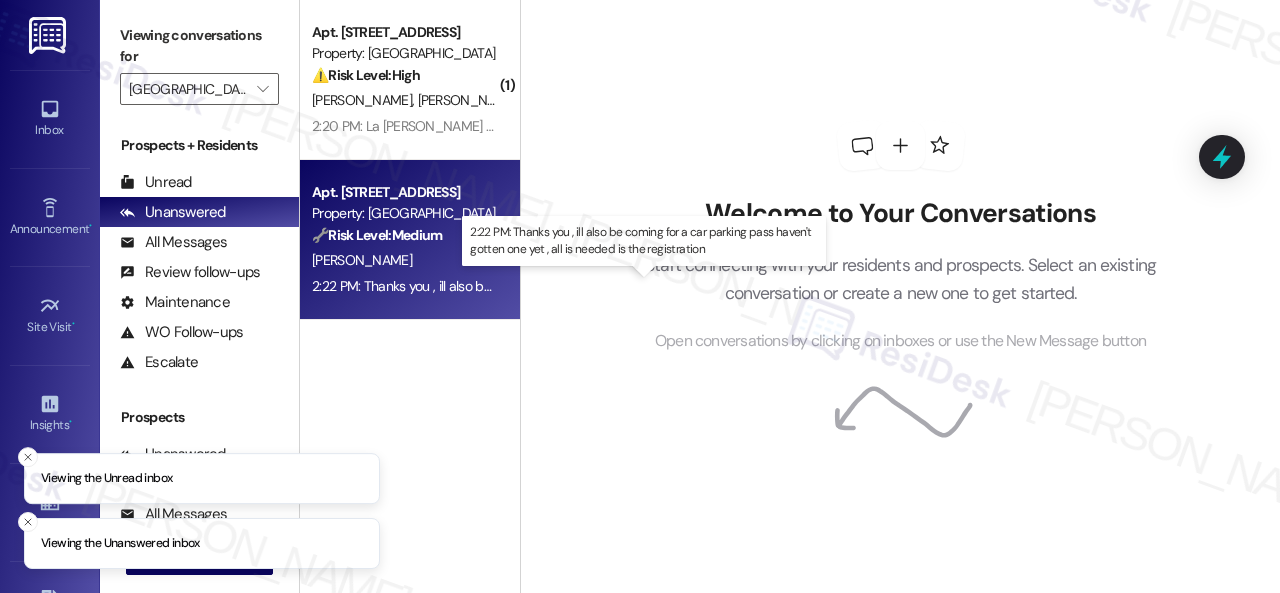 click on "2:22 PM: Thanks you , ill also be coming for a car parking pass haven't gotten one yet , all is needed is the registration  2:22 PM: Thanks you , ill also be coming for a car parking pass haven't gotten one yet , all is needed is the registration" at bounding box center (647, 286) 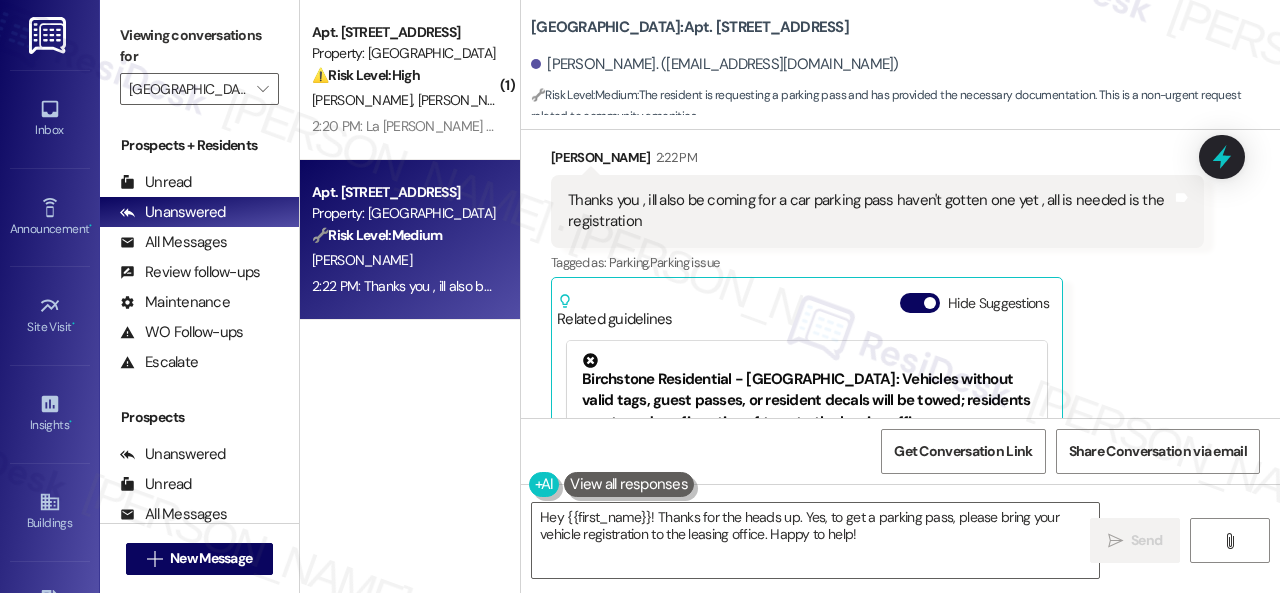 scroll, scrollTop: 13400, scrollLeft: 0, axis: vertical 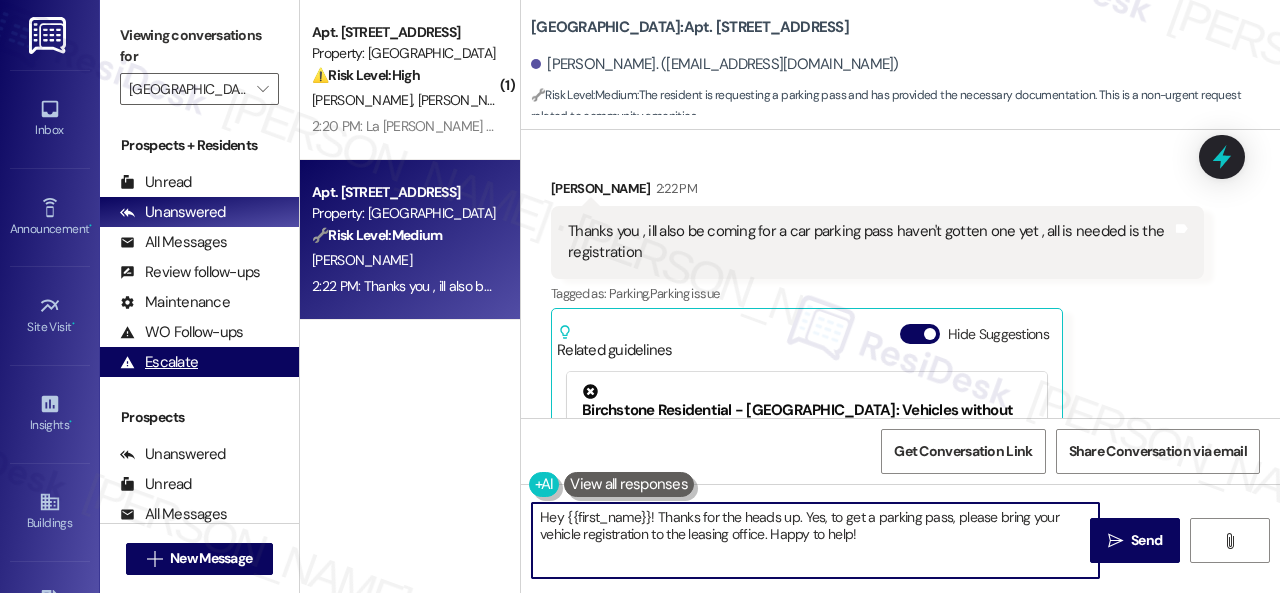 drag, startPoint x: 877, startPoint y: 537, endPoint x: 247, endPoint y: 356, distance: 655.4853 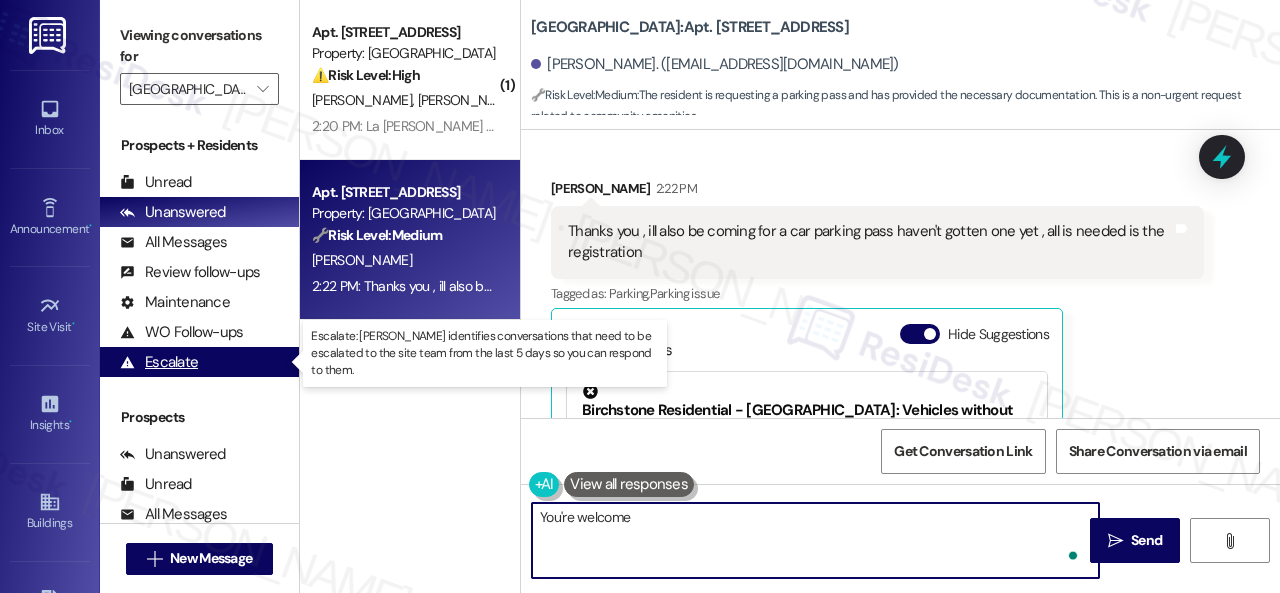 type on "You're welcome!" 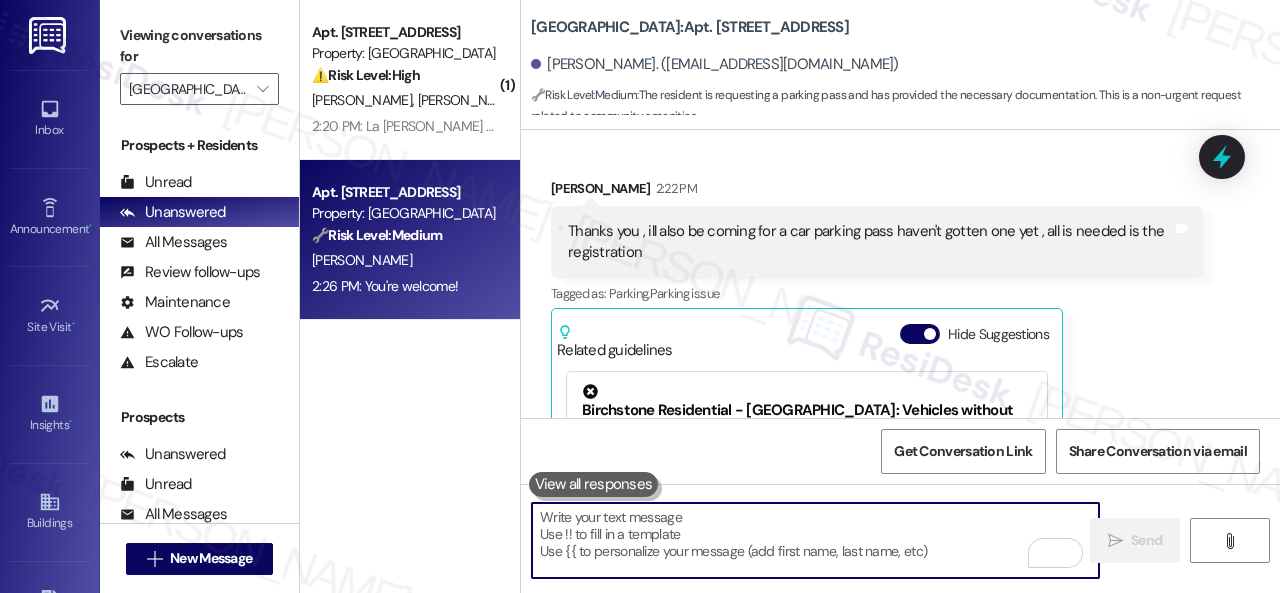 scroll, scrollTop: 13600, scrollLeft: 0, axis: vertical 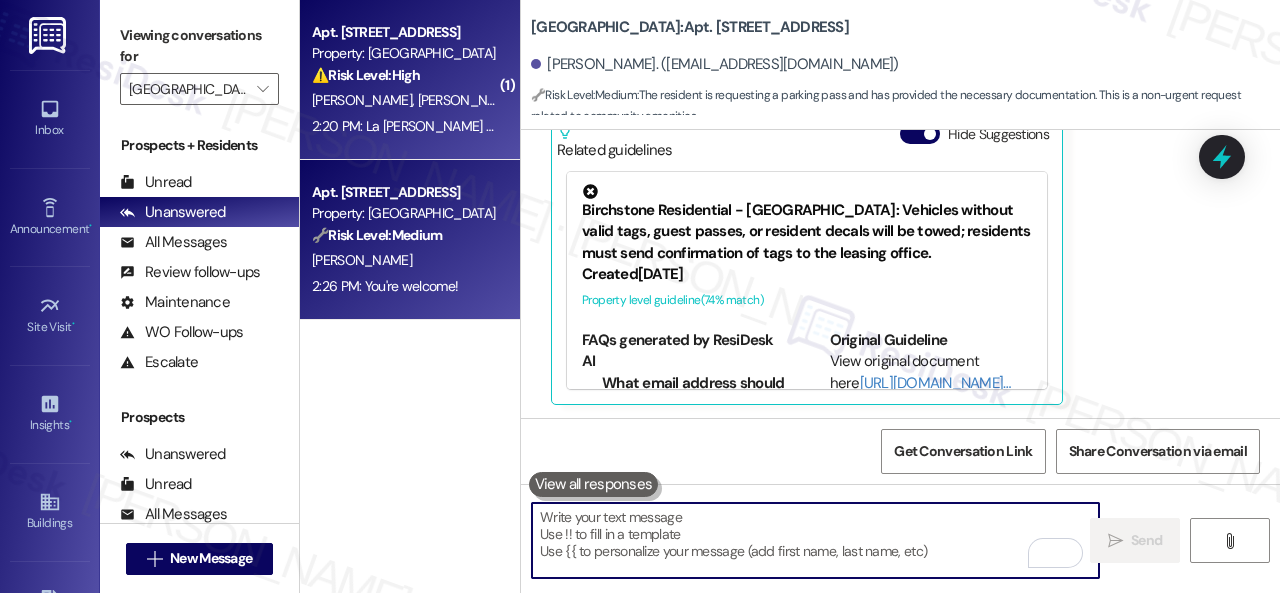 type 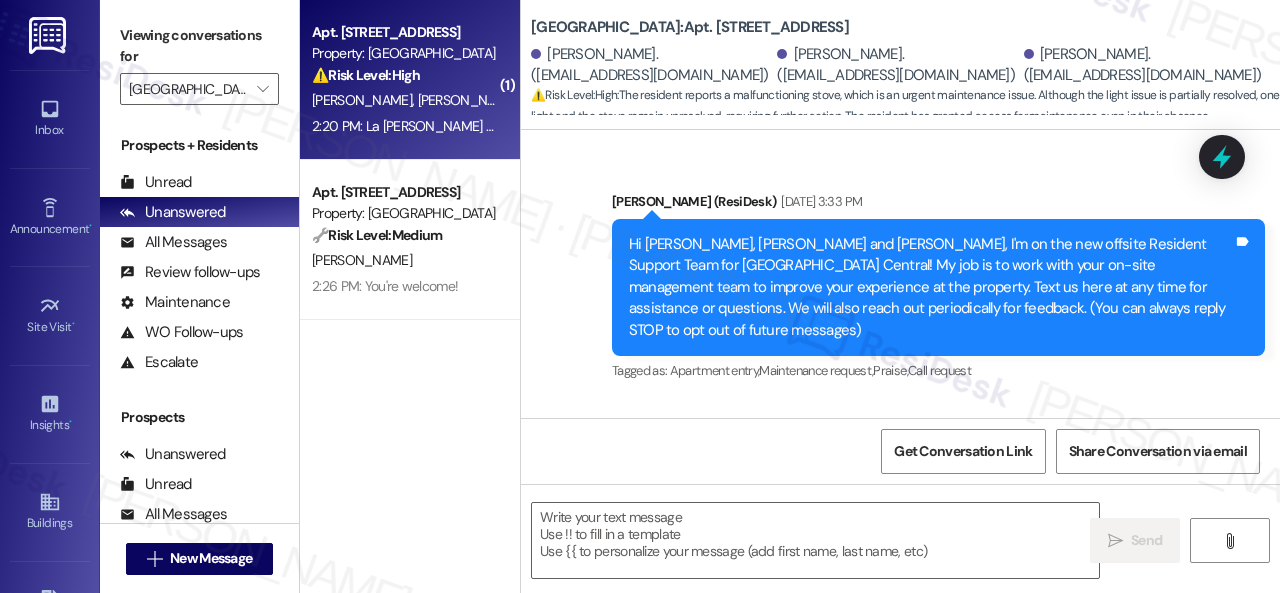 type on "Fetching suggested responses. Please feel free to read through the conversation in the meantime." 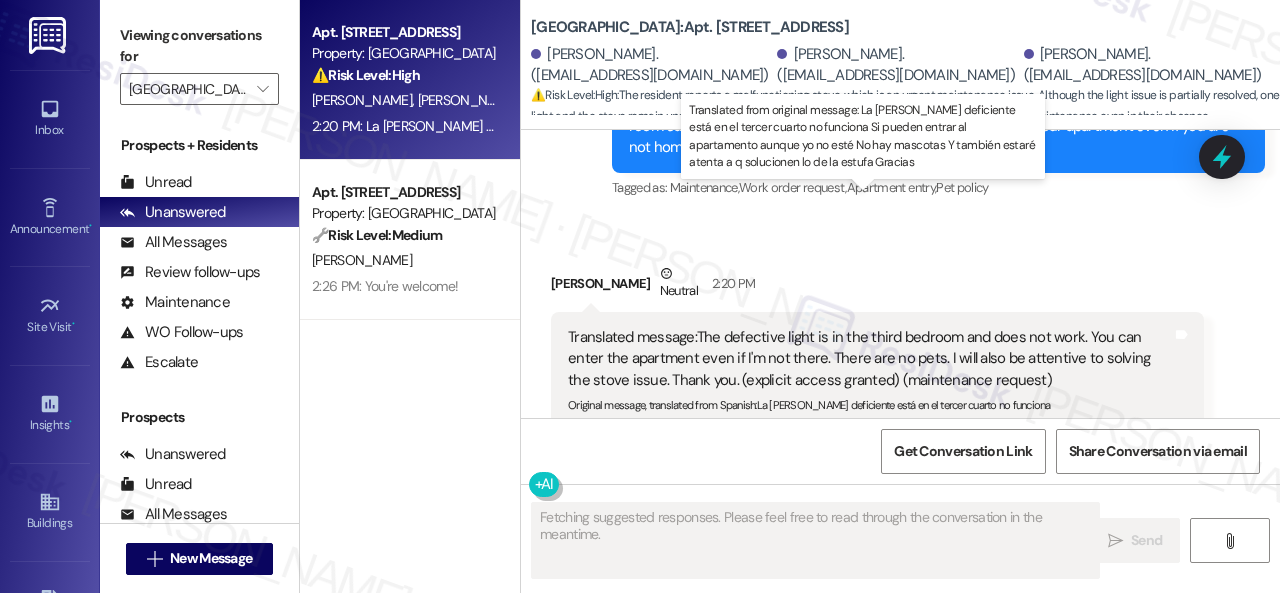 scroll, scrollTop: 28527, scrollLeft: 0, axis: vertical 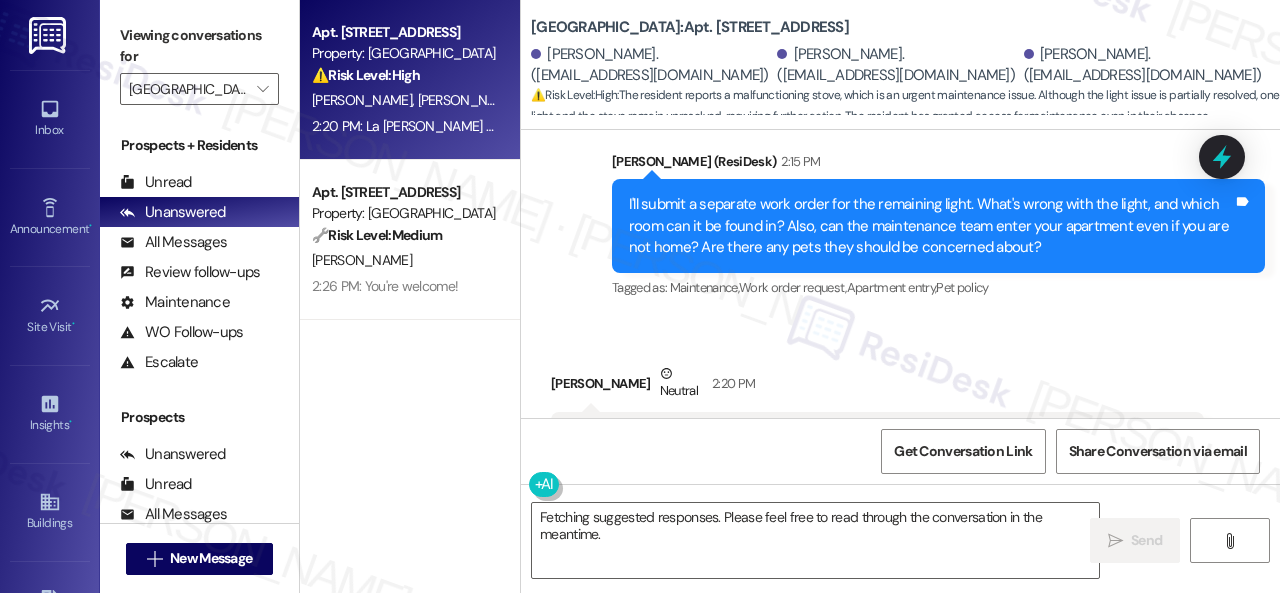 drag, startPoint x: 786, startPoint y: 297, endPoint x: 1079, endPoint y: 303, distance: 293.06143 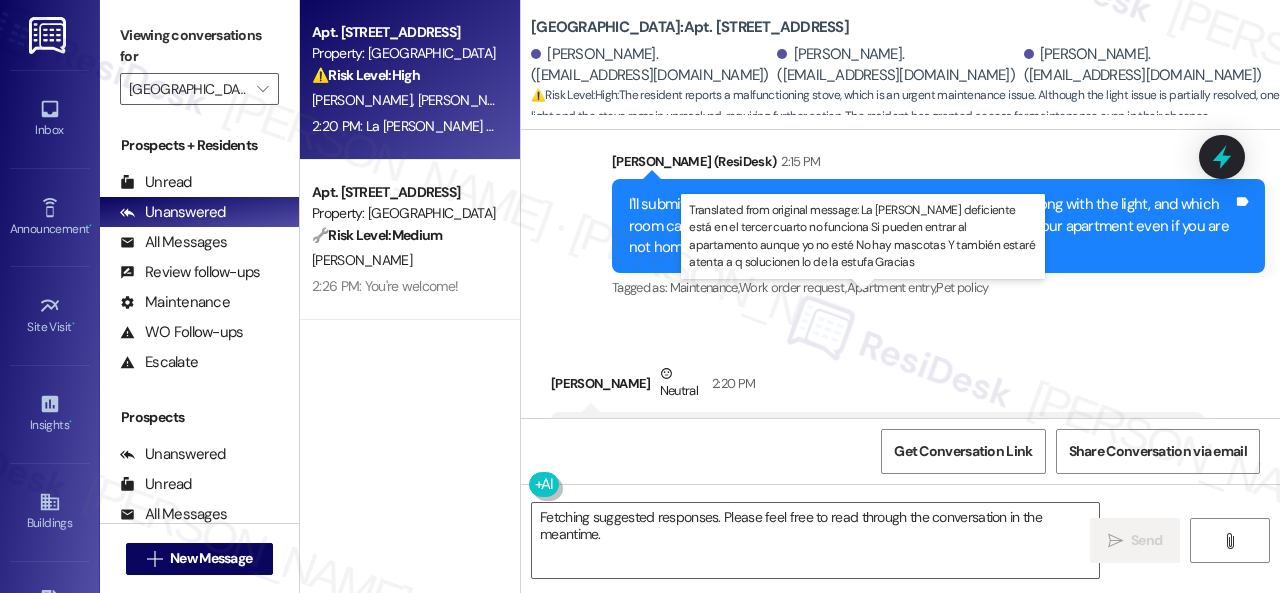 click on "Translated message:  The defective light is in the third bedroom and does not work. You can enter the apartment even if I'm not there. There are no pets. I will also be attentive to solving the stove issue. Thank you. (explicit access granted) (maintenance request)" at bounding box center [870, 459] 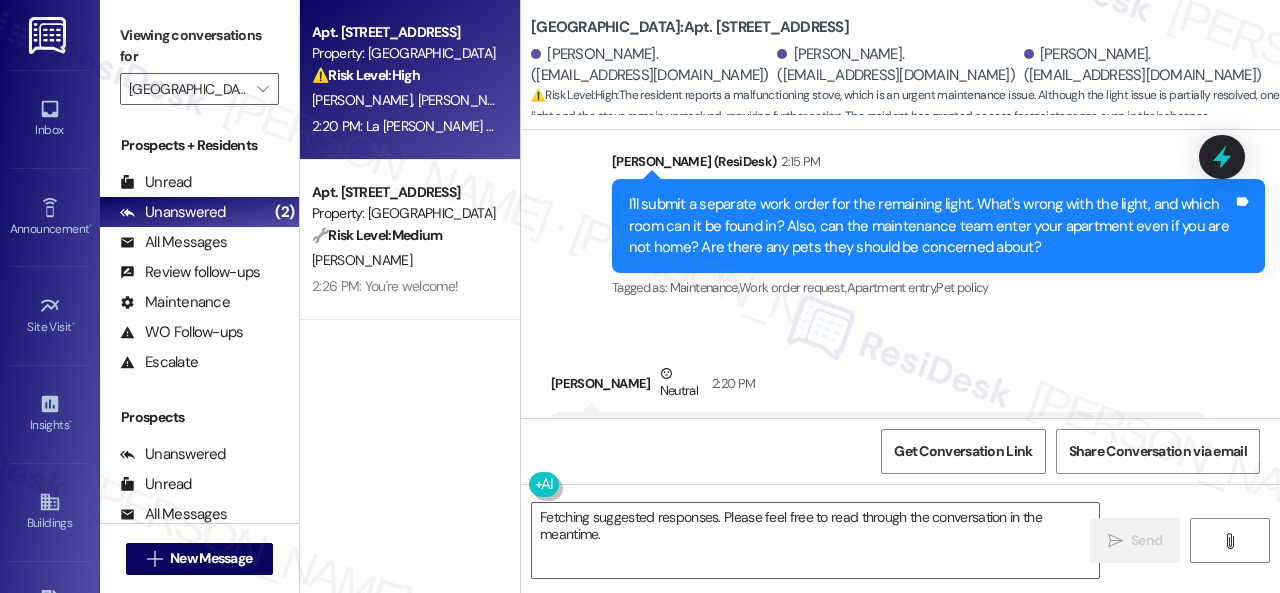 click on "Get Conversation Link Share Conversation via email" at bounding box center (900, 451) 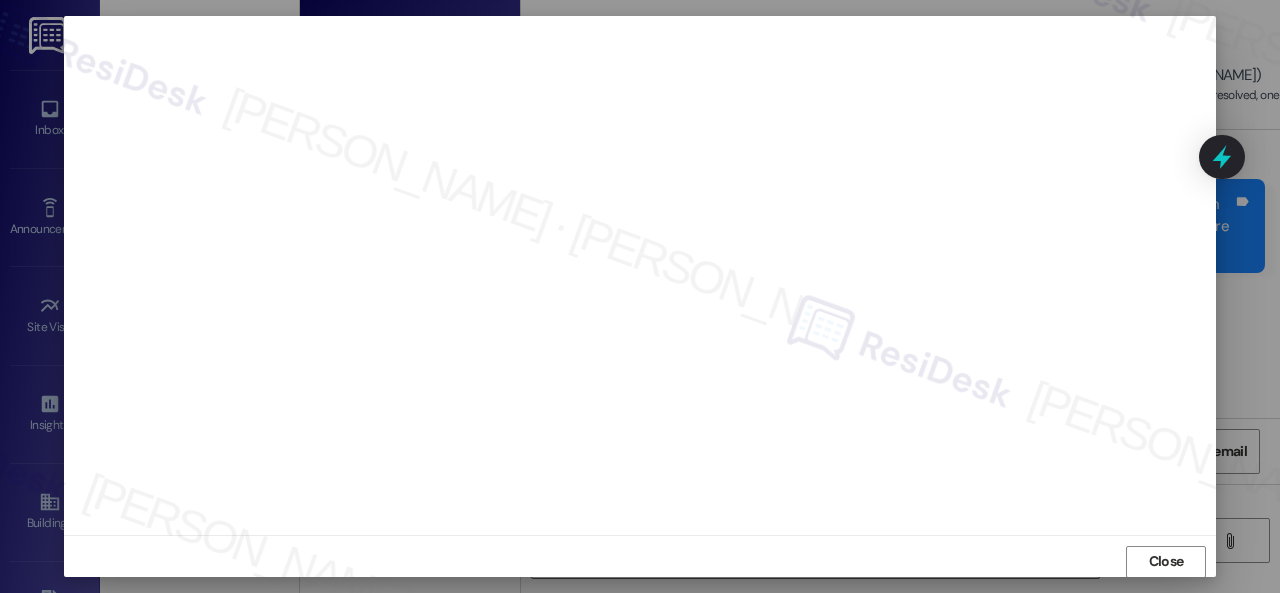 scroll, scrollTop: 10, scrollLeft: 0, axis: vertical 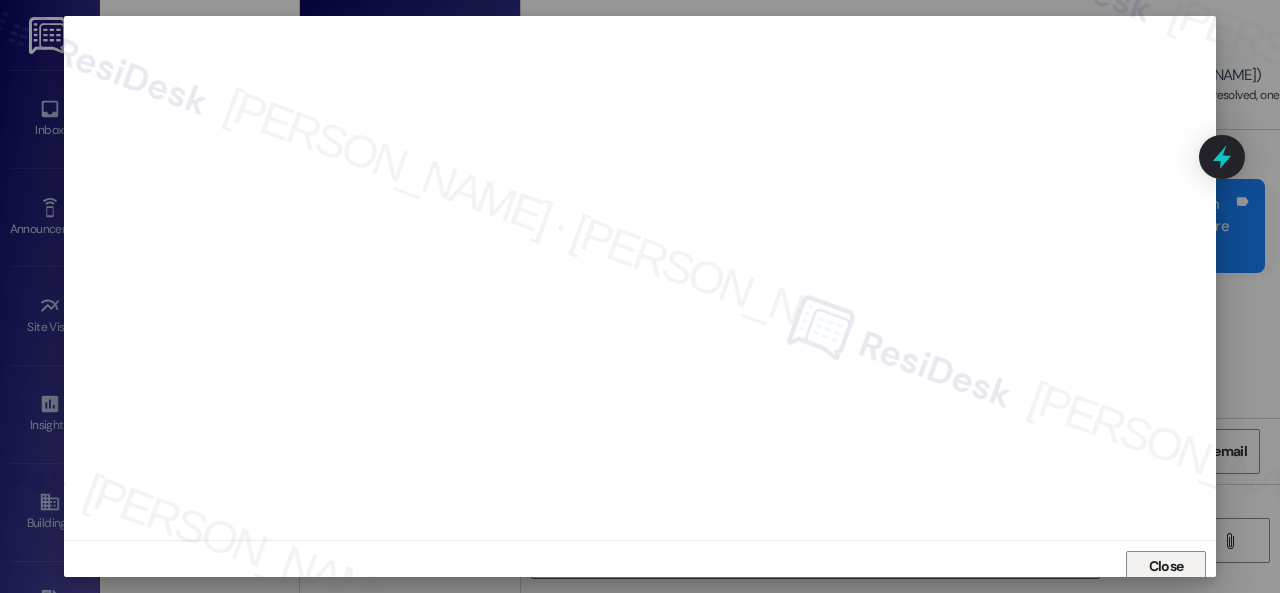 click on "Close" at bounding box center (1166, 566) 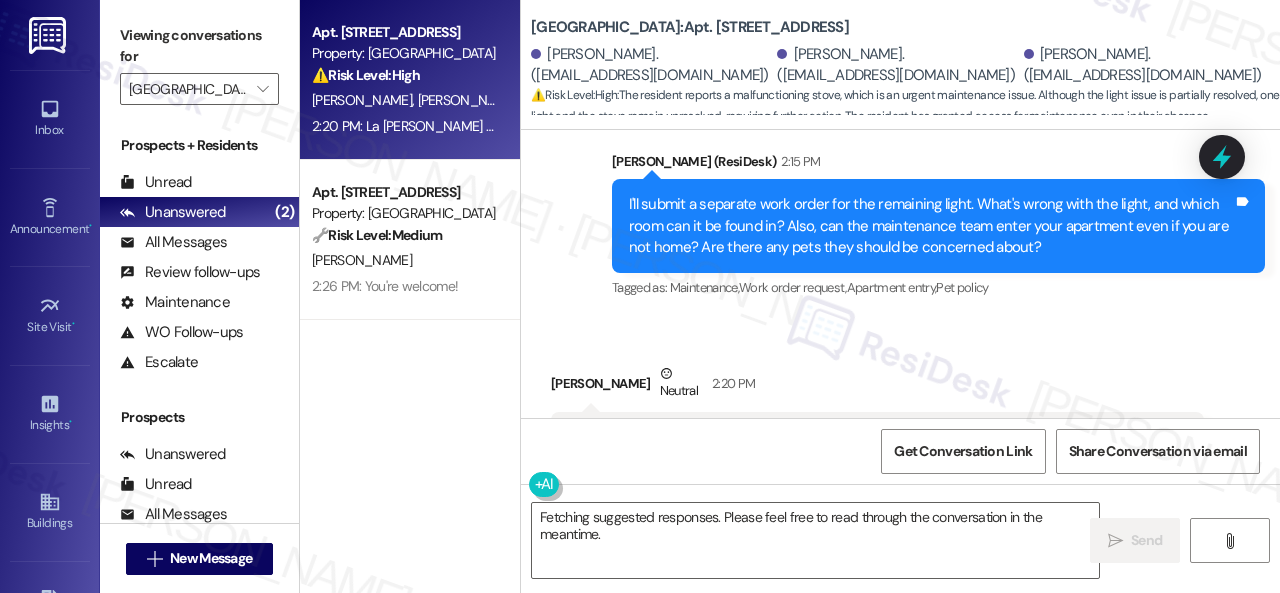 click on "Mayra Pena   Neutral 2:20 PM" at bounding box center (877, 387) 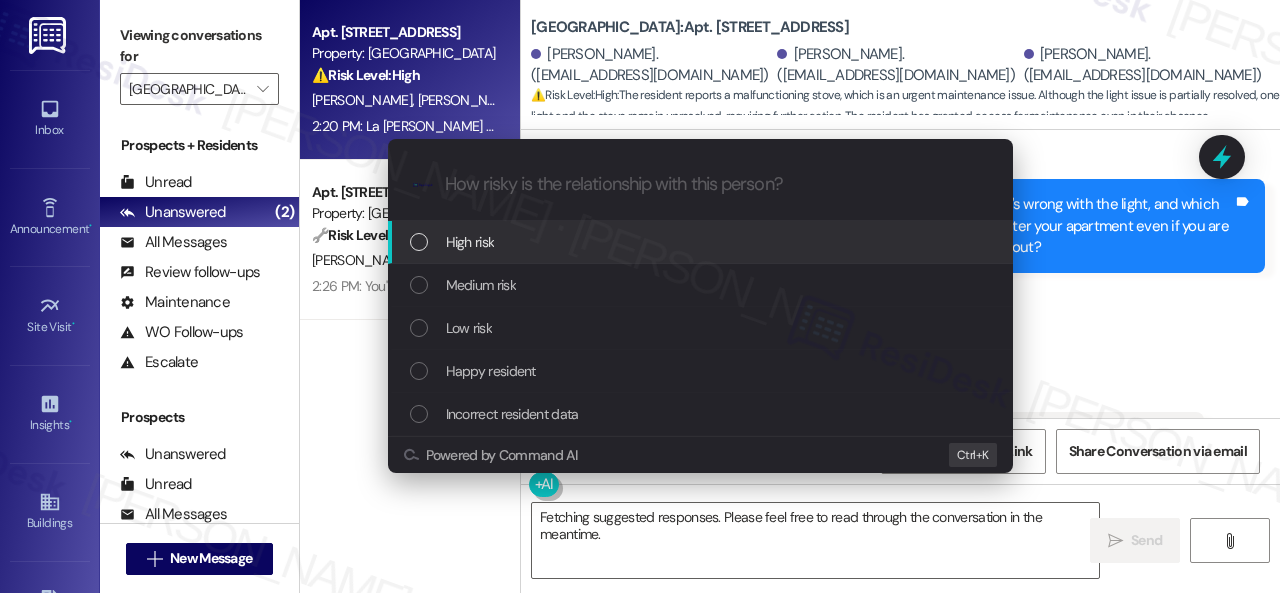 drag, startPoint x: 462, startPoint y: 232, endPoint x: 532, endPoint y: 239, distance: 70.34913 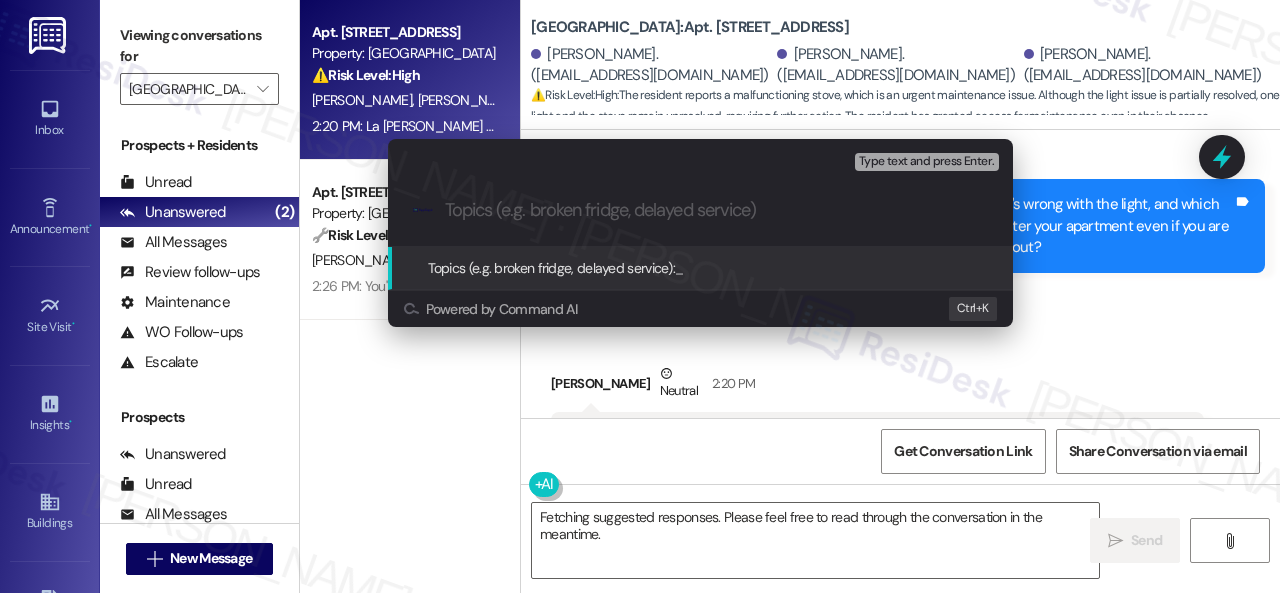 paste on "New work order/s submitted - Bedroom light issue" 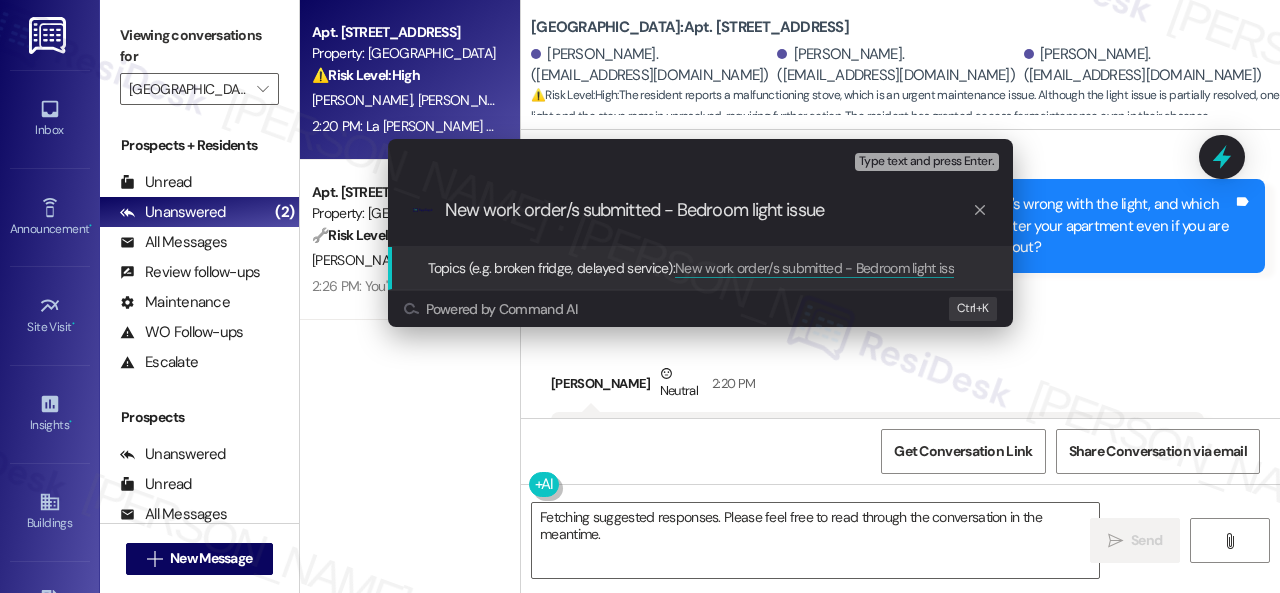 type 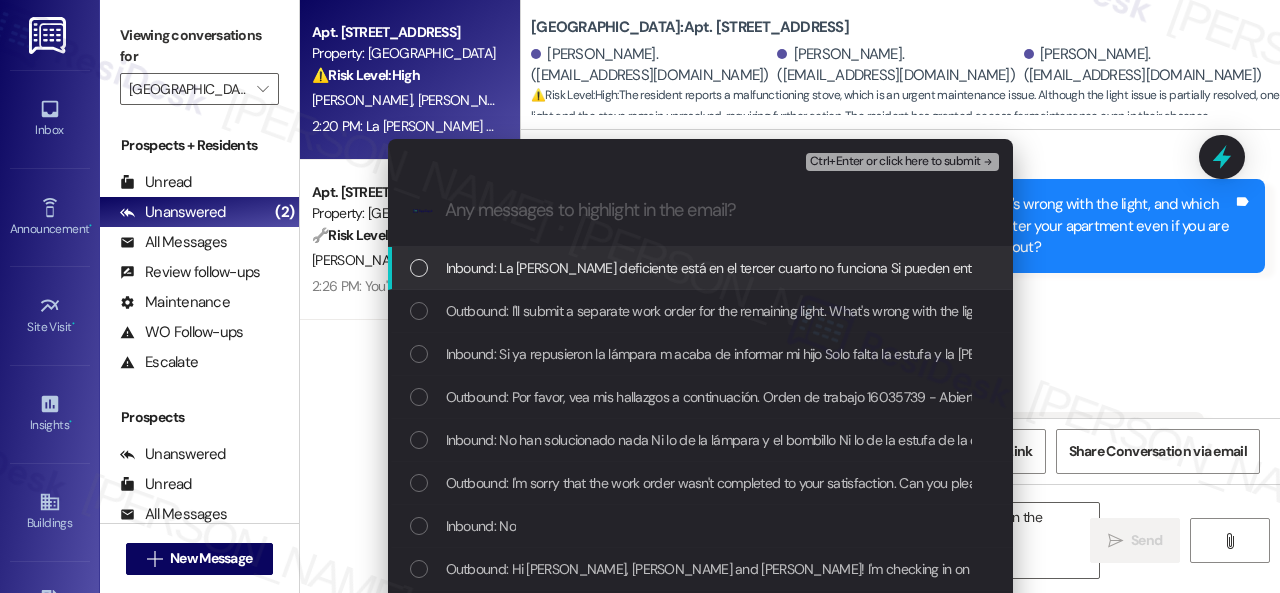 click on "Inbound: La luz deficiente está en el tercer cuarto no funciona
Si pueden entrar al apartamento aunque yo no esté
No hay mascotas
Y también estaré atenta a q solucionen lo de la estufa
Gracias" at bounding box center (1054, 268) 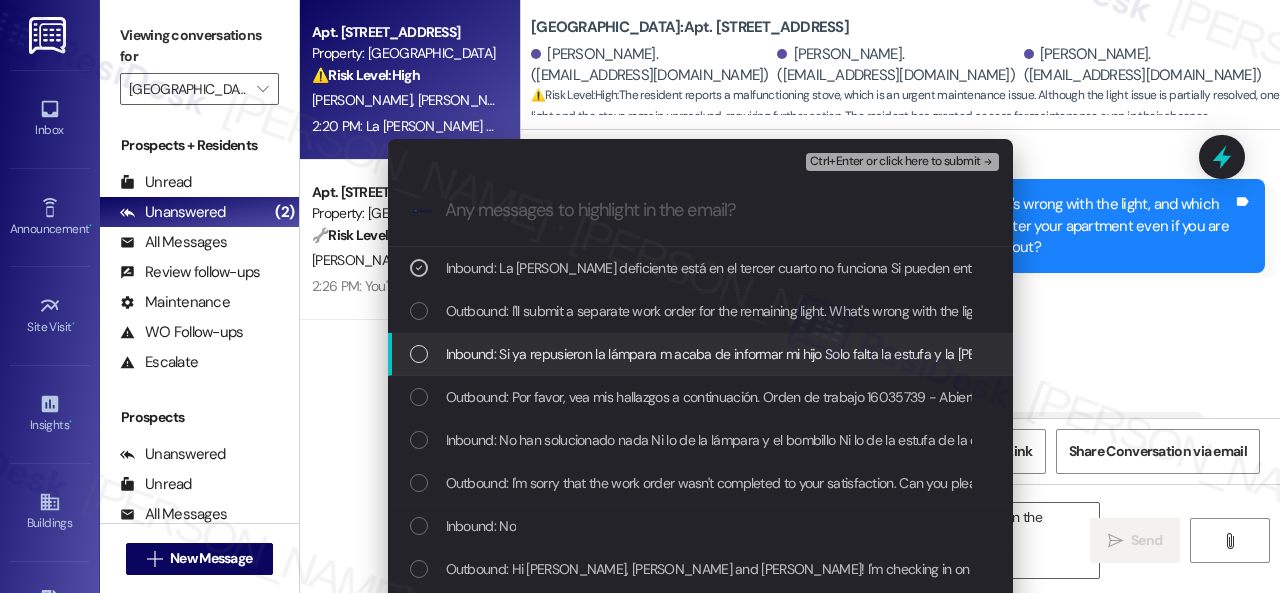 click on "Inbound: Si ya repusieron la lámpara m acaba de informar mi hijo
Solo falta la estufa y la luz de uno de los cuartos" at bounding box center (817, 354) 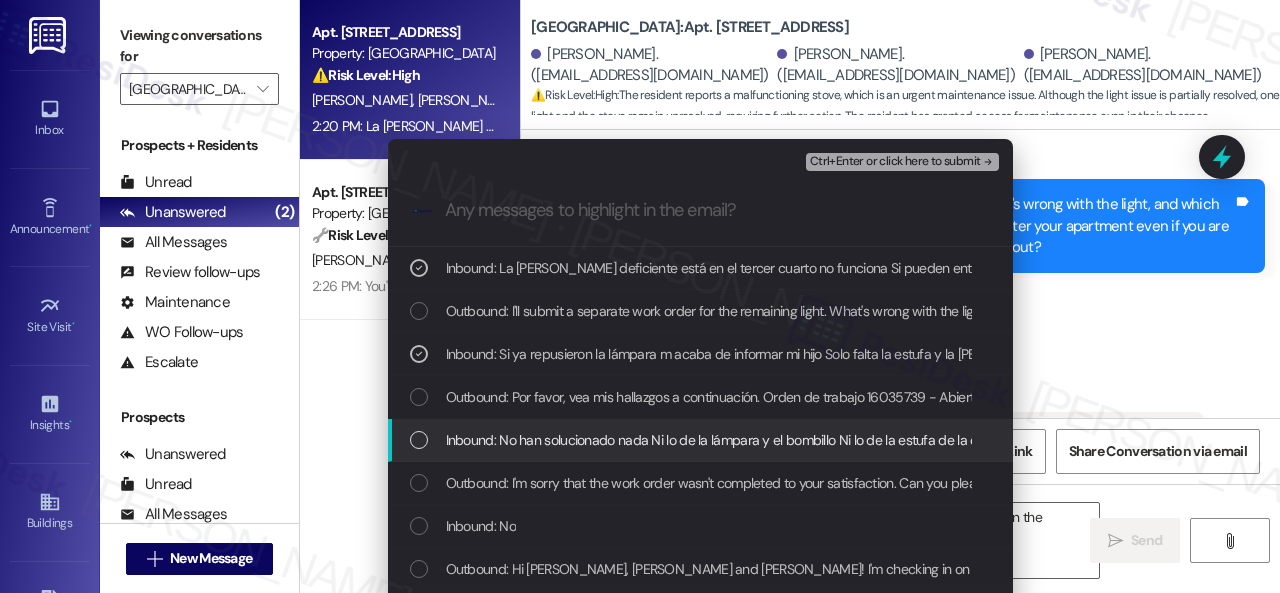 click on "Inbound: No han solucionado nada
Ni lo de la lámpara y el bombillo
Ni lo de la estufa de la cocina
Nadie a venido a solventar ninguno de los 3 problemas q tengo en el apartamento" at bounding box center [967, 440] 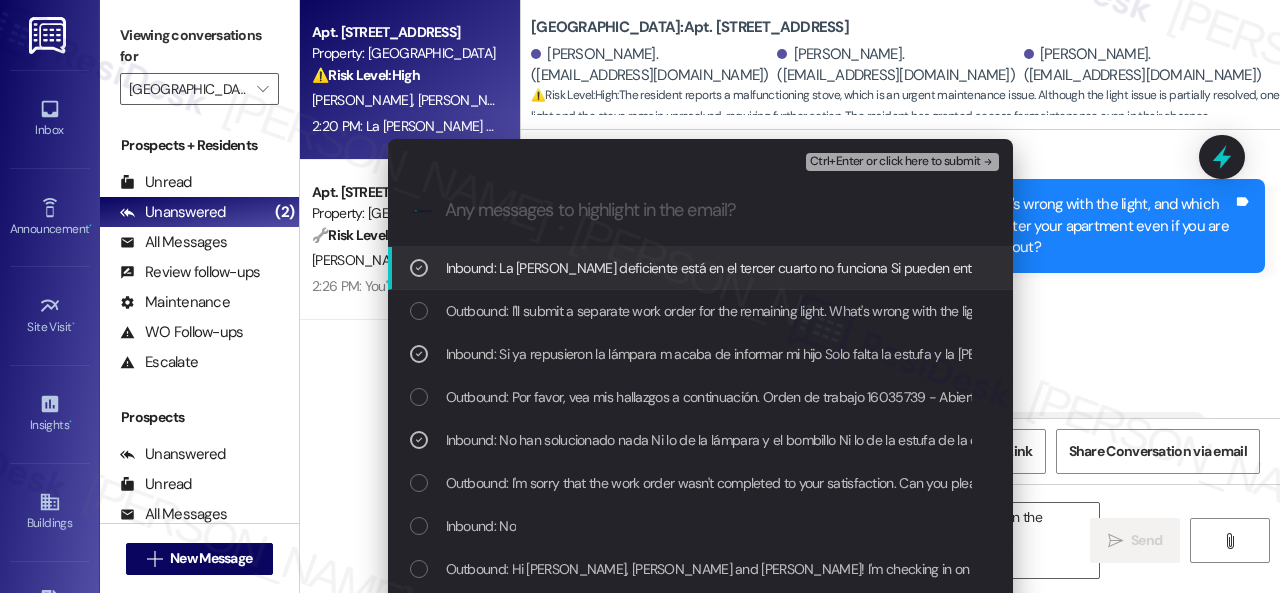 click on "Ctrl+Enter or click here to submit" at bounding box center (904, 162) 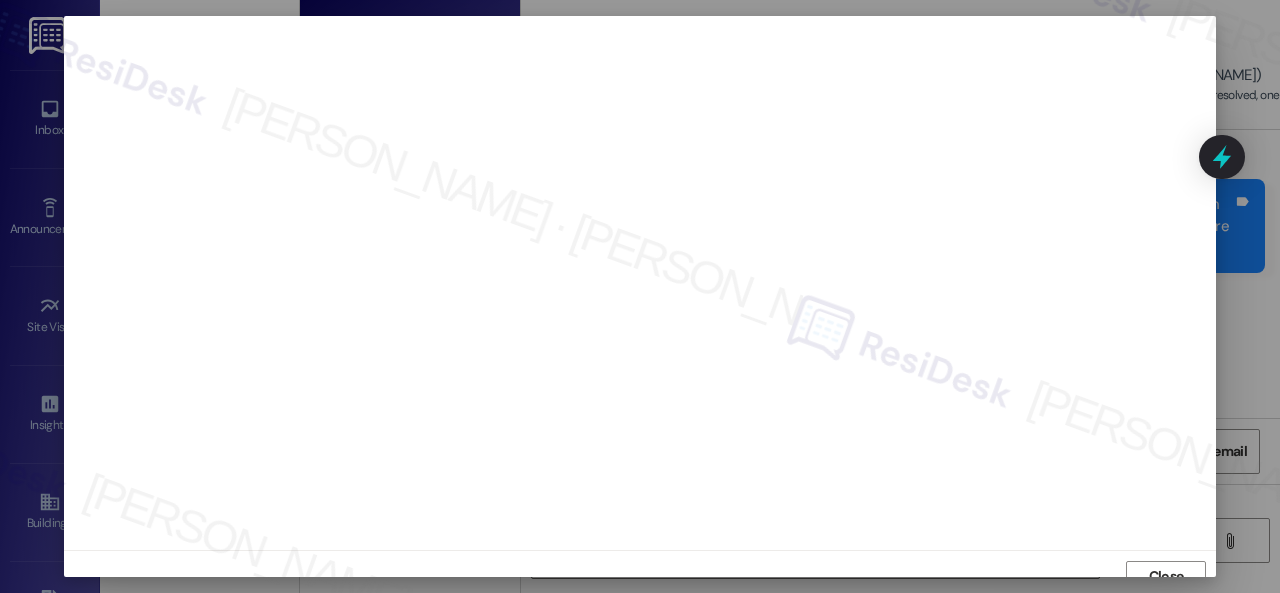 scroll, scrollTop: 15, scrollLeft: 0, axis: vertical 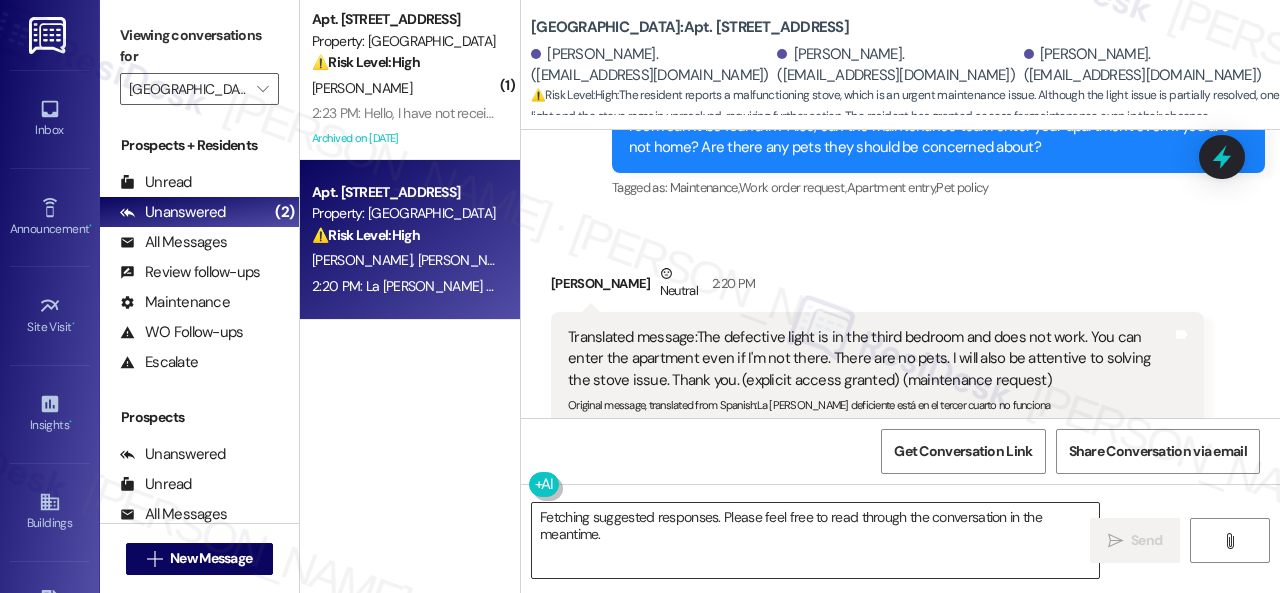 drag, startPoint x: 949, startPoint y: 519, endPoint x: 755, endPoint y: 545, distance: 195.73451 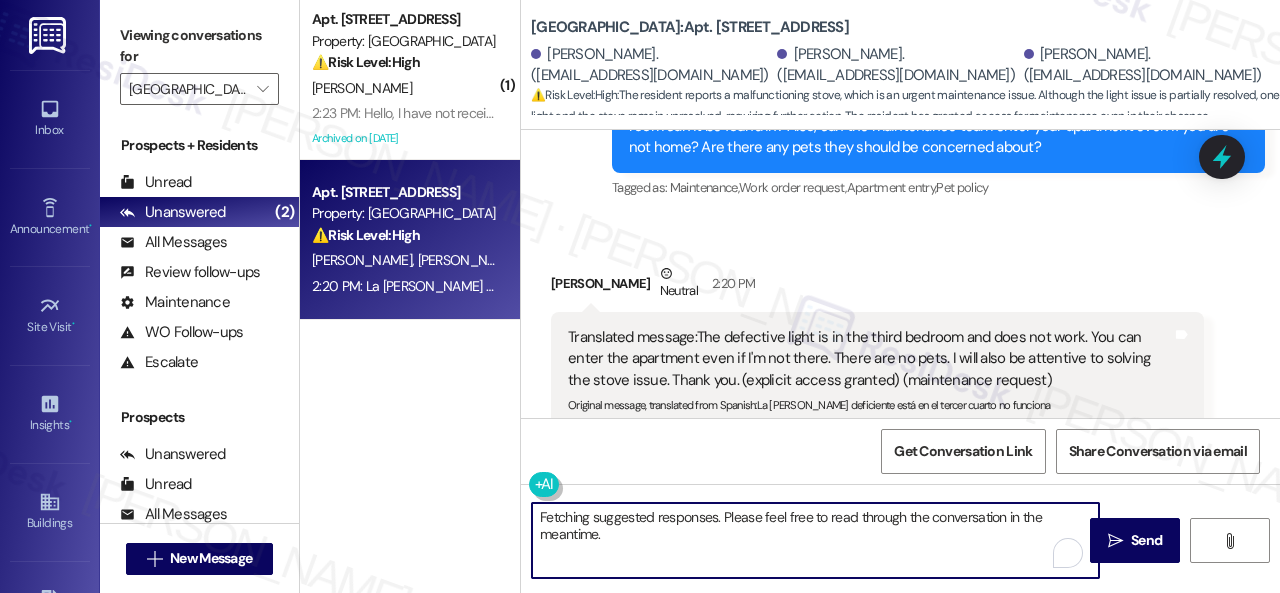 drag, startPoint x: 647, startPoint y: 544, endPoint x: 400, endPoint y: 488, distance: 253.26863 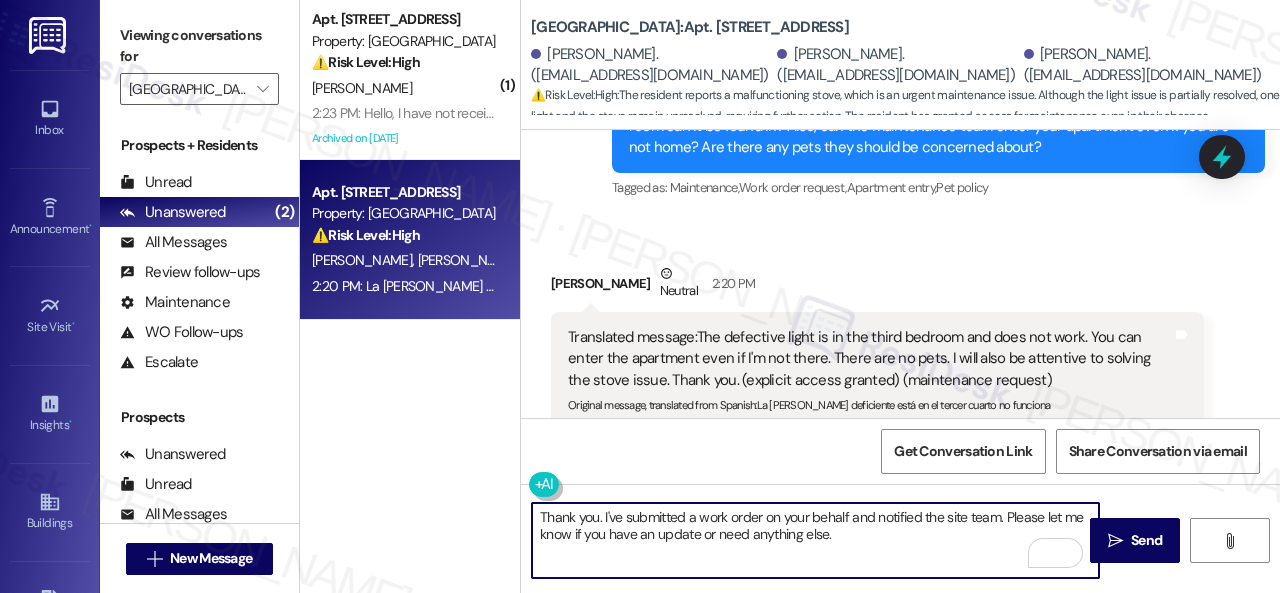click on "Thank you. I've submitted a work order on your behalf and notified the site team. Please let me know if you have an update or need anything else." at bounding box center (815, 540) 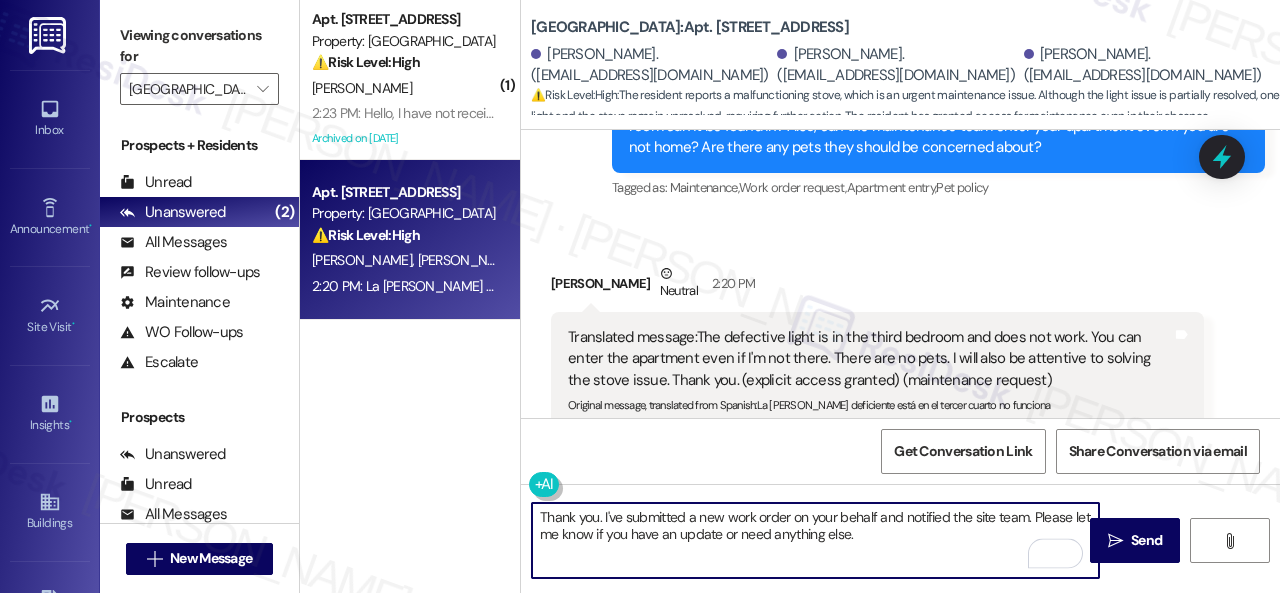 click on "Get Conversation Link Share Conversation via email" at bounding box center (900, 451) 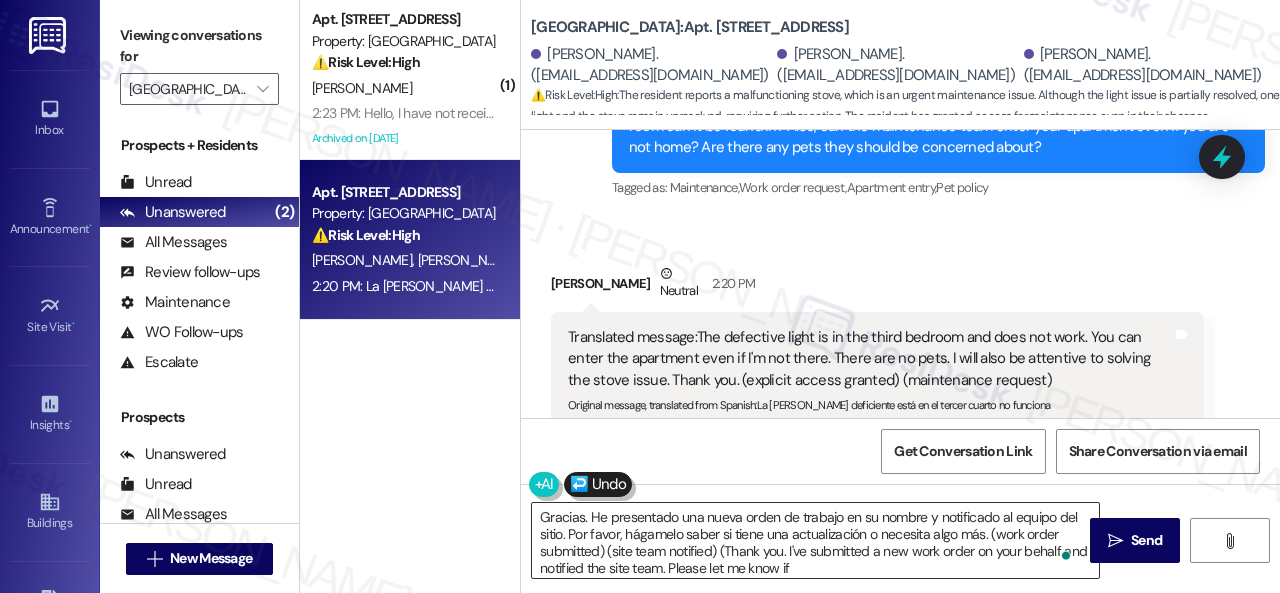 scroll, scrollTop: 4, scrollLeft: 0, axis: vertical 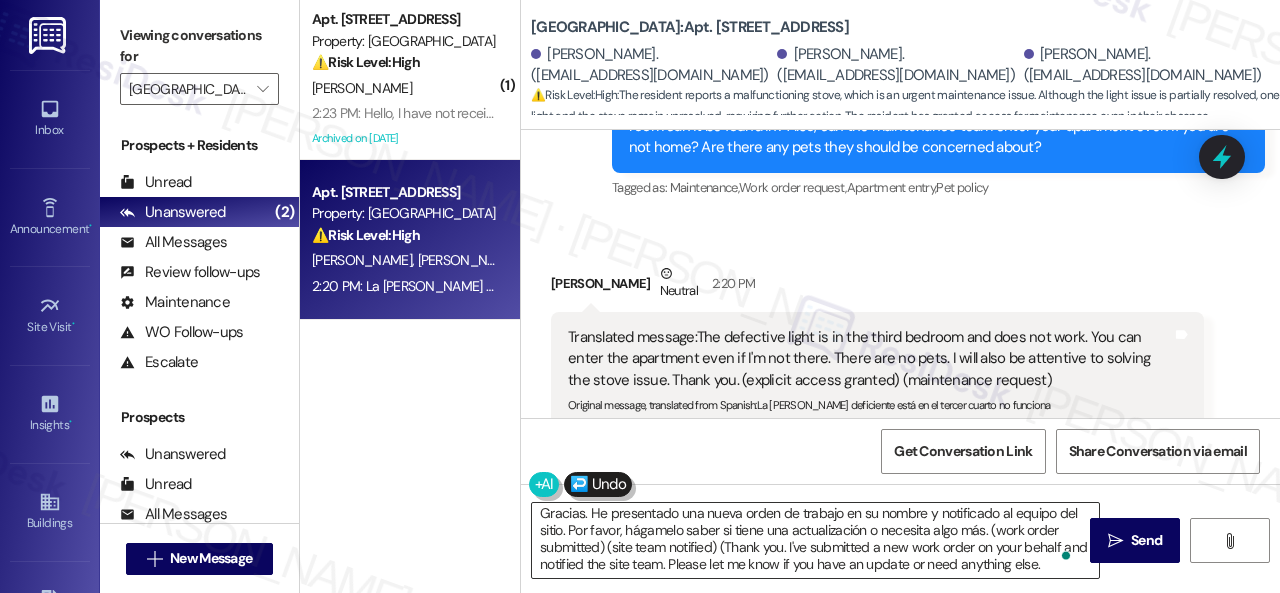 type on "Gracias. He presentado una nueva orden de trabajo en su nombre y notificado al equipo del sitio. Por favor, hágamelo saber si tiene una actualización o necesita algo más. (work order submitted) (site team notified) (Thank you. I've submitted a new work order on your behalf and notified the site team. Please let me know if you have an update or need anything else.)" 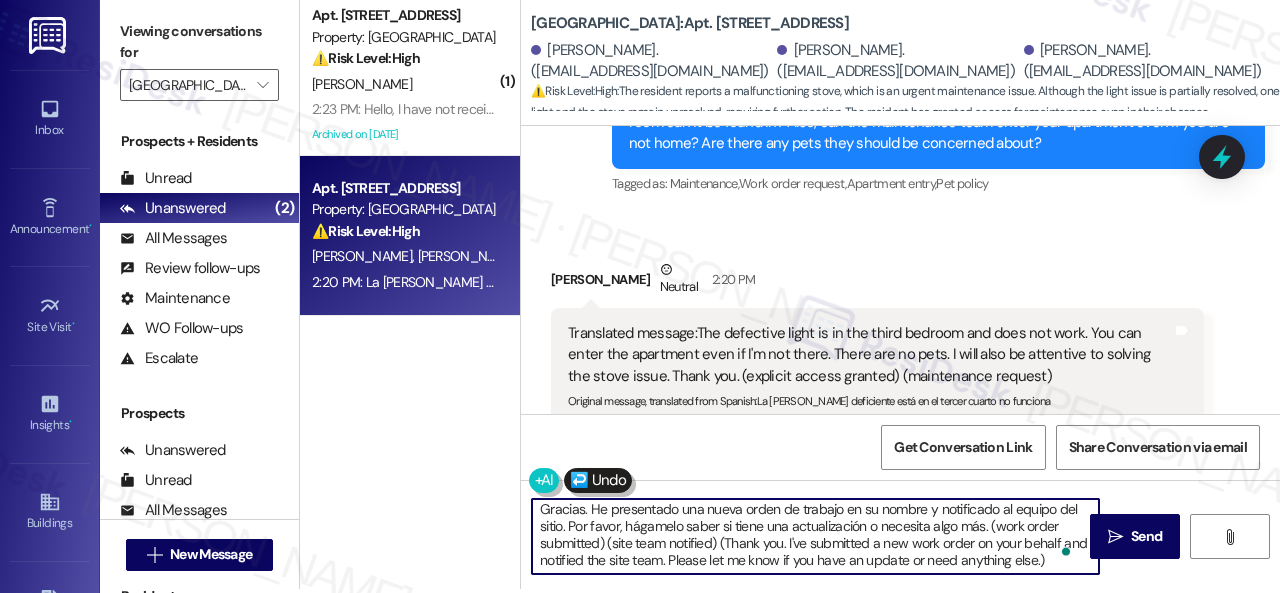 scroll, scrollTop: 6, scrollLeft: 0, axis: vertical 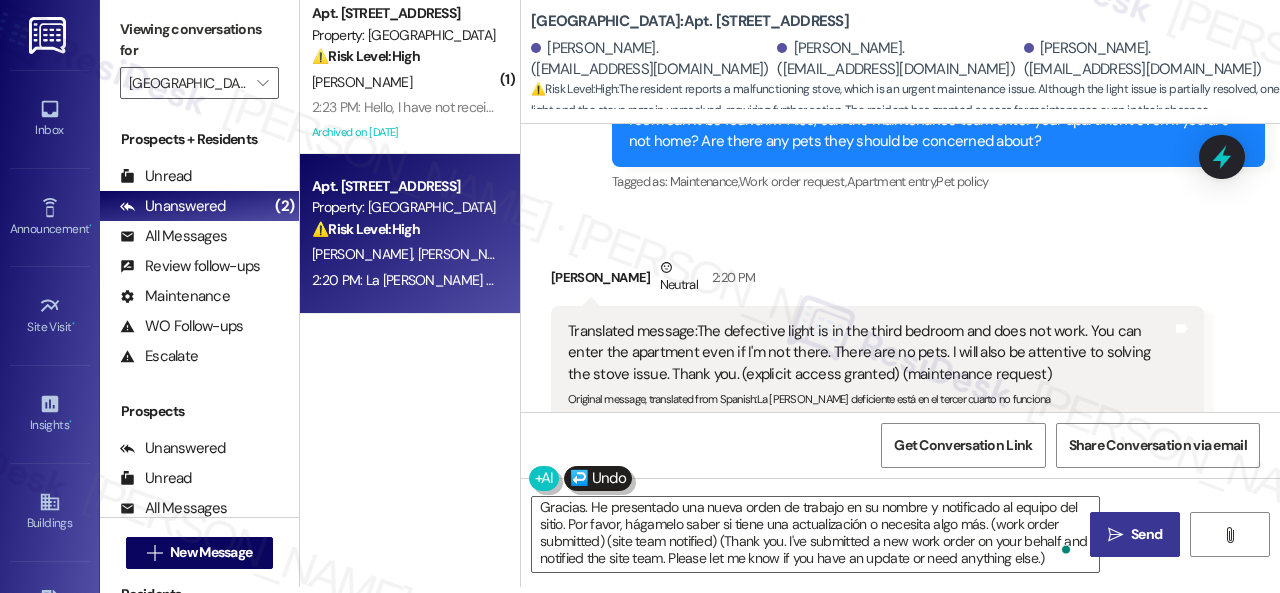 click on "Send" at bounding box center [1146, 534] 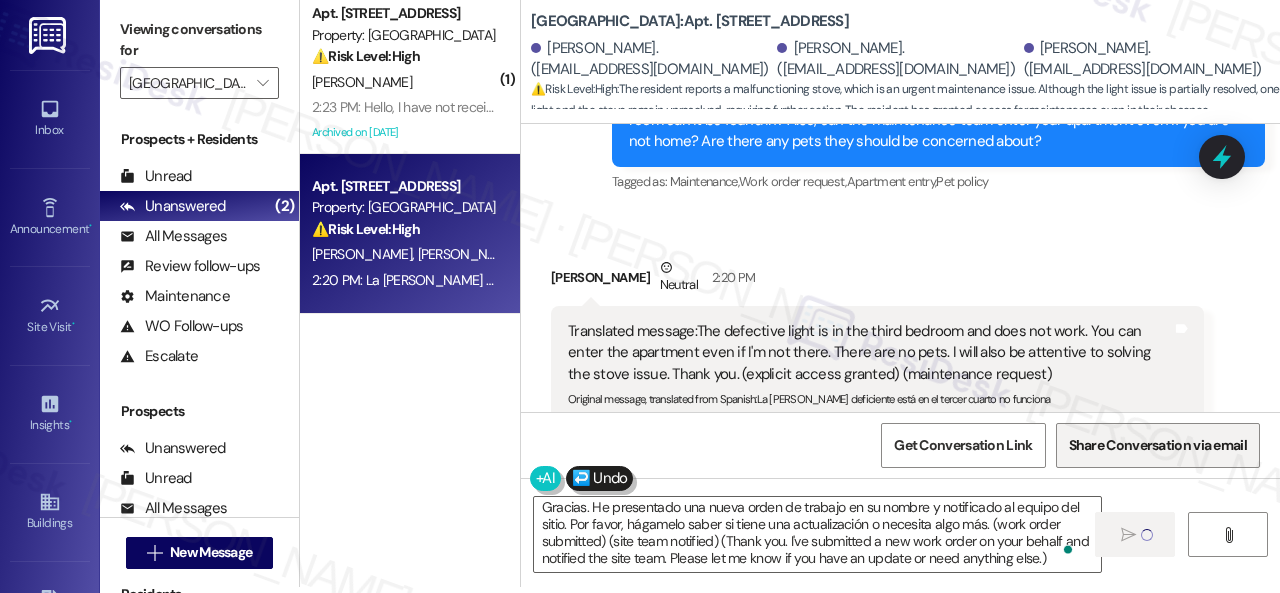 type 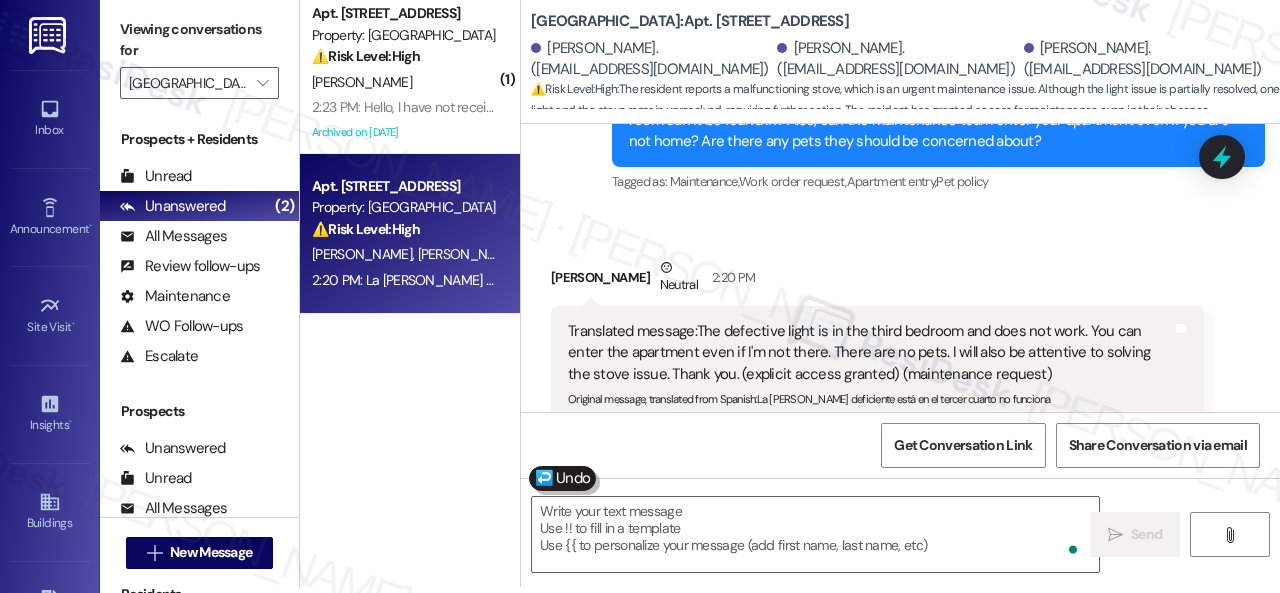 scroll, scrollTop: 0, scrollLeft: 0, axis: both 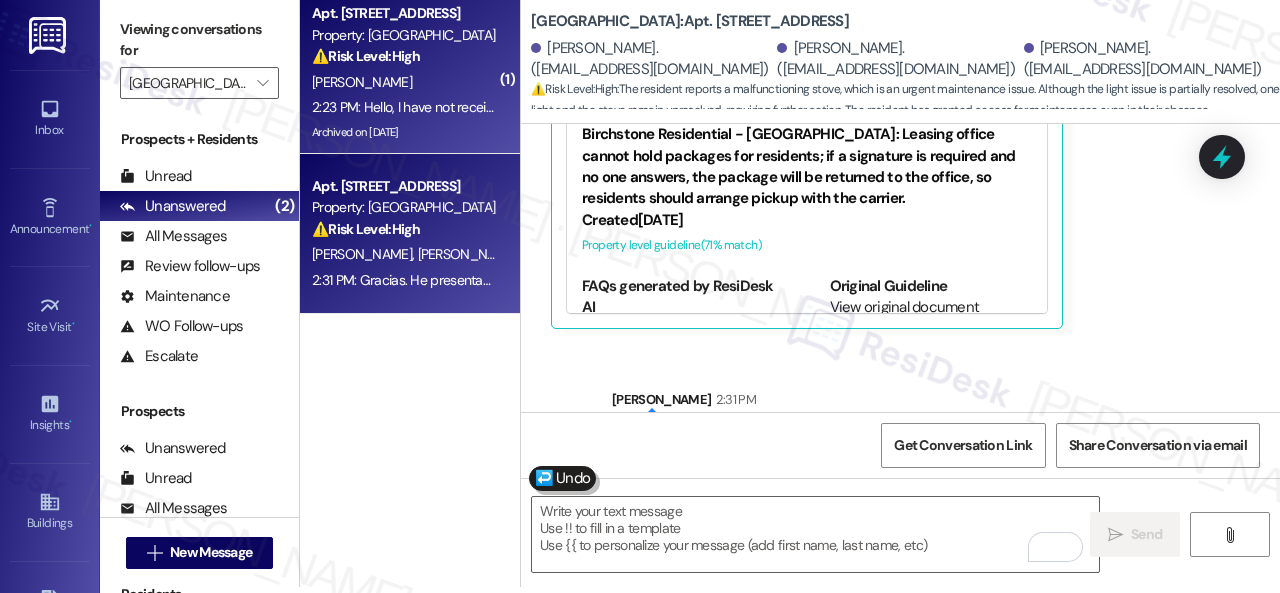 click on "E. Knighton" at bounding box center (404, 82) 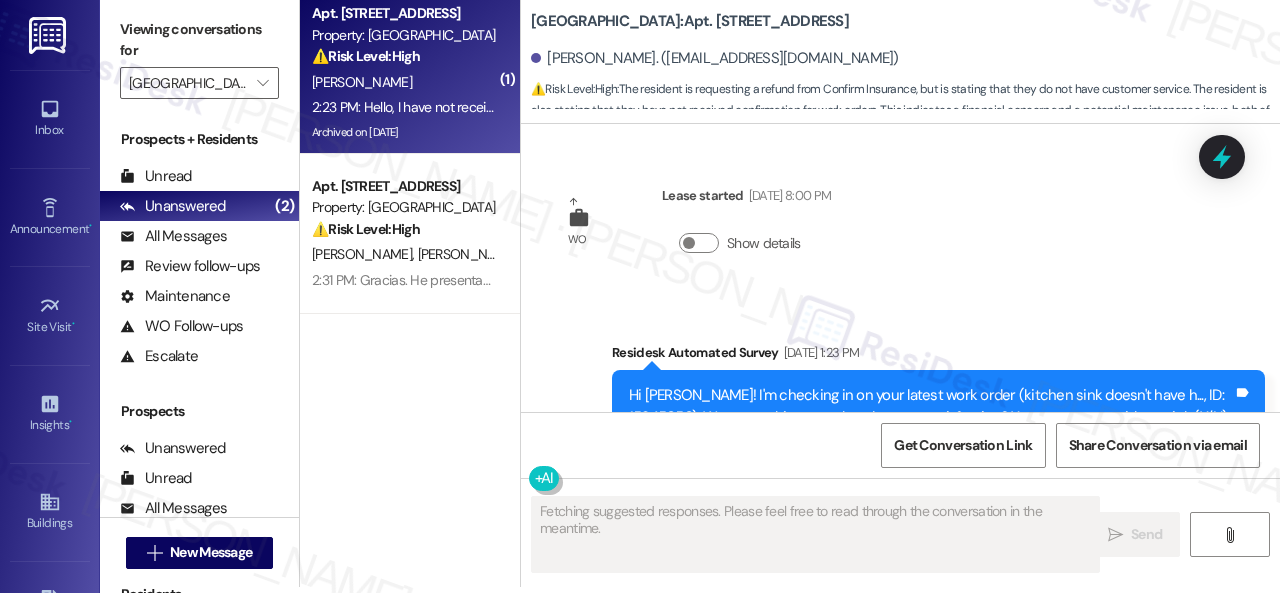 scroll, scrollTop: 35543, scrollLeft: 0, axis: vertical 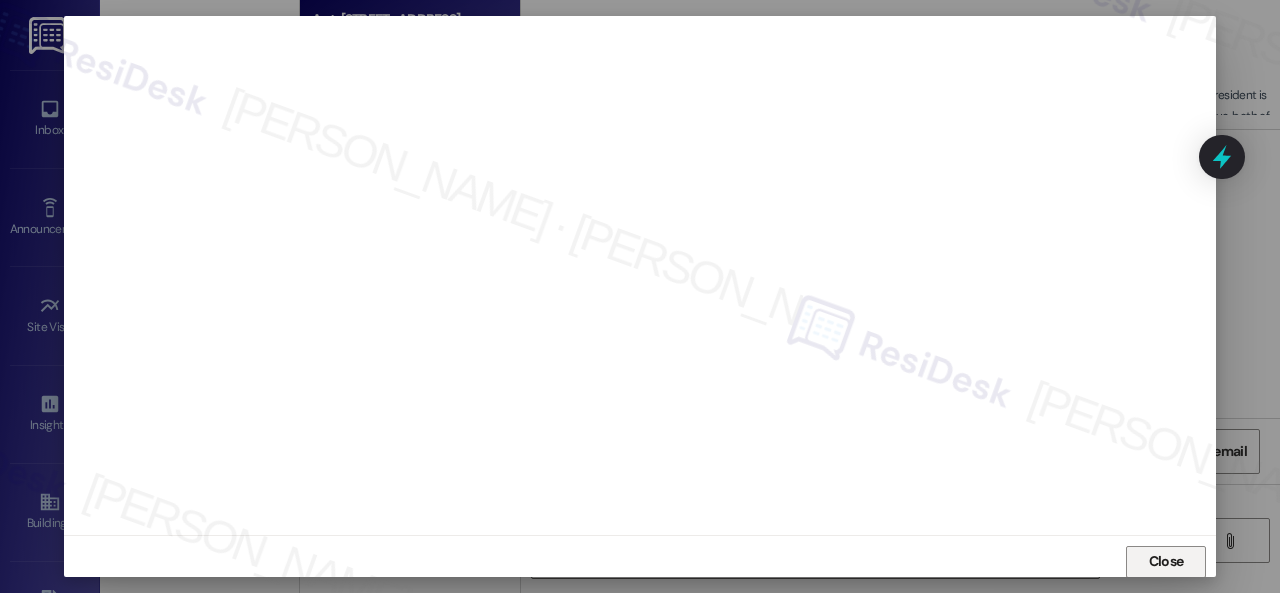 click on "Close" at bounding box center (1166, 561) 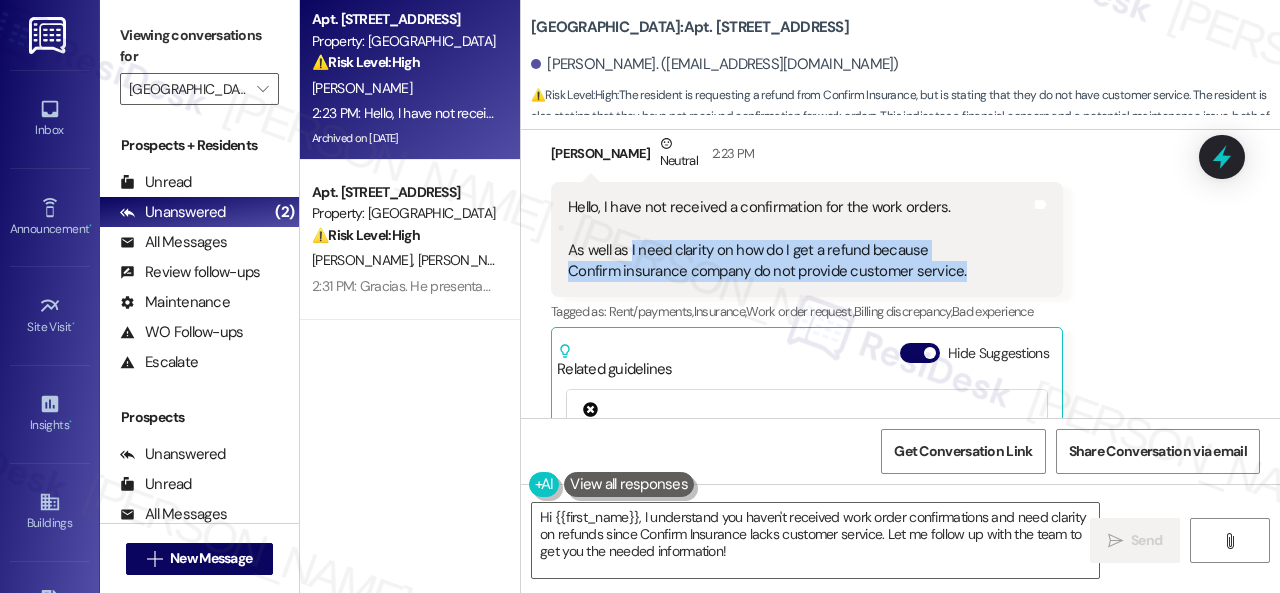 drag, startPoint x: 629, startPoint y: 224, endPoint x: 975, endPoint y: 255, distance: 347.38596 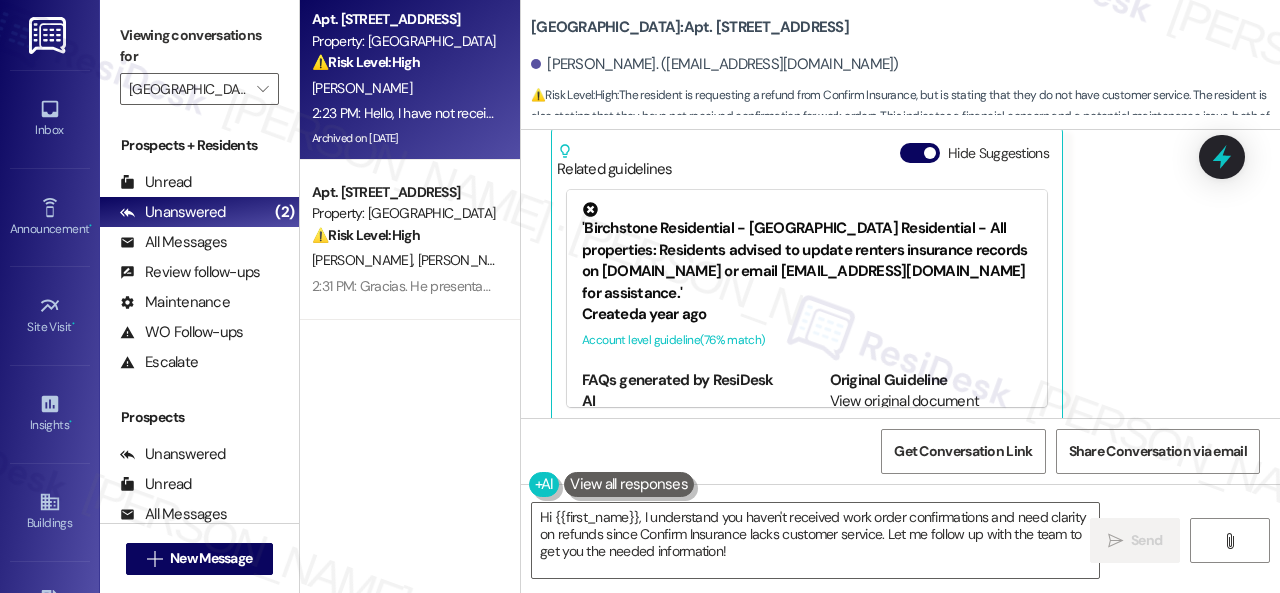 scroll, scrollTop: 35343, scrollLeft: 0, axis: vertical 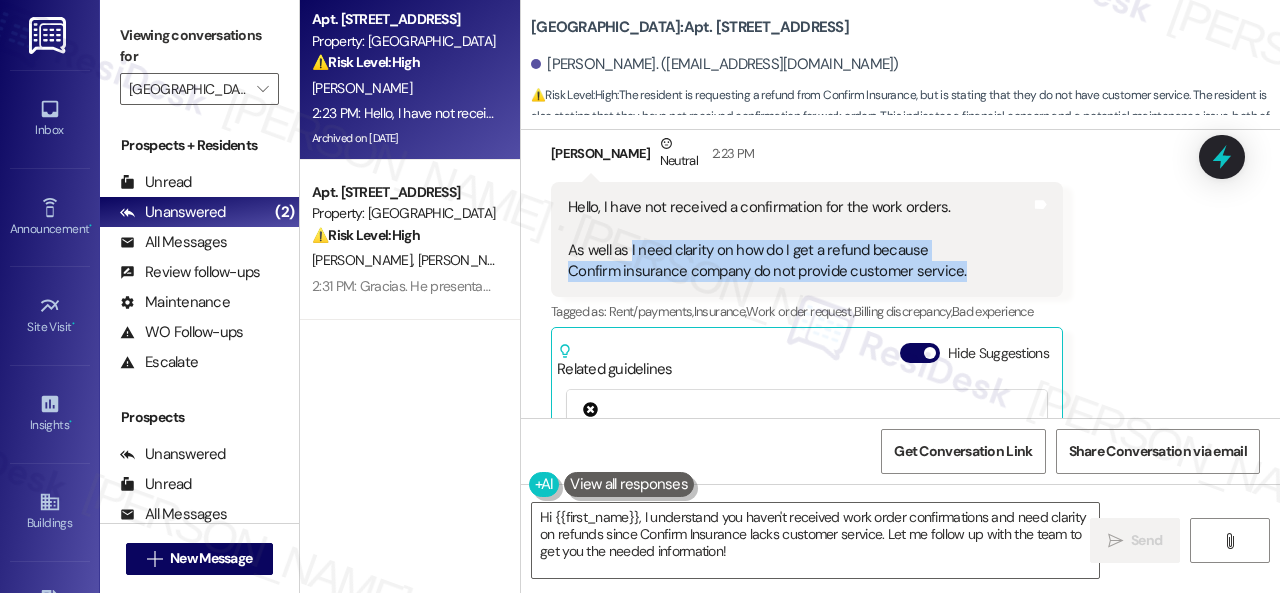 click on "Apt. 120, 004 Halston Park Central Property: Halston Park Central ⚠️  Risk Level:  High The resident is requesting a refund from Confirm Insurance, but is stating that they do not have customer service. The resident is also stating that they have not received confirmation for work orders. This indicates a financial concern and a potential maintenance issue, both of which require prompt attention. E. Knighton 2:23 PM: Hello, I have not received a confirmation for the work orders.
As well as I need clarity on how do I get a refund because
Confirm insurance company do not provide customer service.  2:23 PM: Hello, I have not received a confirmation for the work orders.
As well as I need clarity on how do I get a refund because
Confirm insurance company do not provide customer service.  Archived on 07/03/2025 Apt. 308, 003 Halston Park Central Property: Halston Park Central ⚠️  Risk Level:  High D. Wilhelm M. Pena J. Osorio Suarez Halston Park Central:  Apt. 120, 004 Halston Park Central         High" at bounding box center [790, 296] 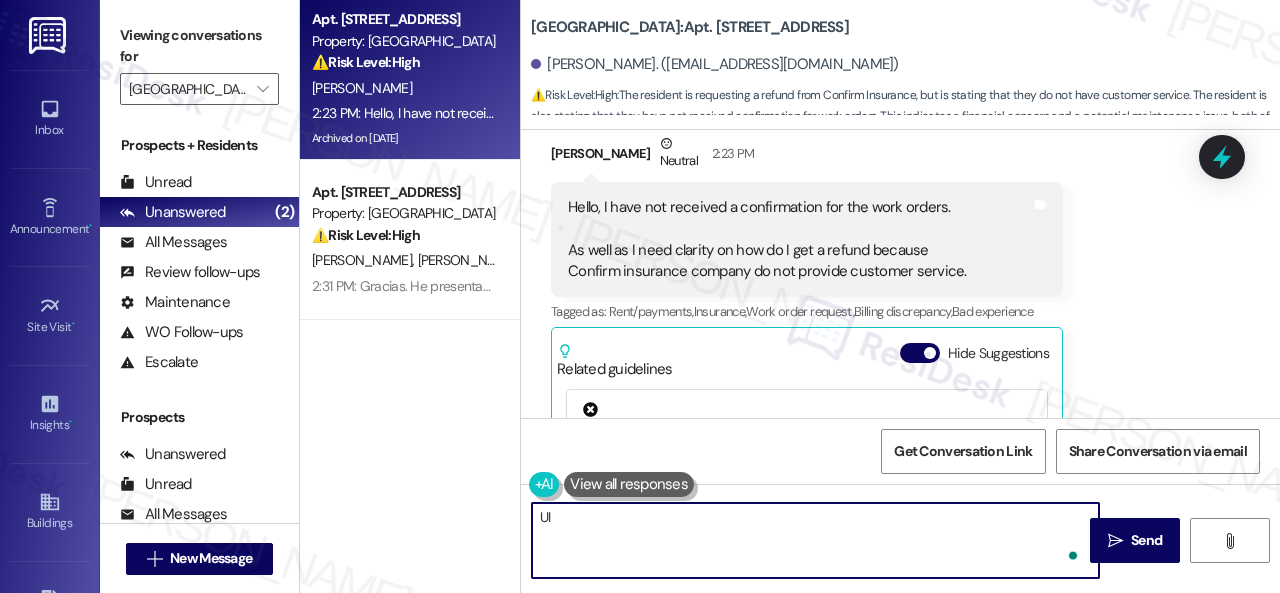 type on "U" 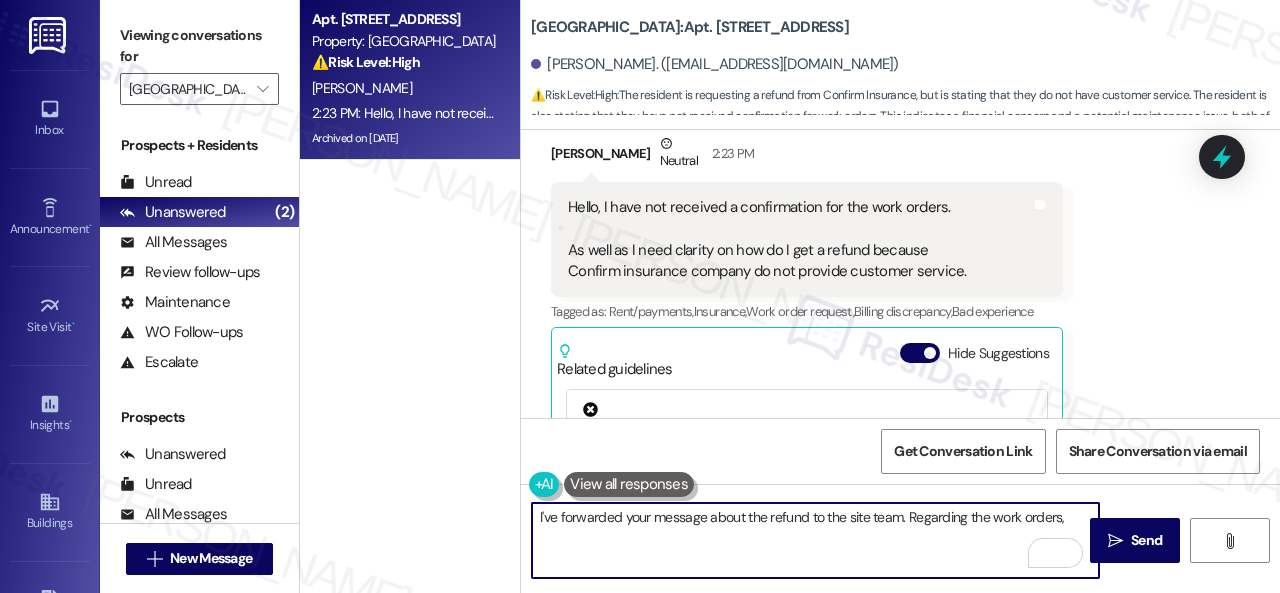 click on "I've forwarded your message about the refund to the site team. Regarding the work orders," at bounding box center (815, 540) 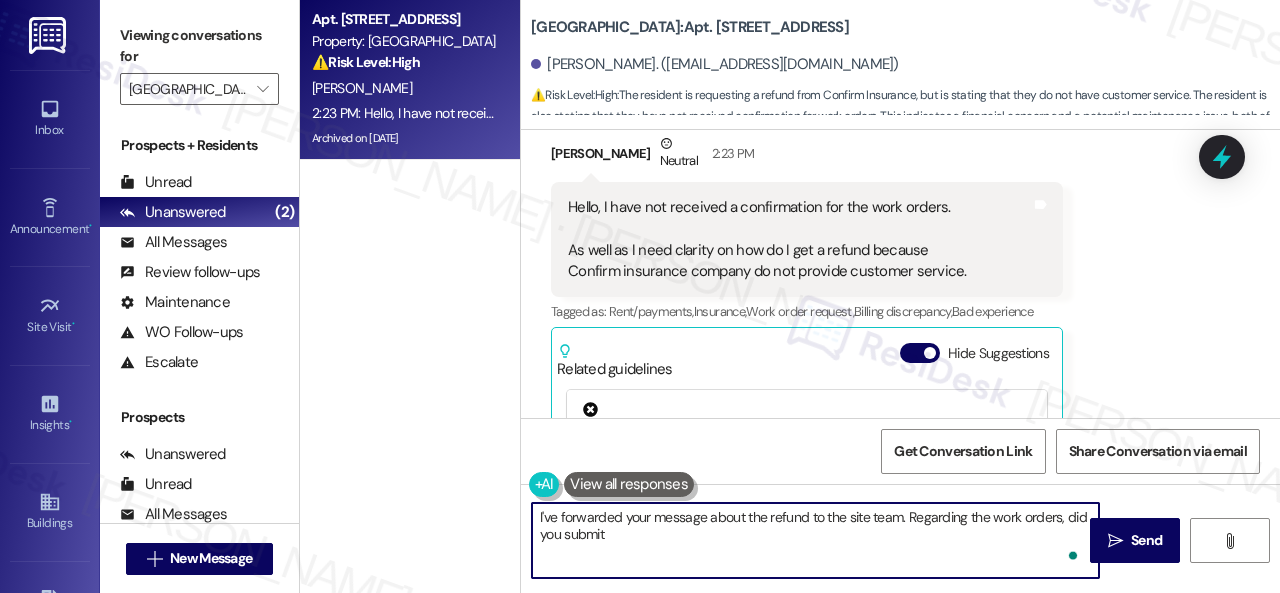 paste on "maintenance requests for the issues? If so, are the work orders still open/active? If they are, please provide the work order numbers, and I'll gladly follow up with the site team immediately. Thank you!" 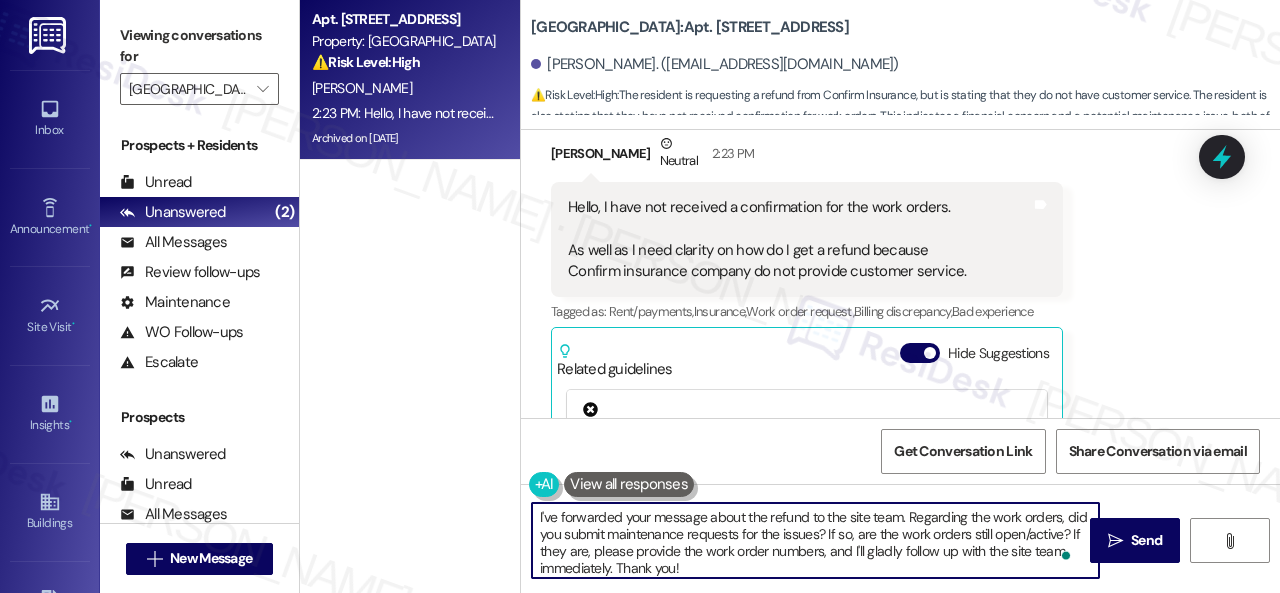 scroll, scrollTop: 4, scrollLeft: 0, axis: vertical 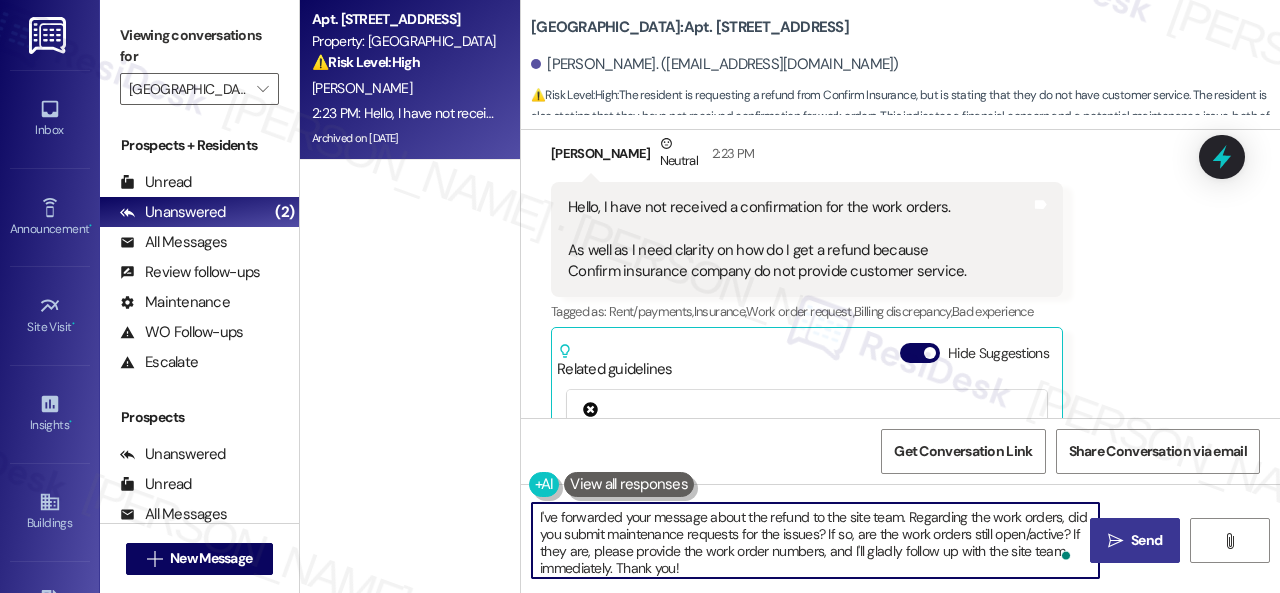type on "I've forwarded your message about the refund to the site team. Regarding the work orders, did you submit maintenance requests for the issues? If so, are the work orders still open/active? If they are, please provide the work order numbers, and I'll gladly follow up with the site team immediately. Thank you!" 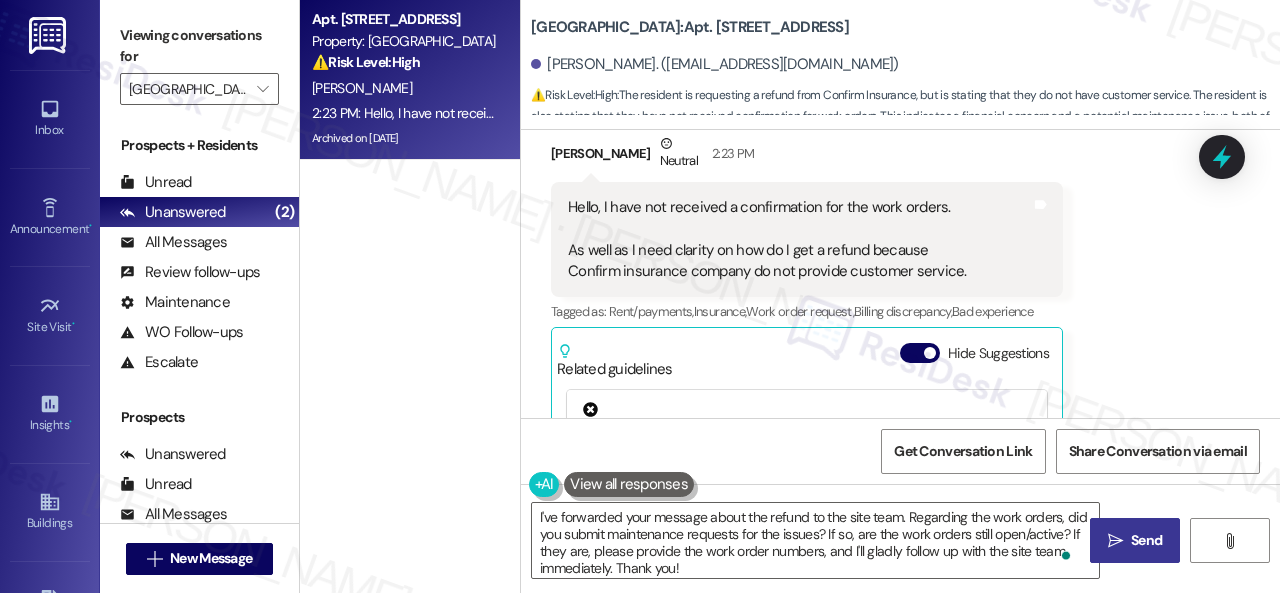 click on " Send" at bounding box center [1135, 540] 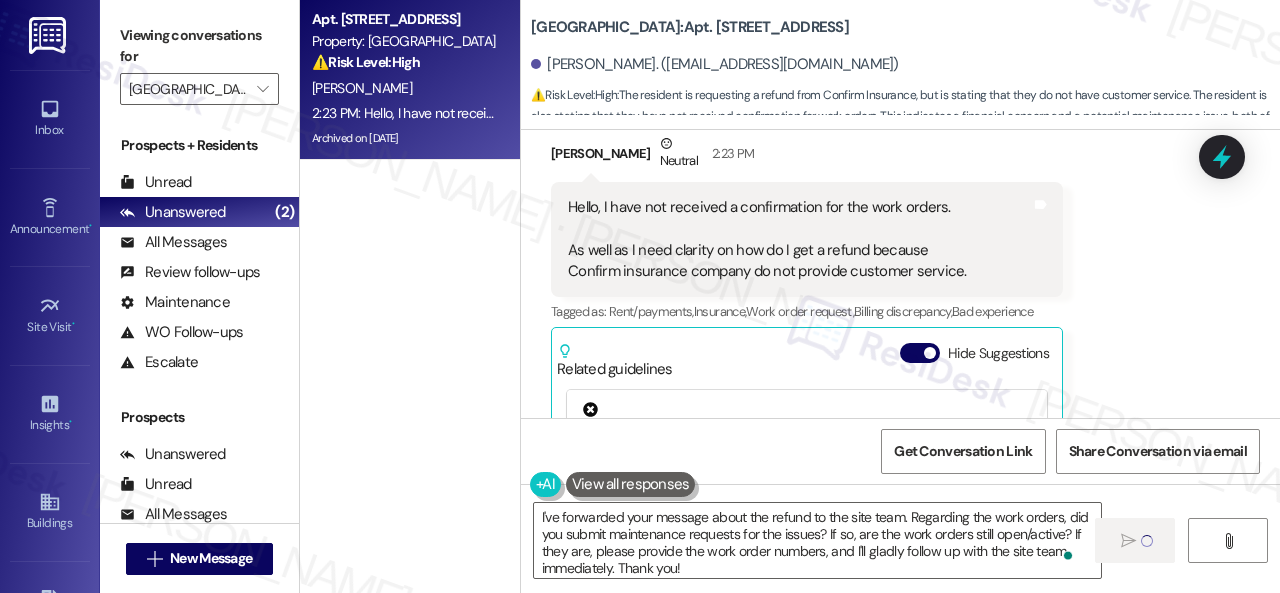 type 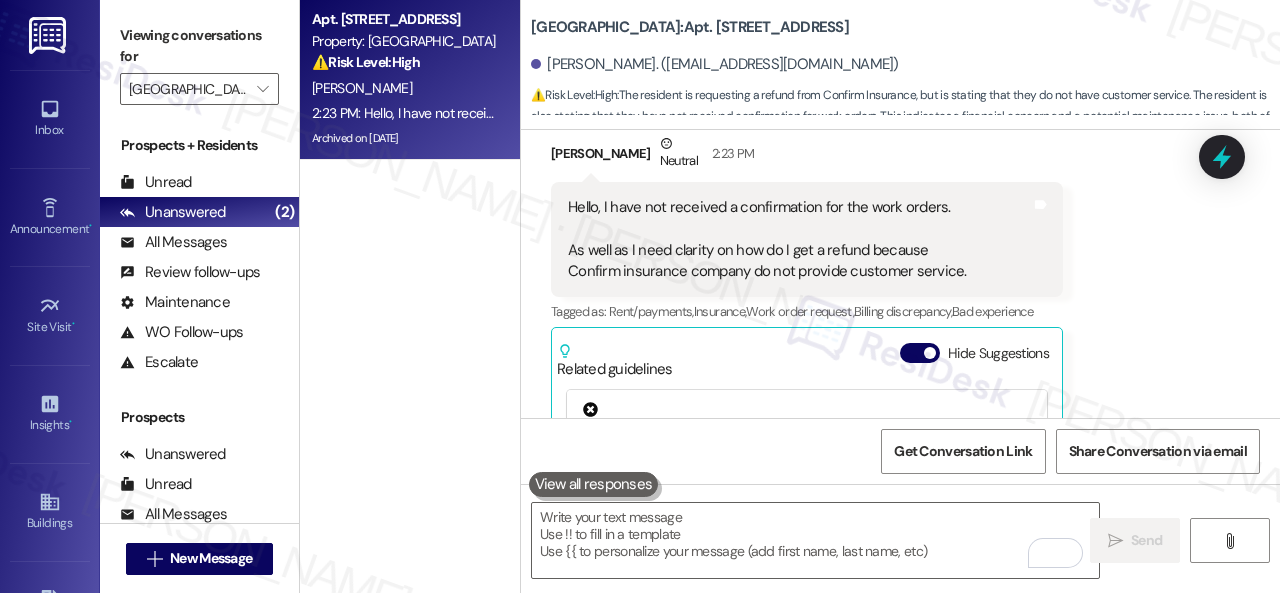 scroll, scrollTop: 35542, scrollLeft: 0, axis: vertical 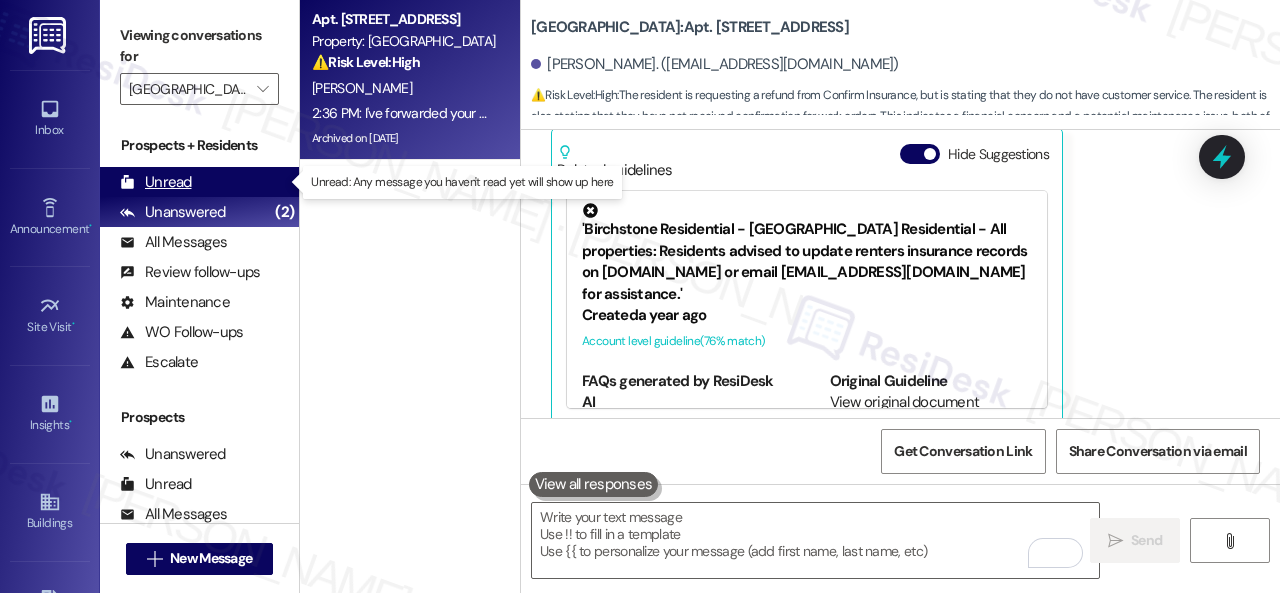 click on "Unread" at bounding box center [156, 182] 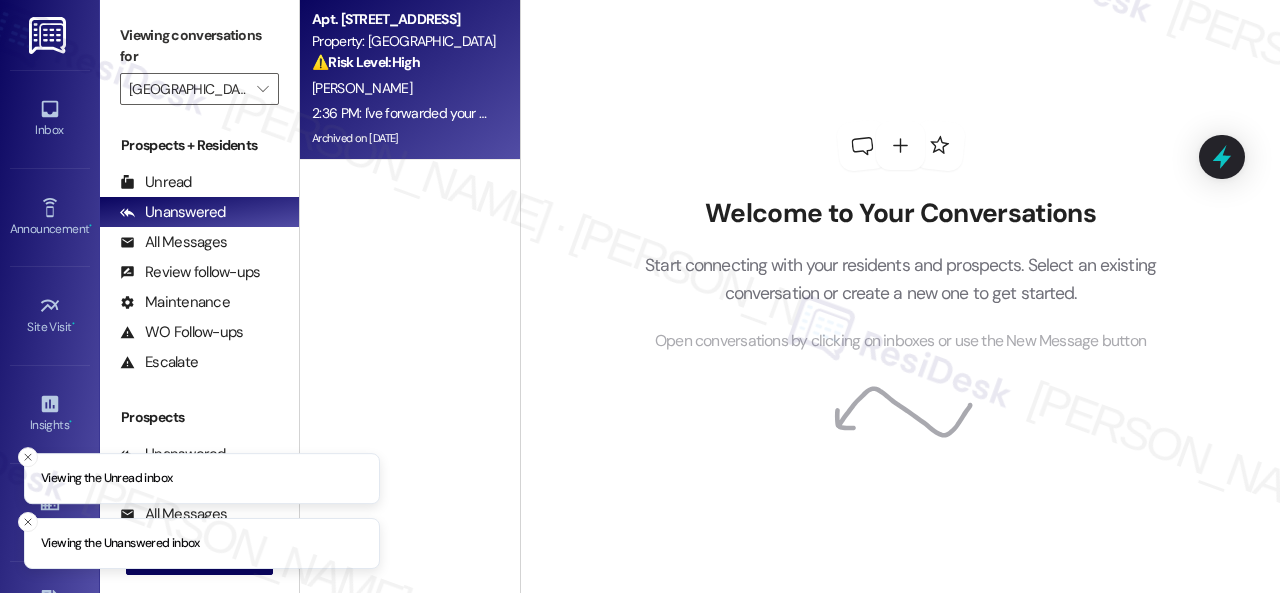 scroll, scrollTop: 0, scrollLeft: 0, axis: both 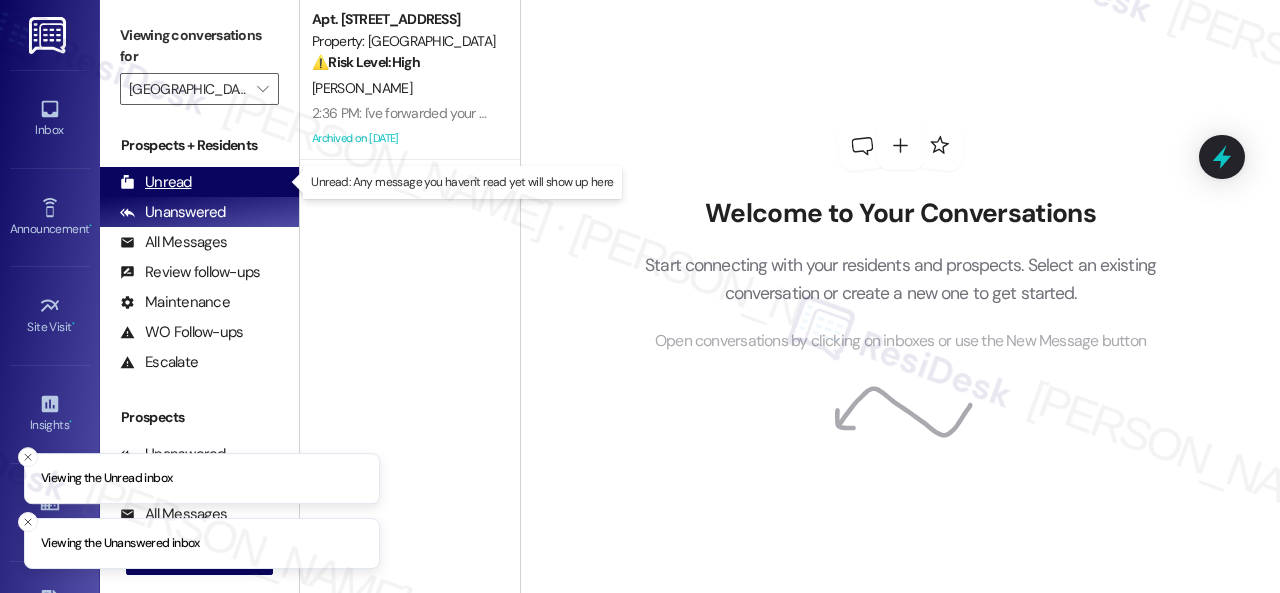 click on "Unread" at bounding box center (156, 182) 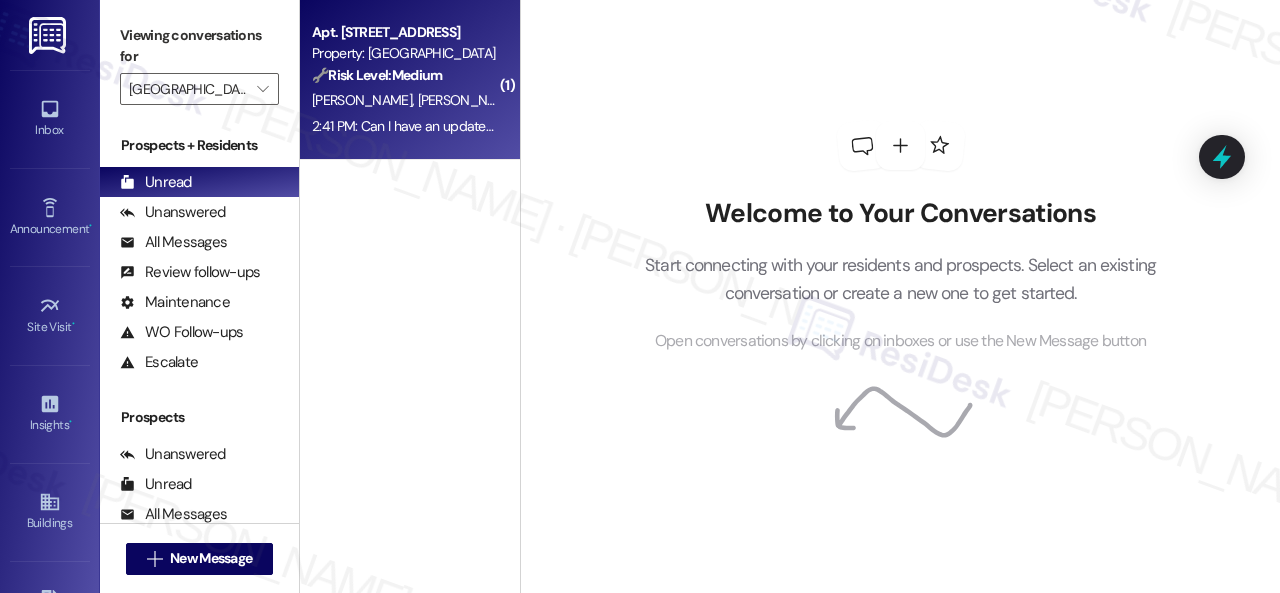 click on "🔧  Risk Level:  Medium The resident is requesting an update on a work order for a dryer that has been open since Sunday. While inconvenient, this does not represent an emergency or immediate safety hazard. It falls under non-urgent maintenance." at bounding box center (404, 75) 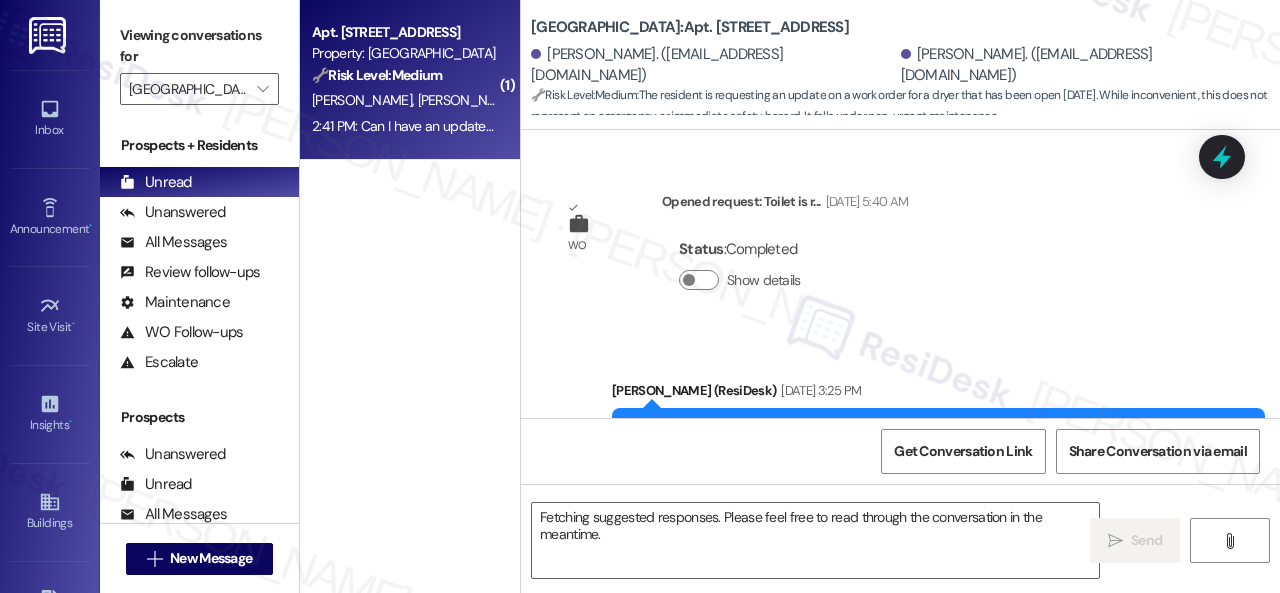 scroll, scrollTop: 23506, scrollLeft: 0, axis: vertical 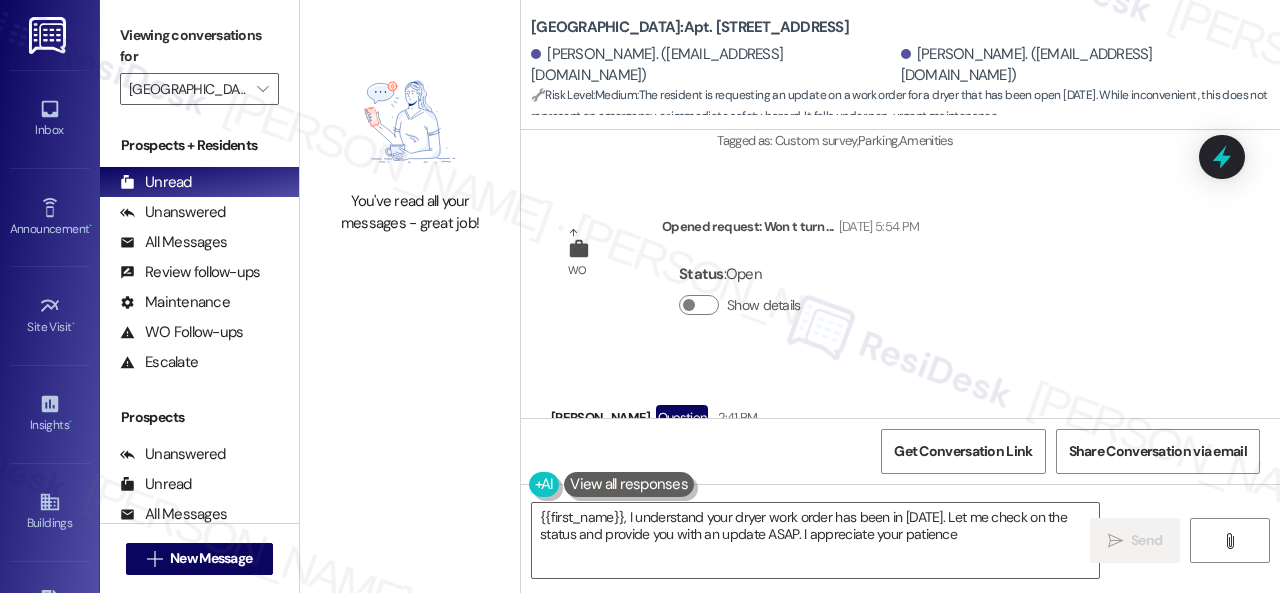 type on "{{first_name}}, I understand your dryer work order has been in since Sunday. Let me check on the status and provide you with an update ASAP. I appreciate your patience!" 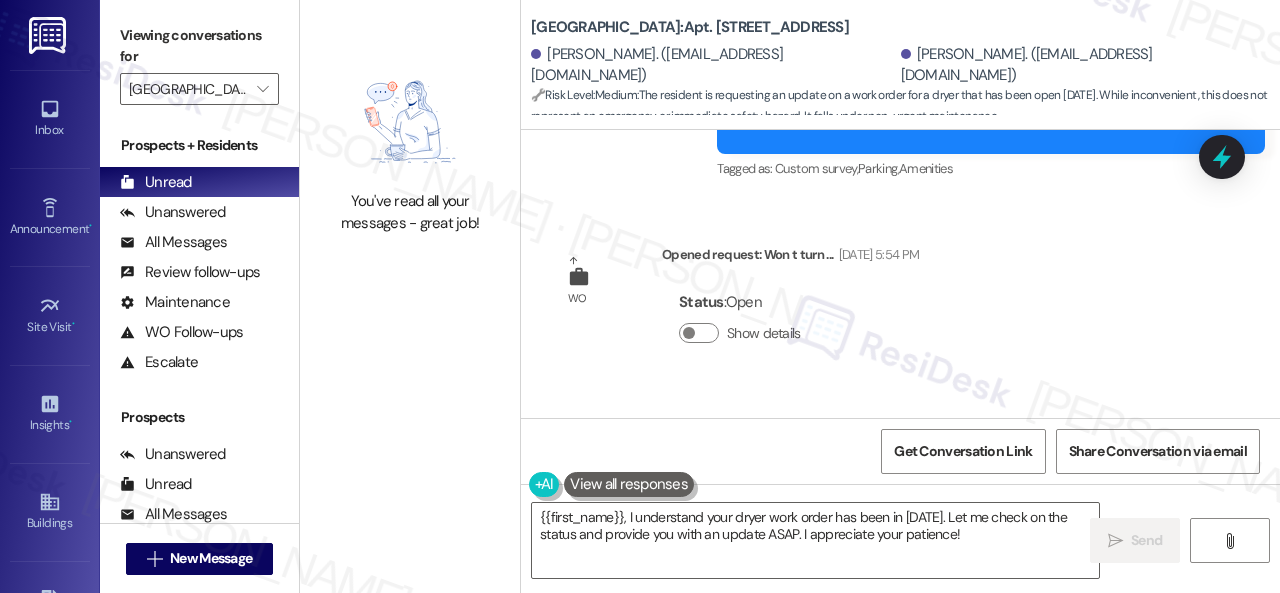 scroll, scrollTop: 23506, scrollLeft: 0, axis: vertical 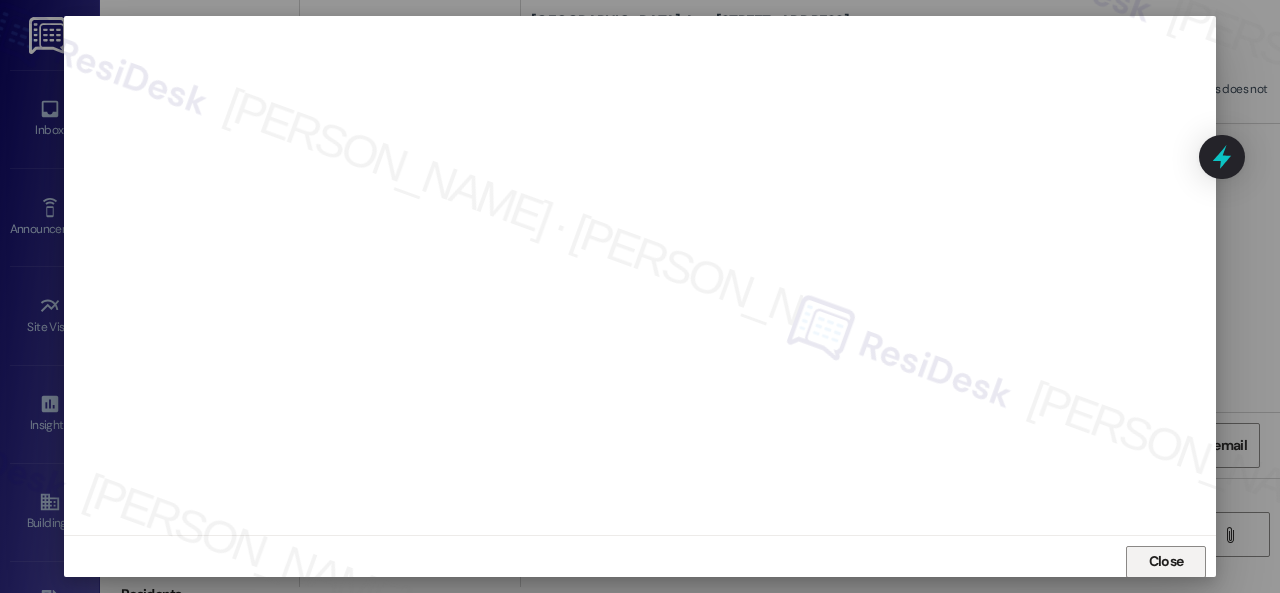click on "Close" at bounding box center (1166, 561) 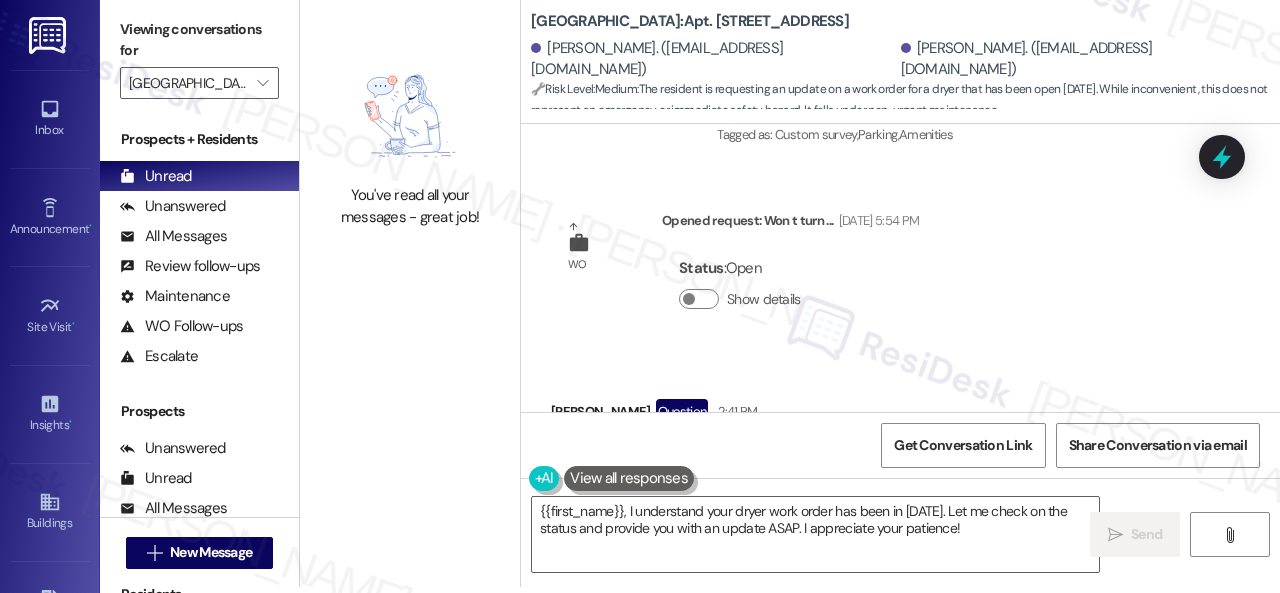 click on "Alyssa Koteles Question 2:41 PM" at bounding box center (842, 415) 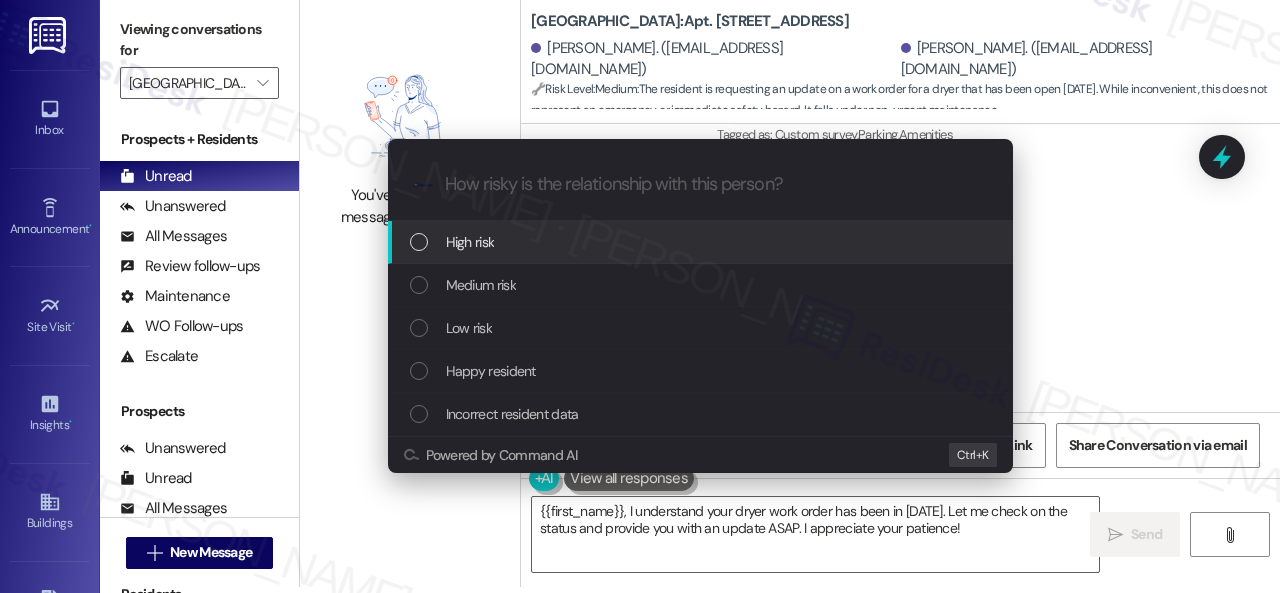 click on "High risk" at bounding box center [470, 242] 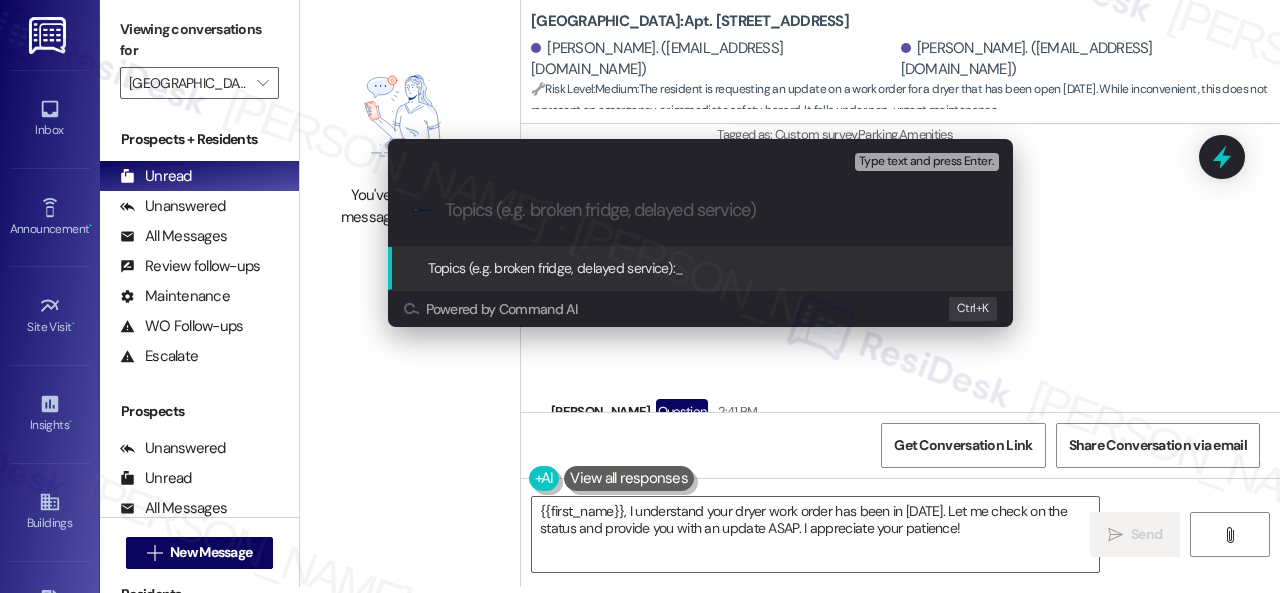 paste on "Follow-up on work order 16041593" 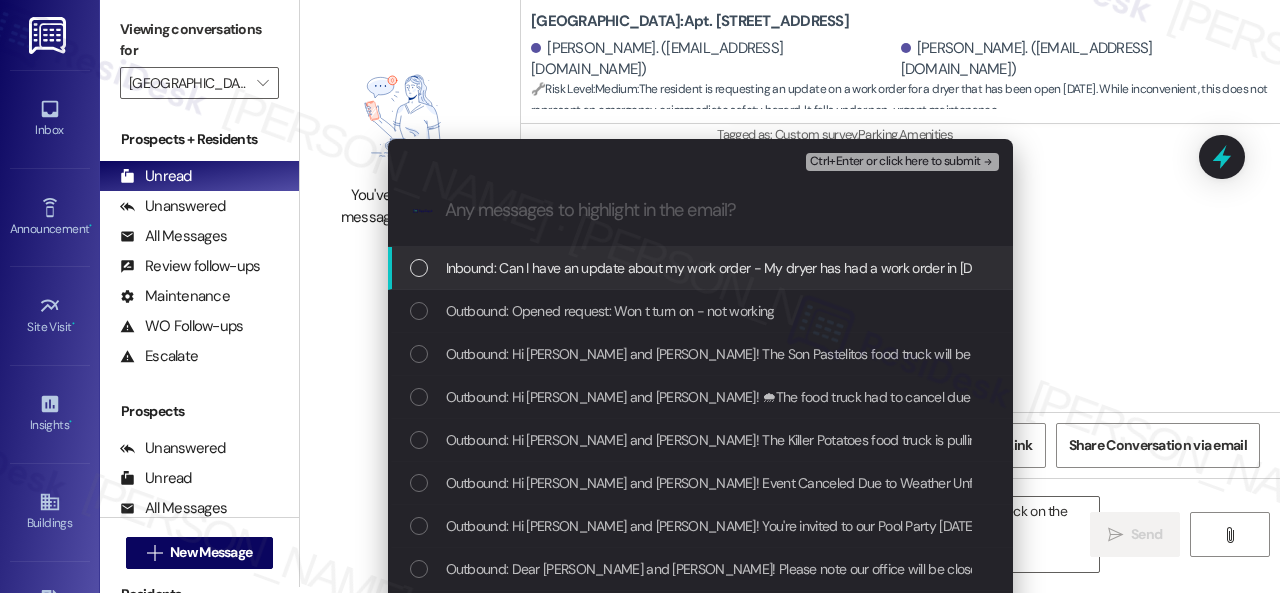click on "Inbound: Can I have an update about my work order - My dryer has had a work order in since Sunday" at bounding box center [721, 268] 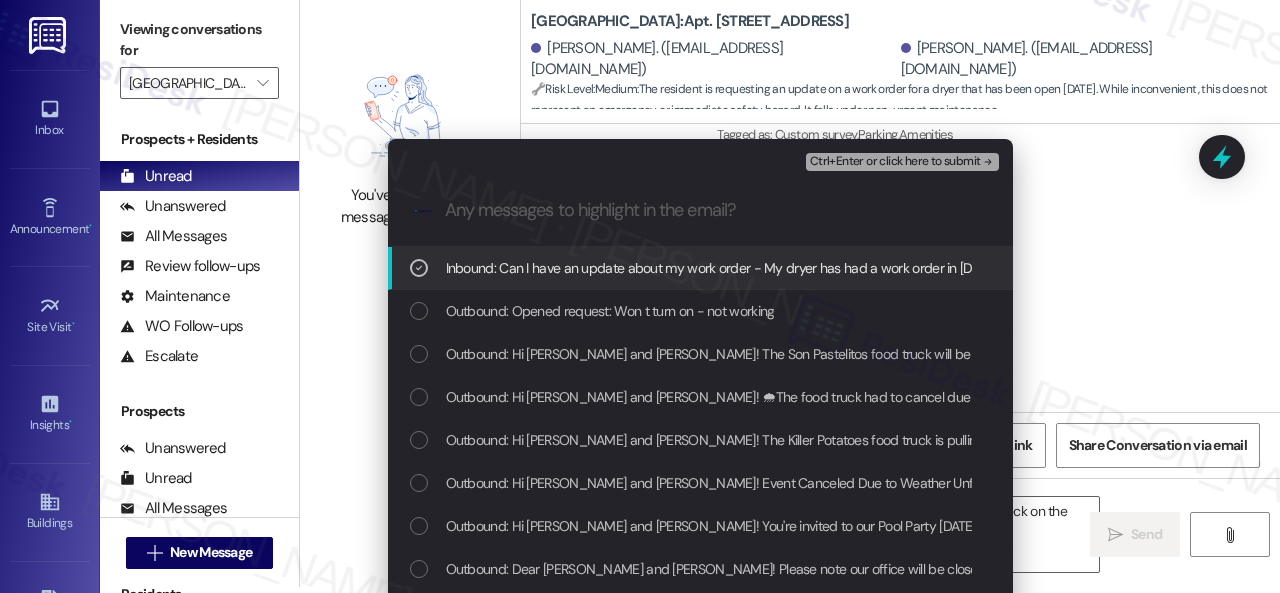 click on "Ctrl+Enter or click here to submit" at bounding box center (895, 162) 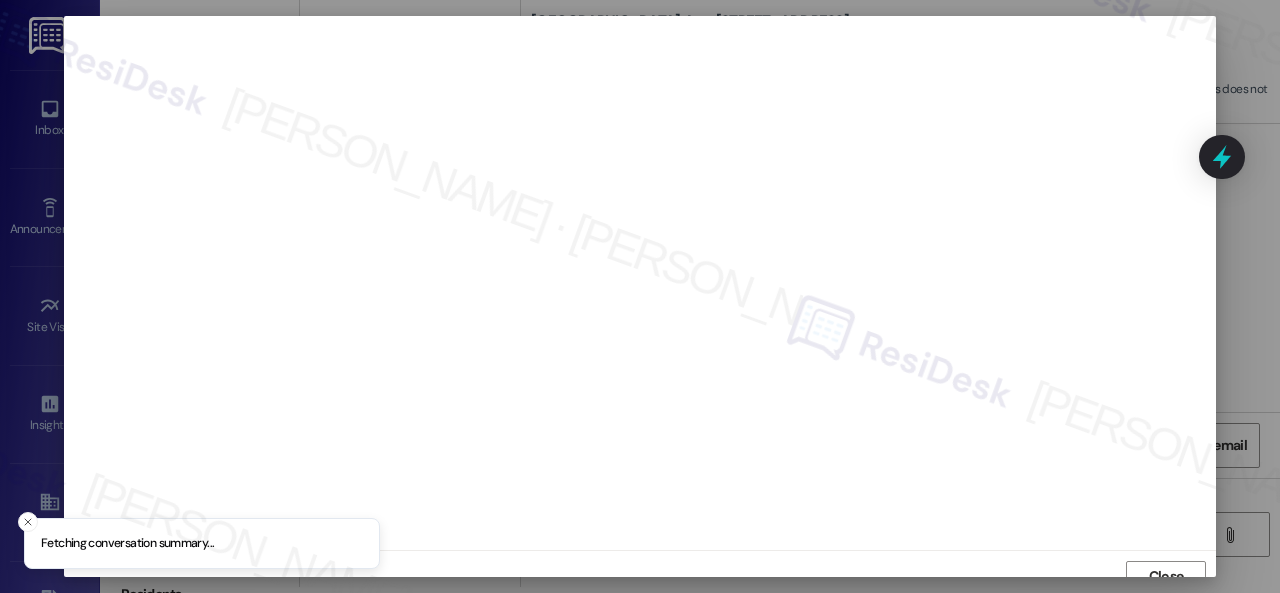 scroll, scrollTop: 15, scrollLeft: 0, axis: vertical 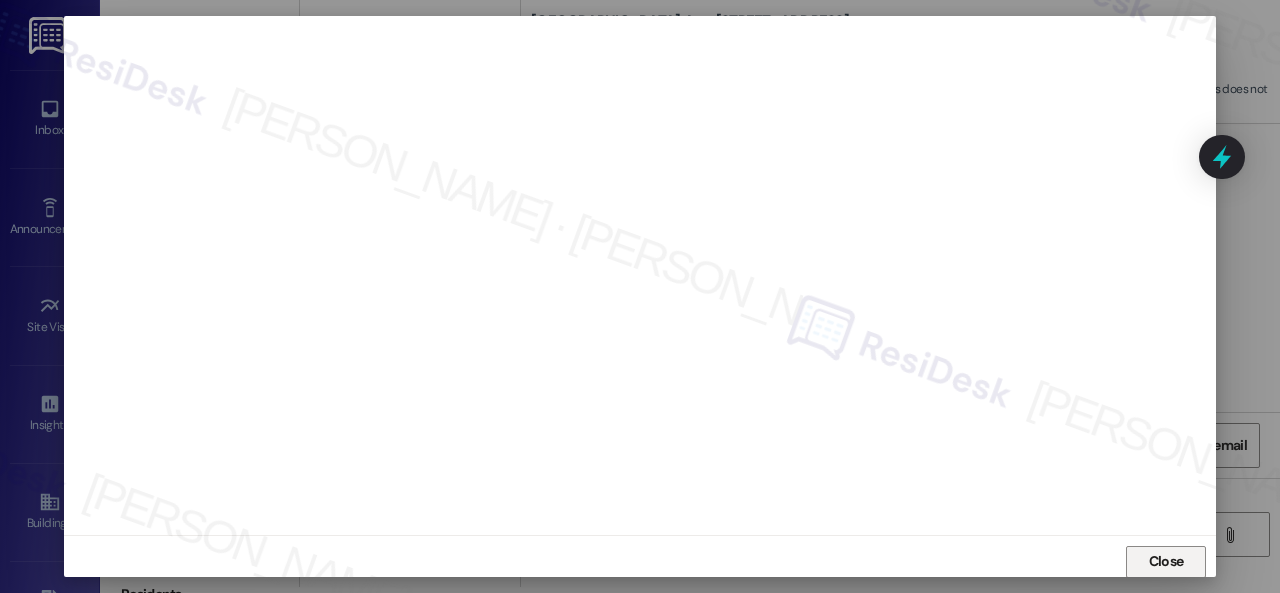 click on "Close" at bounding box center (1166, 561) 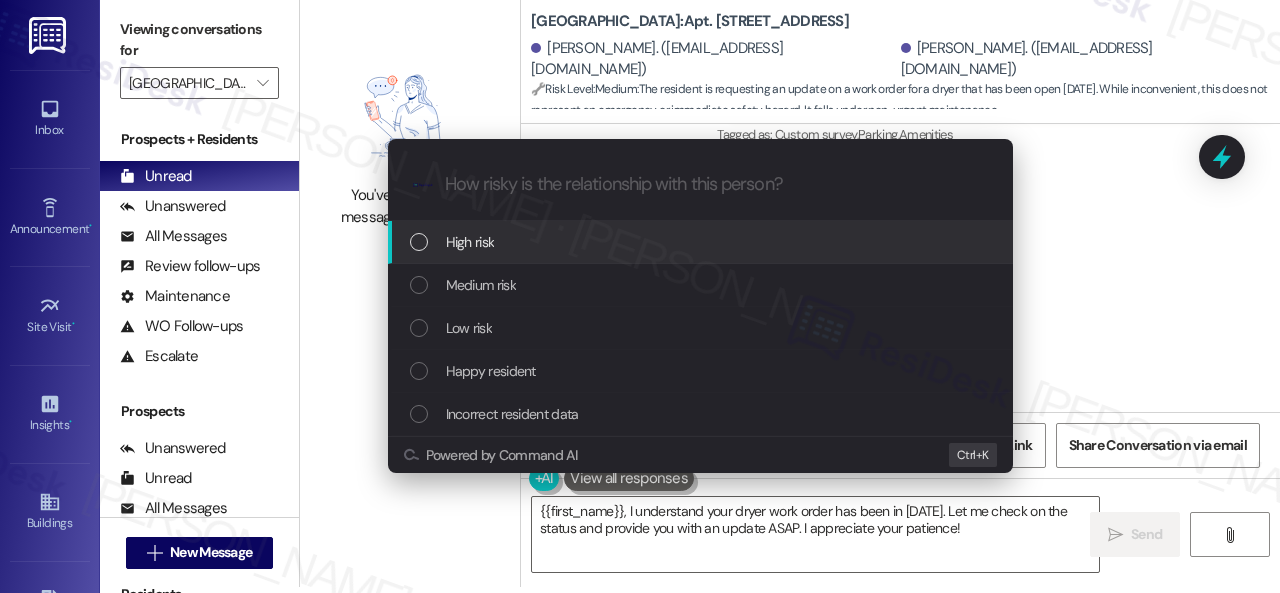 click on "High risk" at bounding box center [470, 242] 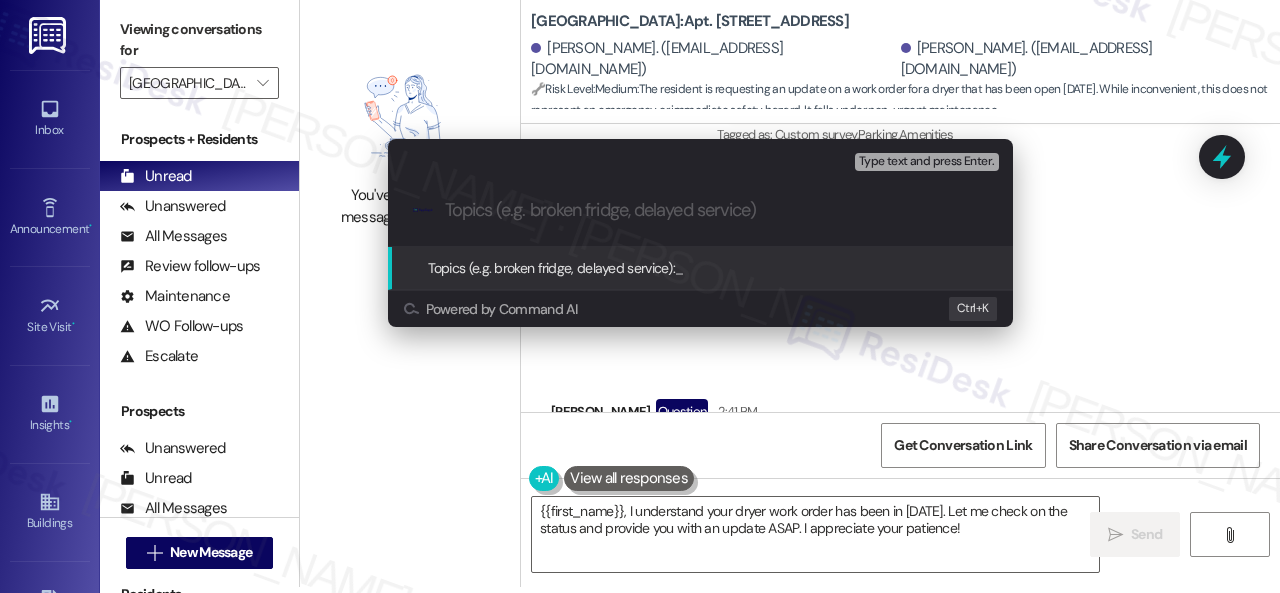 paste on "Follow-up on work order 16041593" 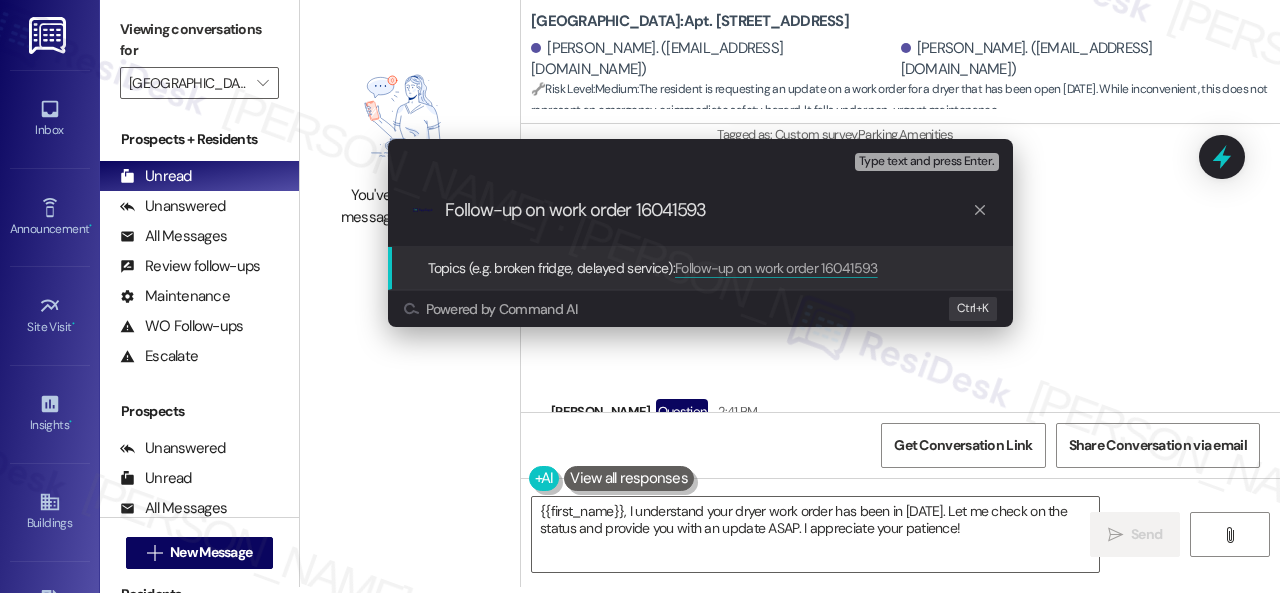 type 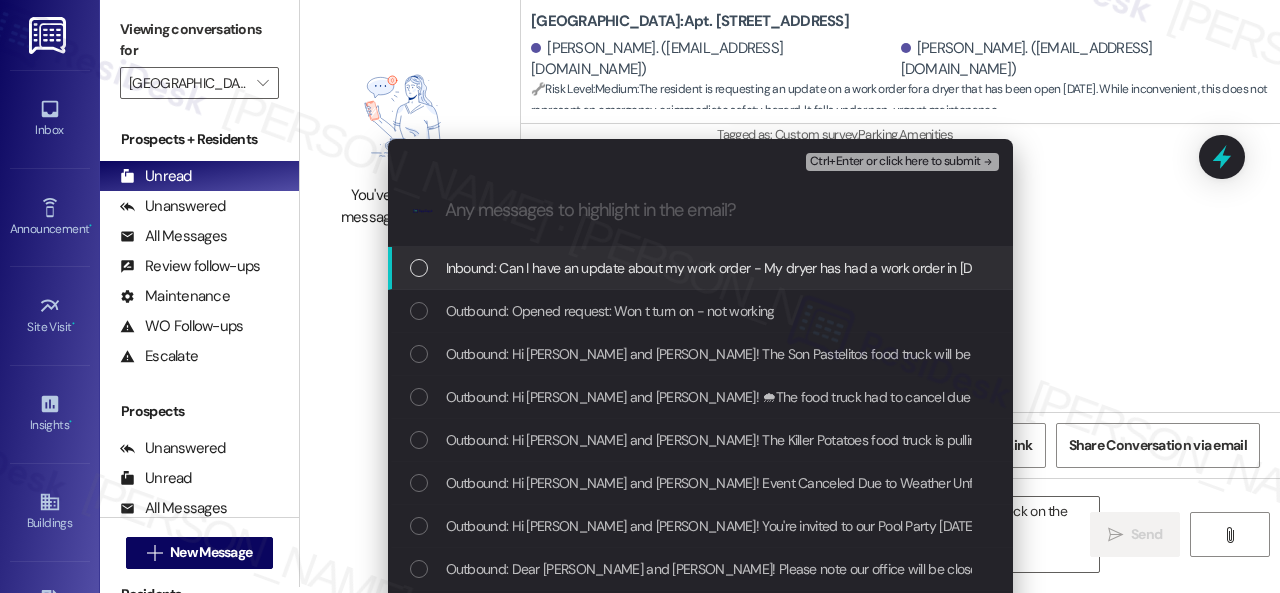 click on "Inbound: Can I have an update about my work order - My dryer has had a work order in since Sunday" at bounding box center [721, 268] 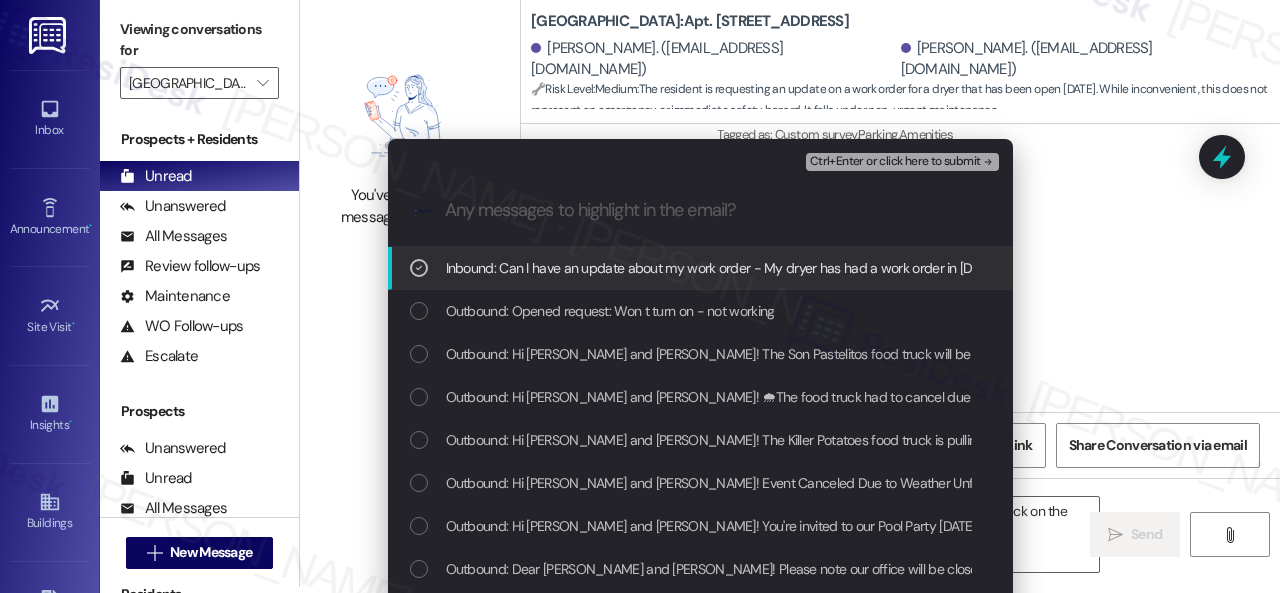 click on "Ctrl+Enter or click here to submit" at bounding box center [895, 162] 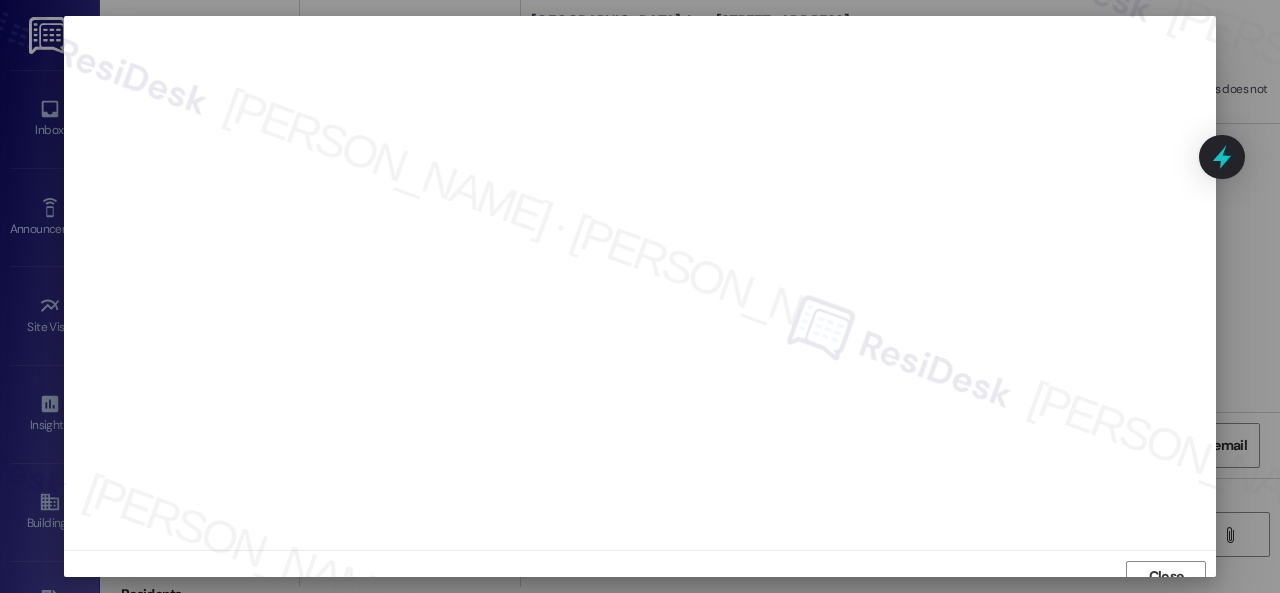 scroll, scrollTop: 15, scrollLeft: 0, axis: vertical 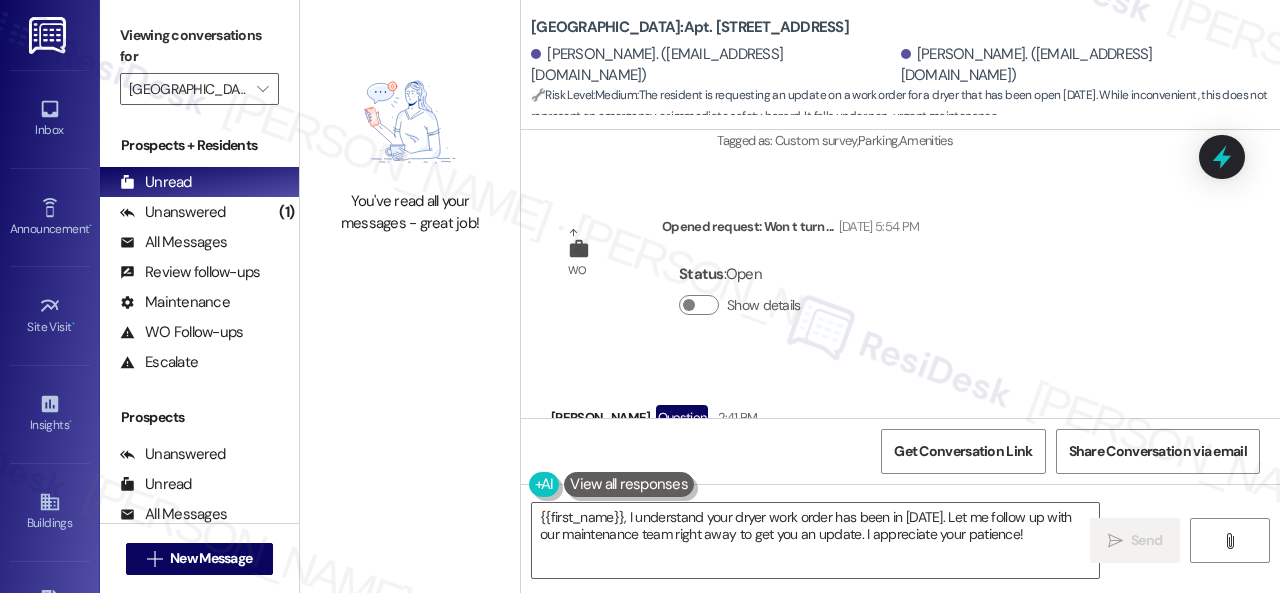 click on "WO Opened request: Won t turn ... Jul 20, 2025 at 5:54 PM Status :  Open Show details" at bounding box center [735, 280] 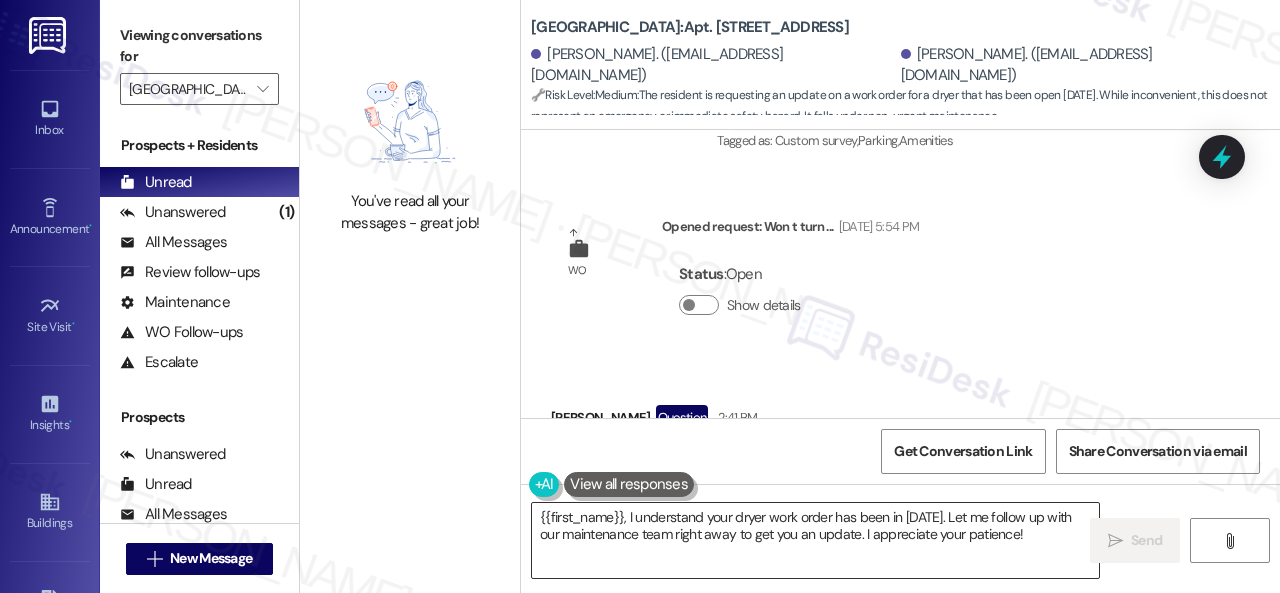 click on "{{first_name}}, I understand your dryer work order has been in since Sunday. Let me follow up with our maintenance team right away to get you an update. I appreciate your patience!" at bounding box center [815, 540] 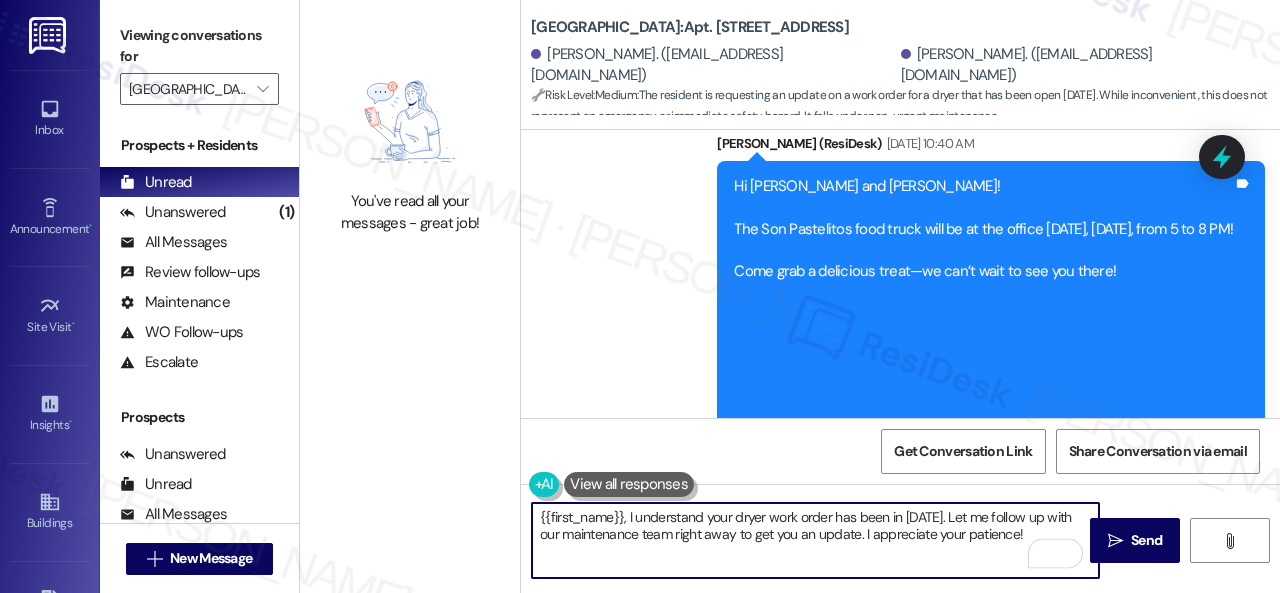 scroll, scrollTop: 23506, scrollLeft: 0, axis: vertical 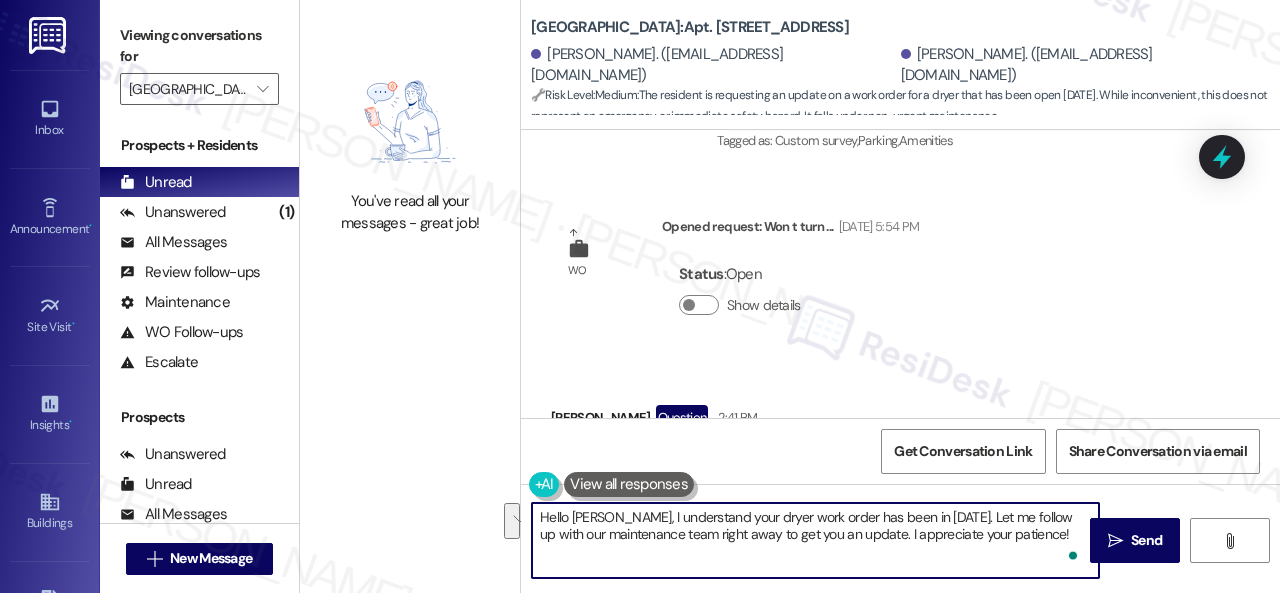 drag, startPoint x: 969, startPoint y: 517, endPoint x: 1056, endPoint y: 553, distance: 94.15413 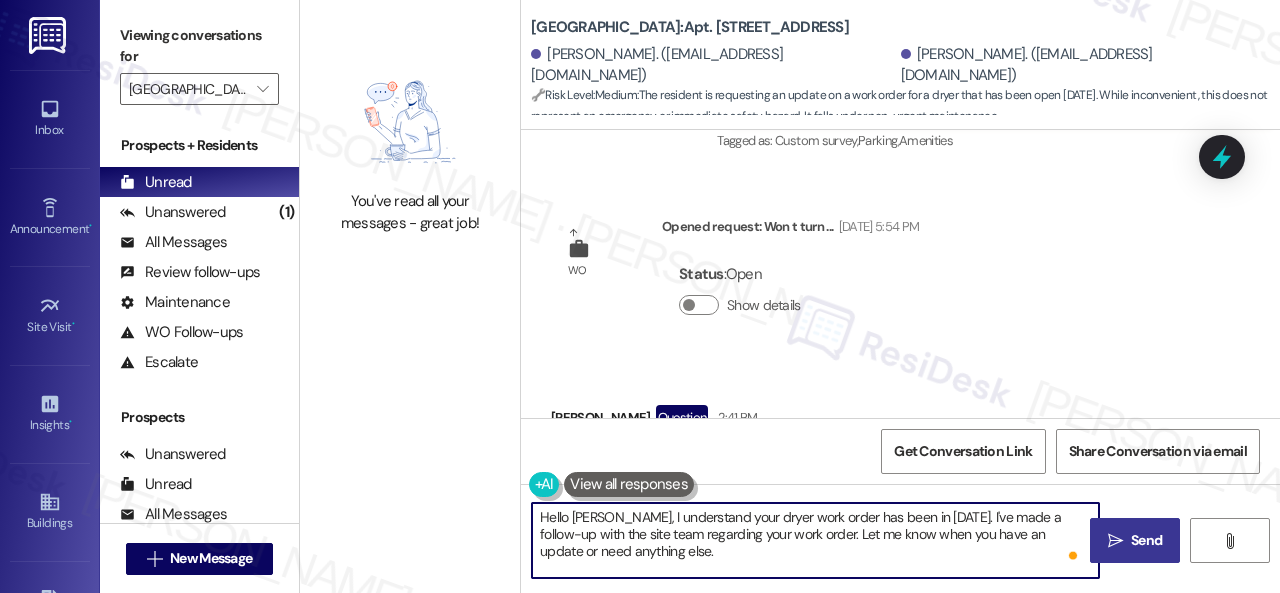 type on "Hello Alyssa, I understand your dryer work order has been in since Sunday. I've made a follow-up with the site team regarding your work order. Let me know when you have an update or need anything else." 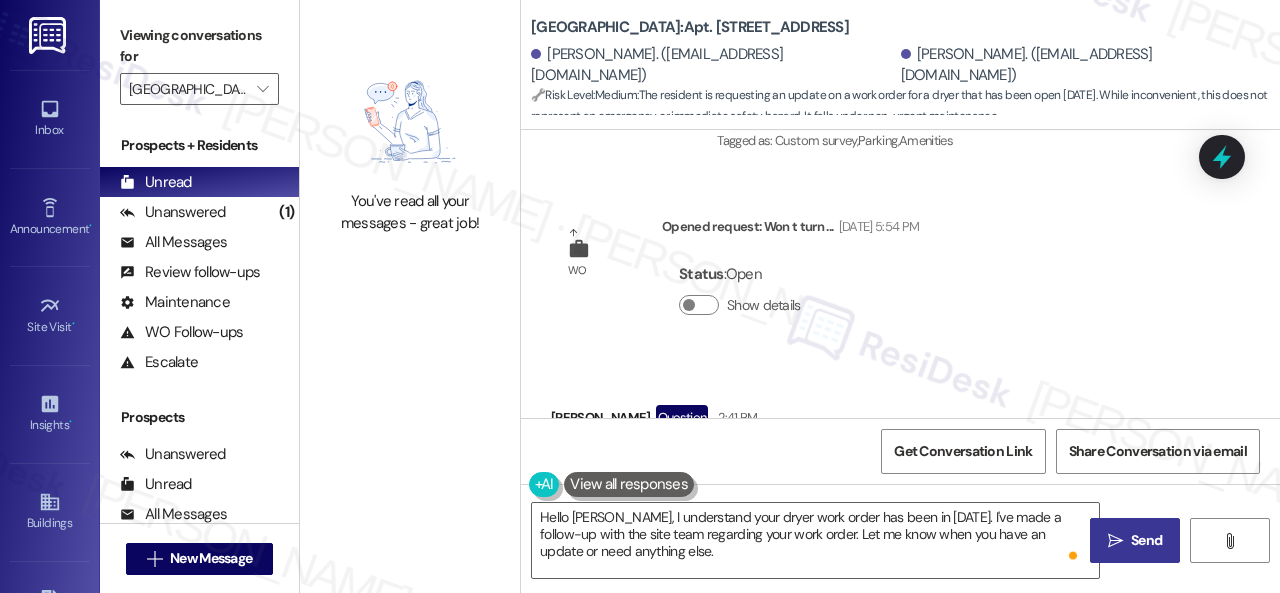 click on "" at bounding box center [1115, 541] 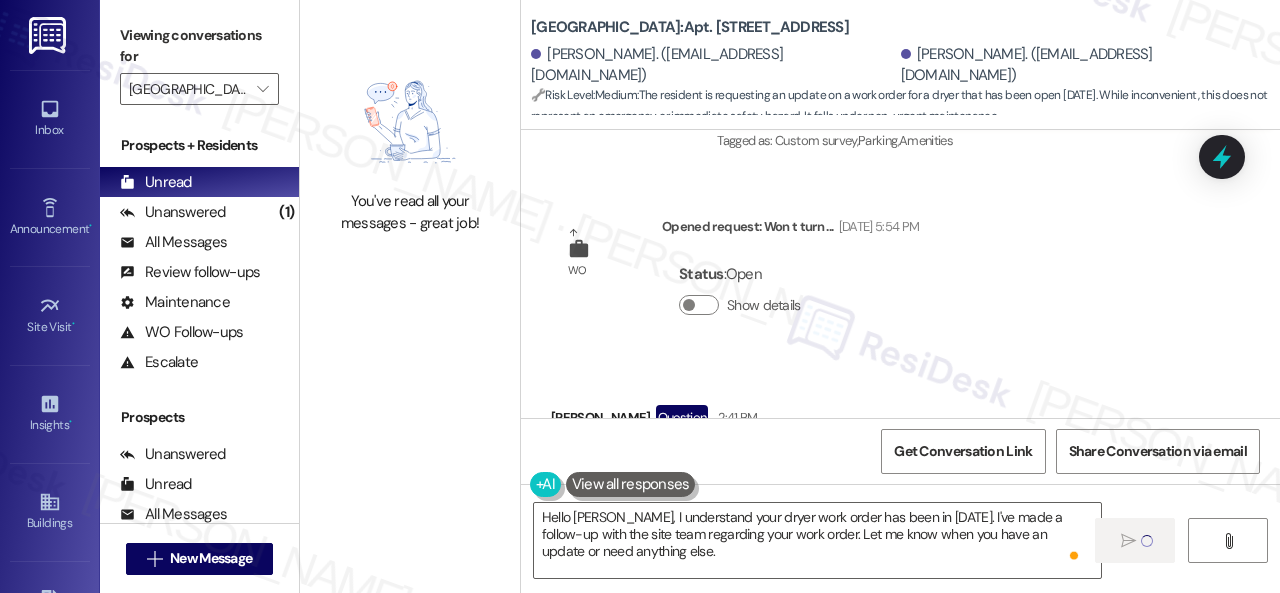 type 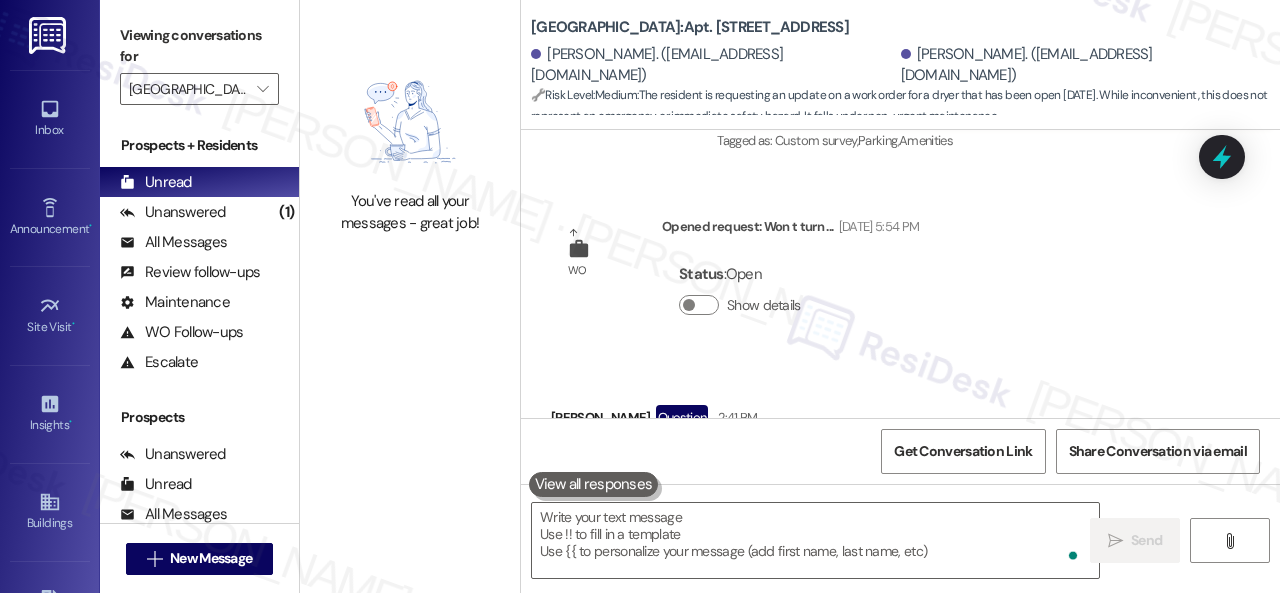 scroll, scrollTop: 23505, scrollLeft: 0, axis: vertical 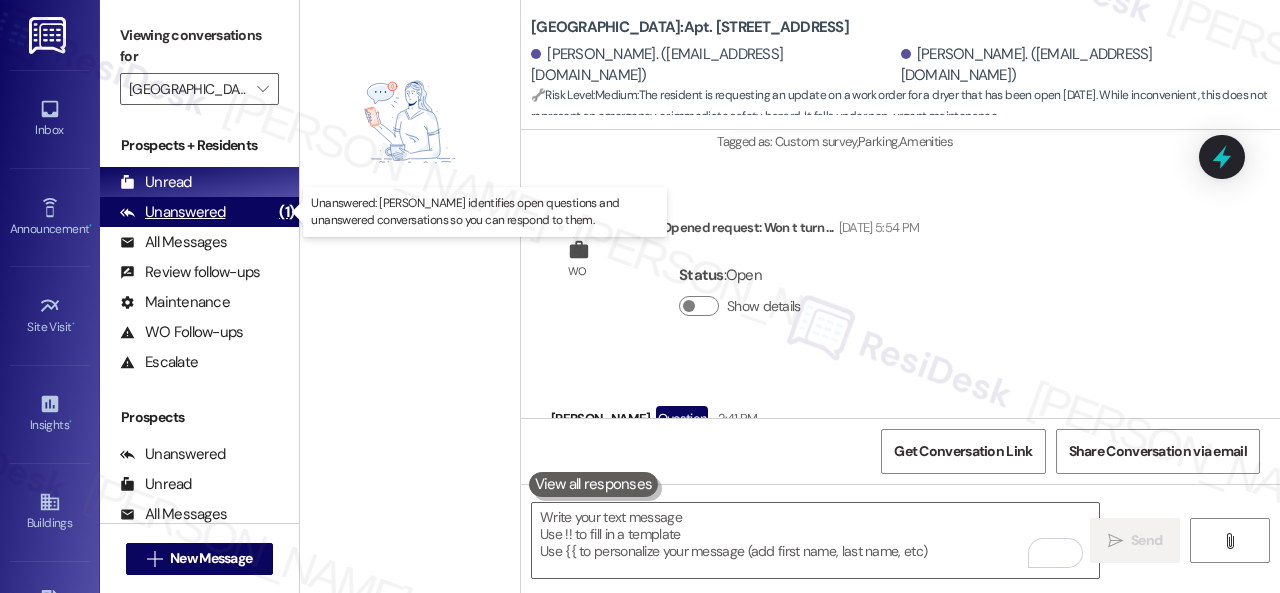 click on "Unanswered" at bounding box center (173, 212) 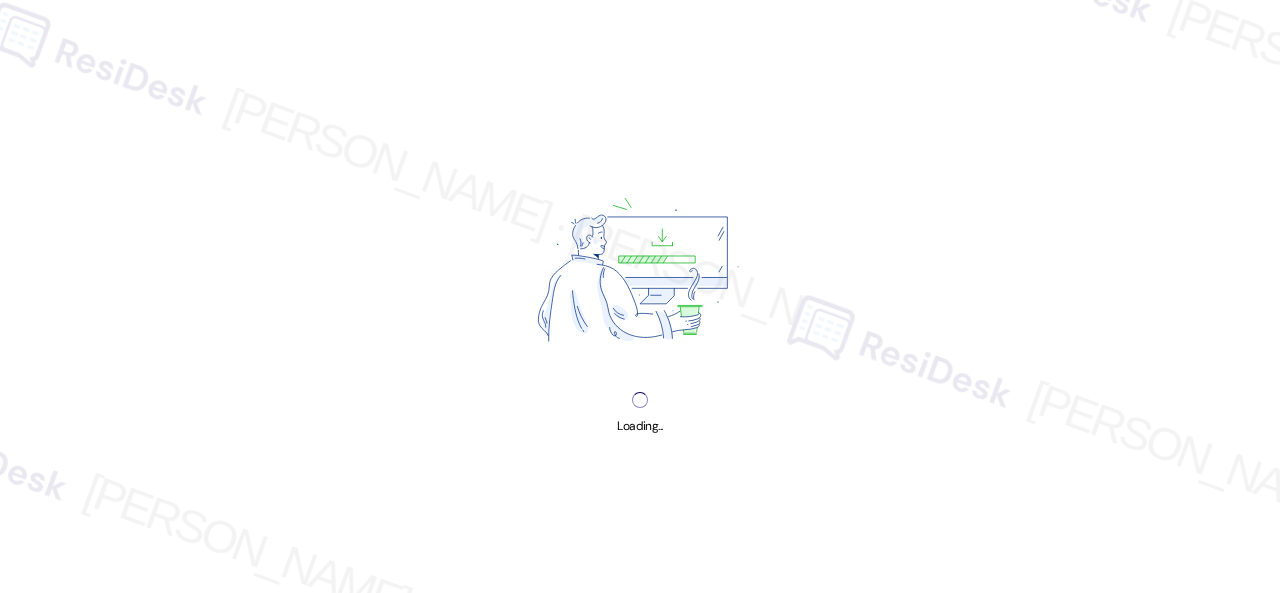 scroll, scrollTop: 0, scrollLeft: 0, axis: both 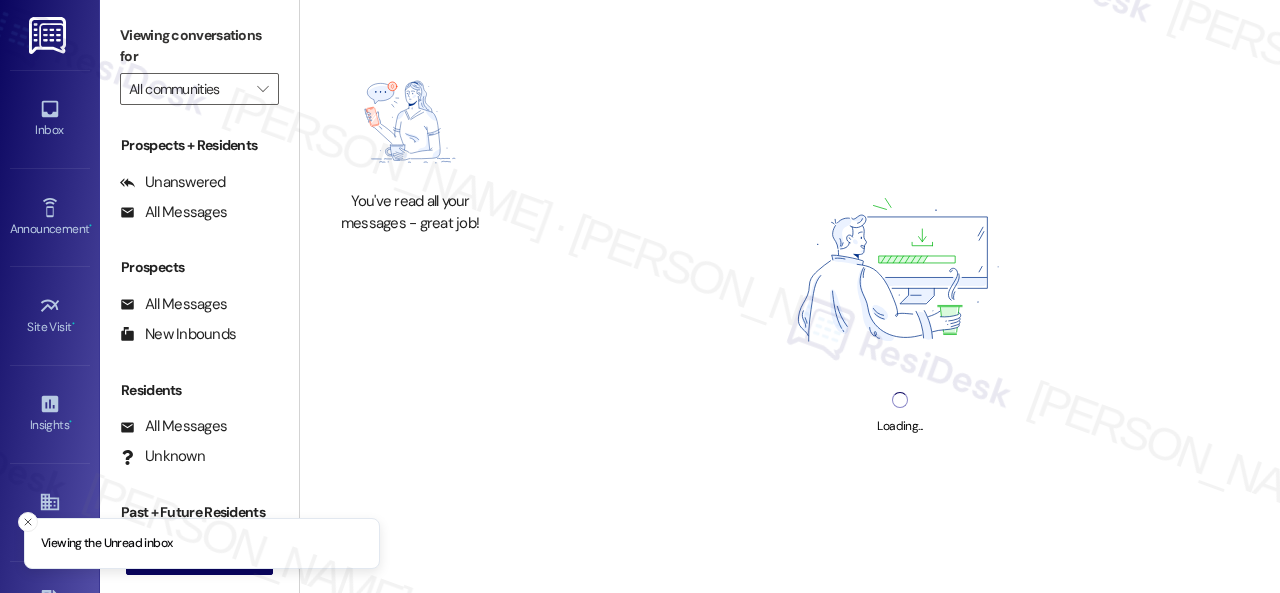 type on "[GEOGRAPHIC_DATA]" 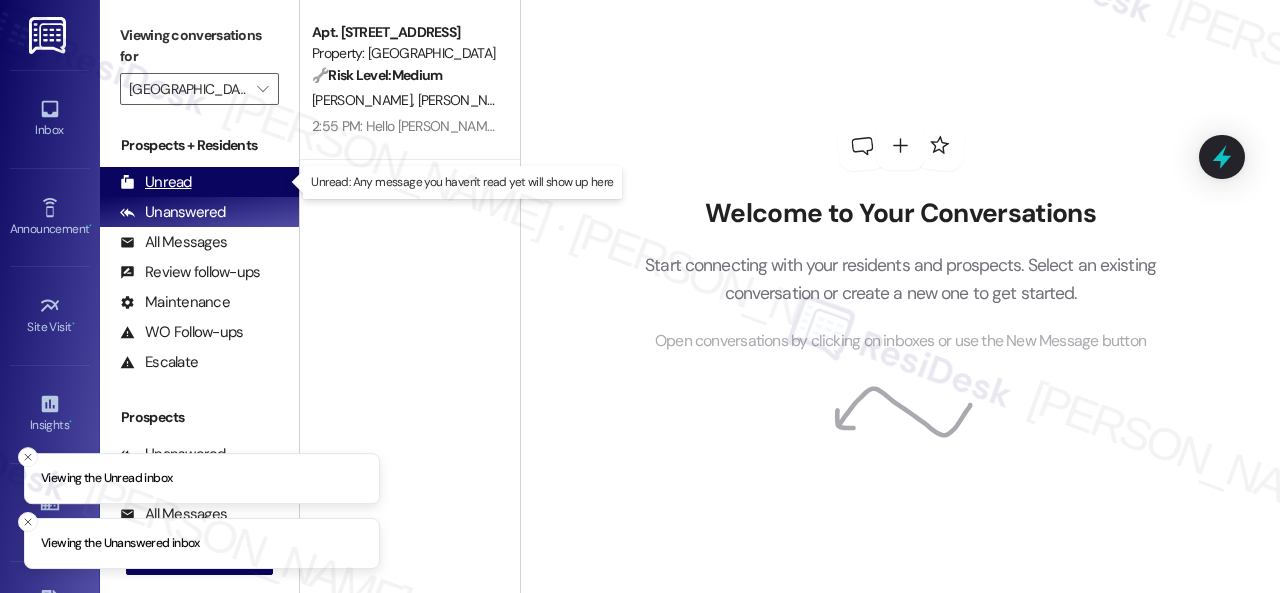 click on "Unread" at bounding box center (156, 182) 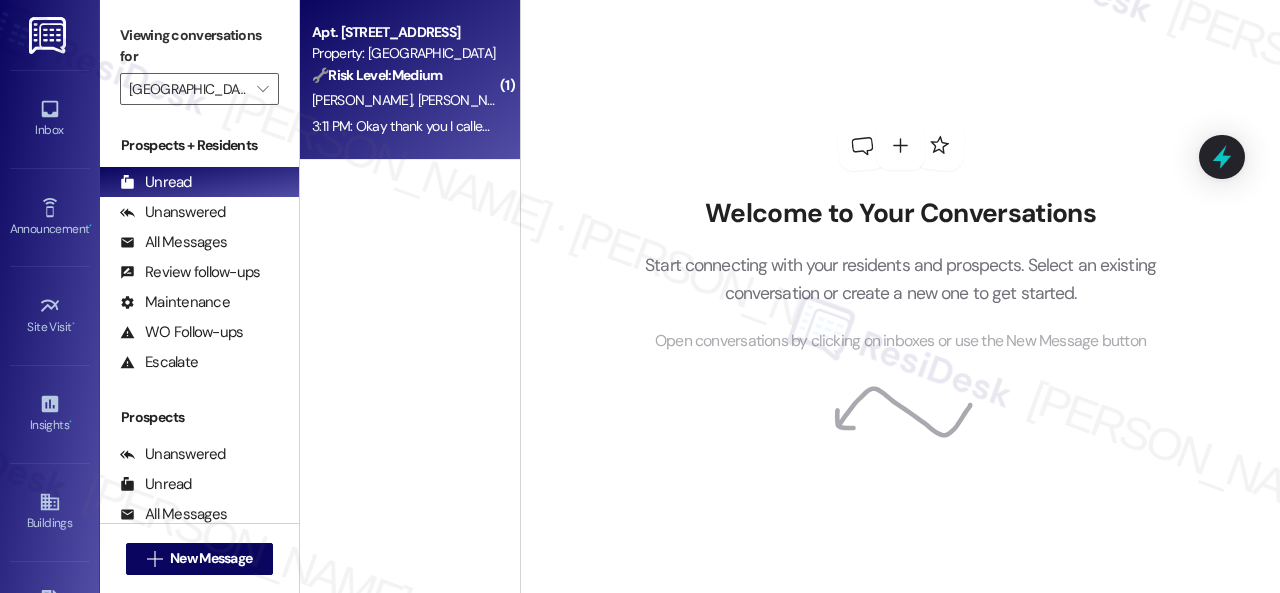 click on "A. Koteles S. Graham" at bounding box center (404, 100) 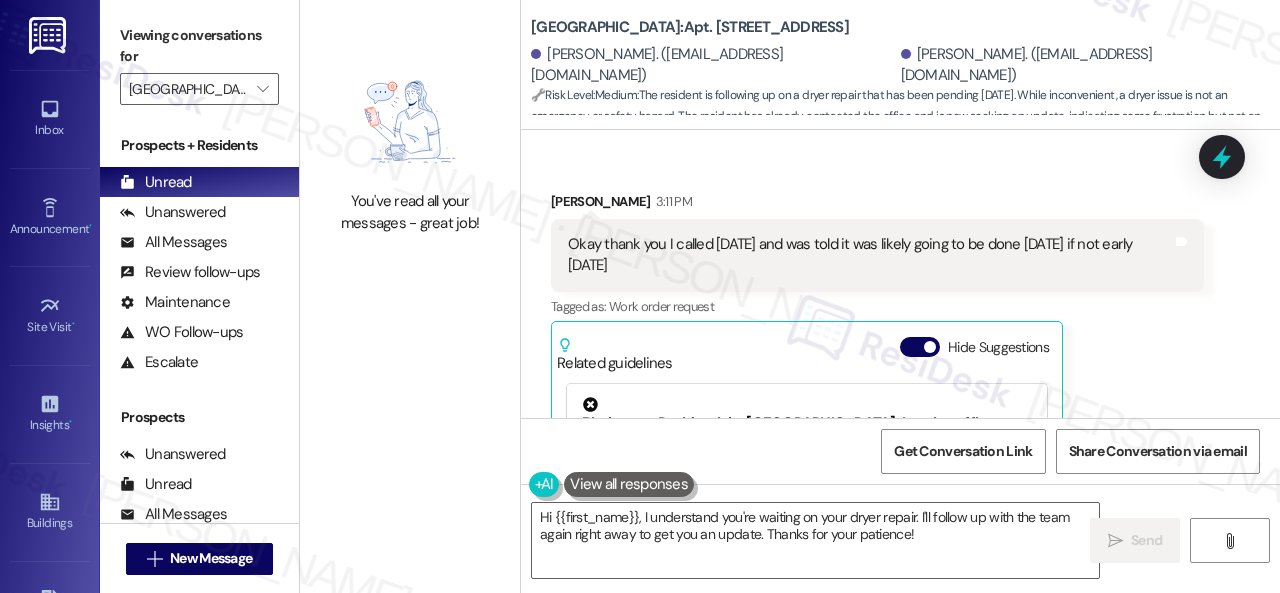 scroll, scrollTop: 24272, scrollLeft: 0, axis: vertical 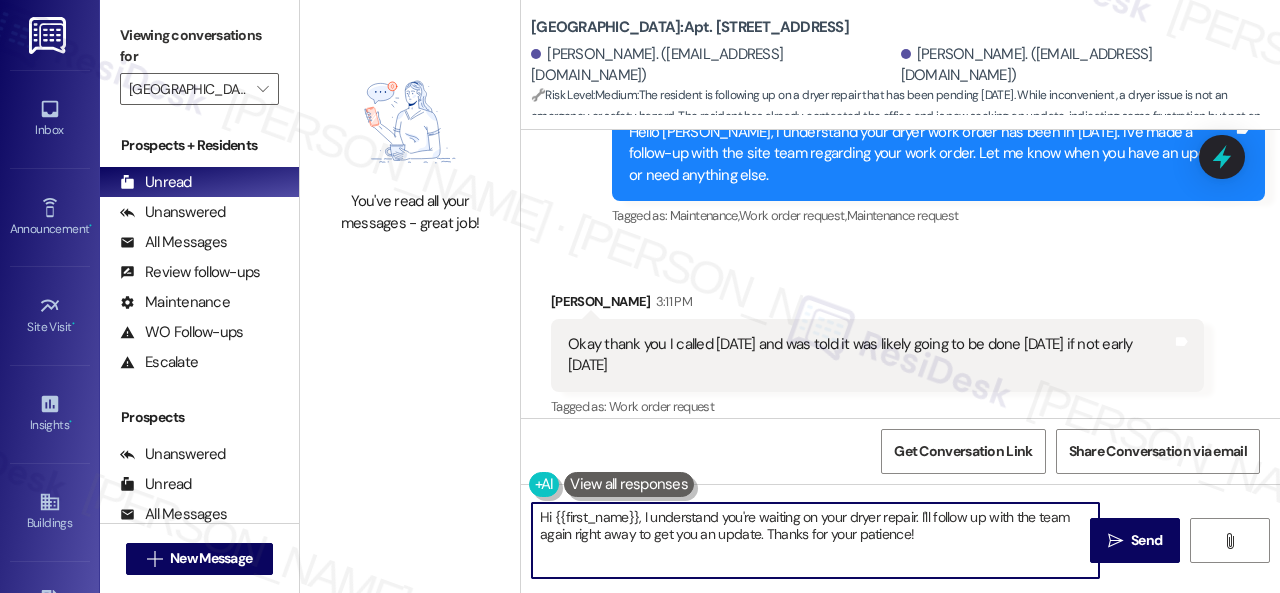 drag, startPoint x: 949, startPoint y: 541, endPoint x: 342, endPoint y: 395, distance: 624.31165 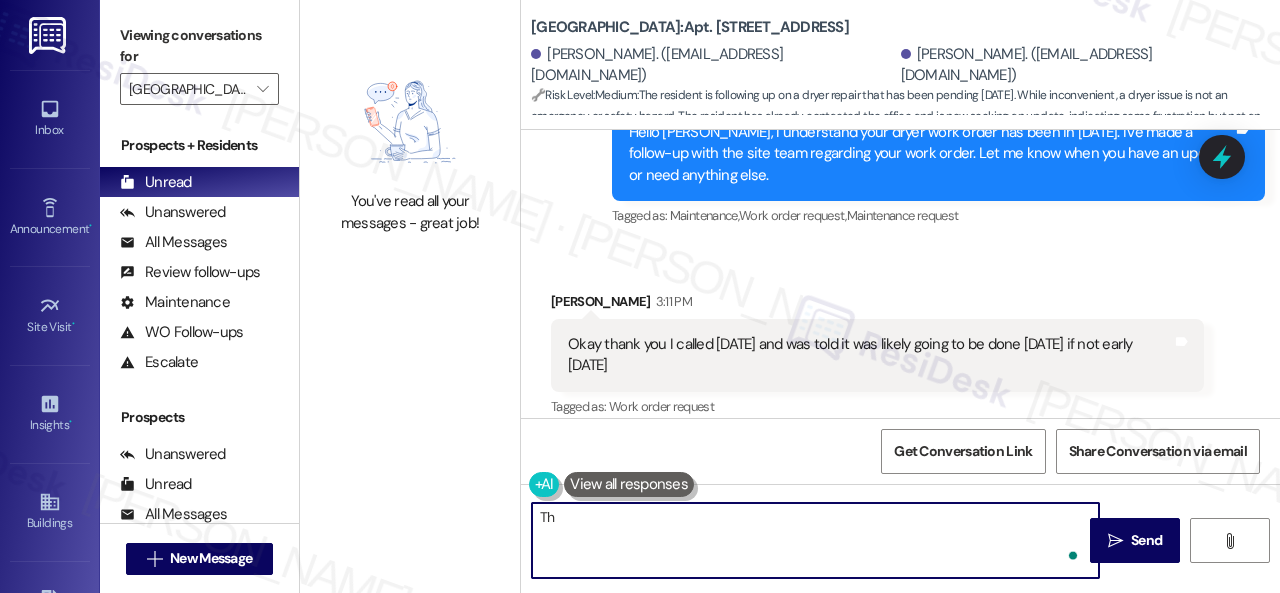 type on "T" 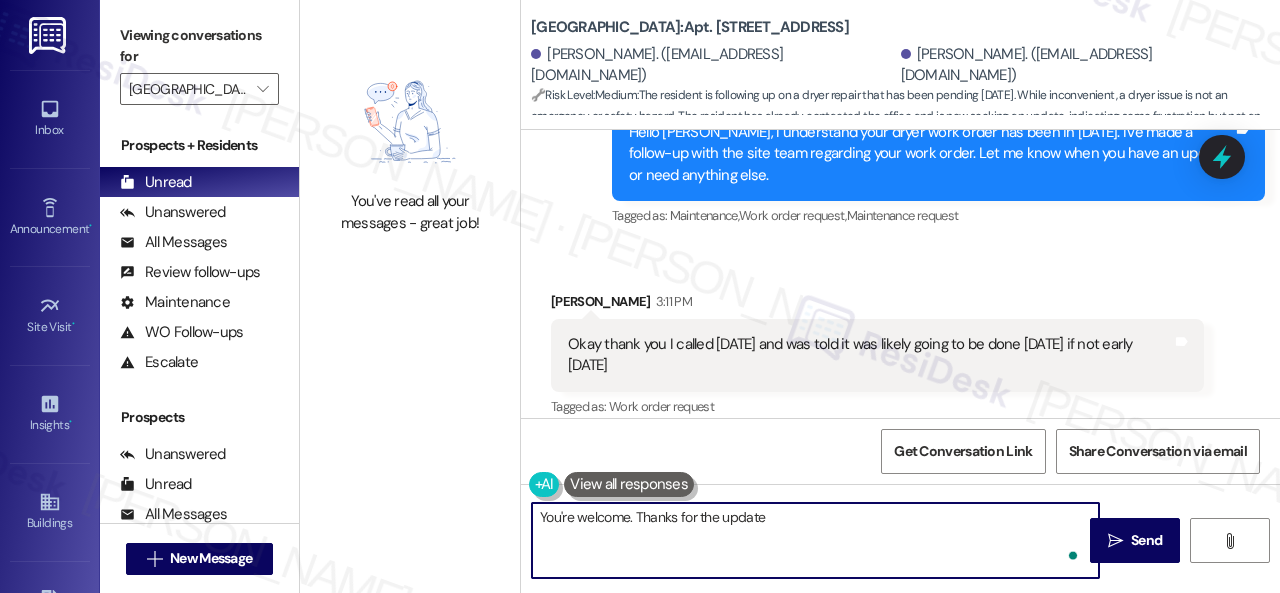 type on "You're welcome. Thanks for the update." 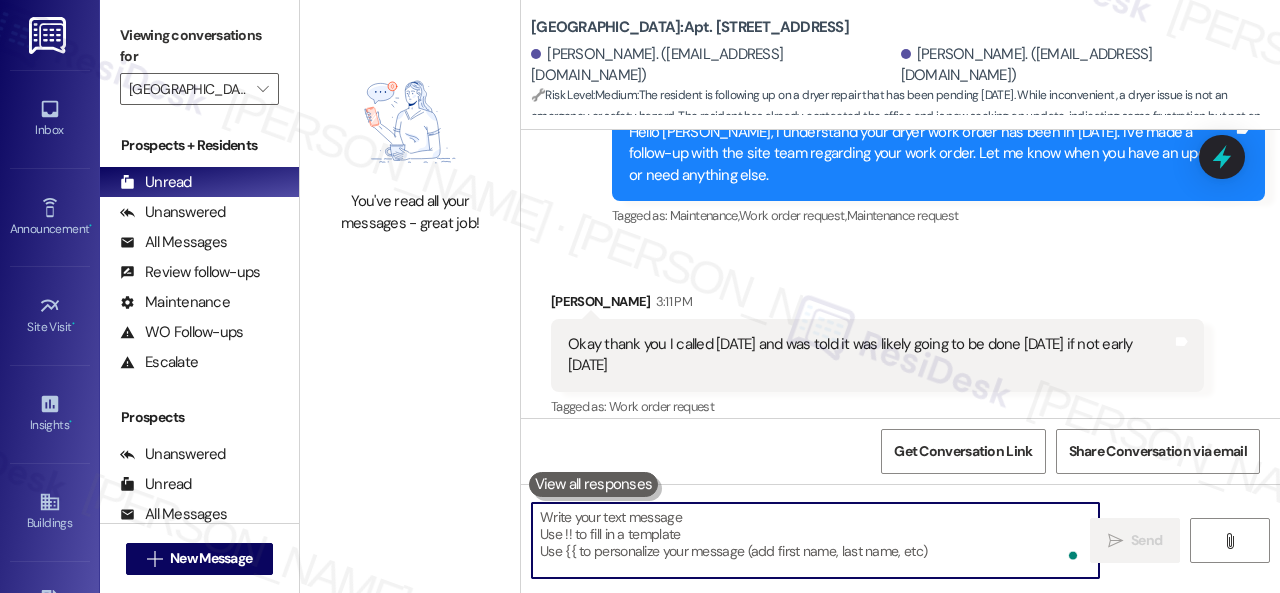scroll, scrollTop: 24470, scrollLeft: 0, axis: vertical 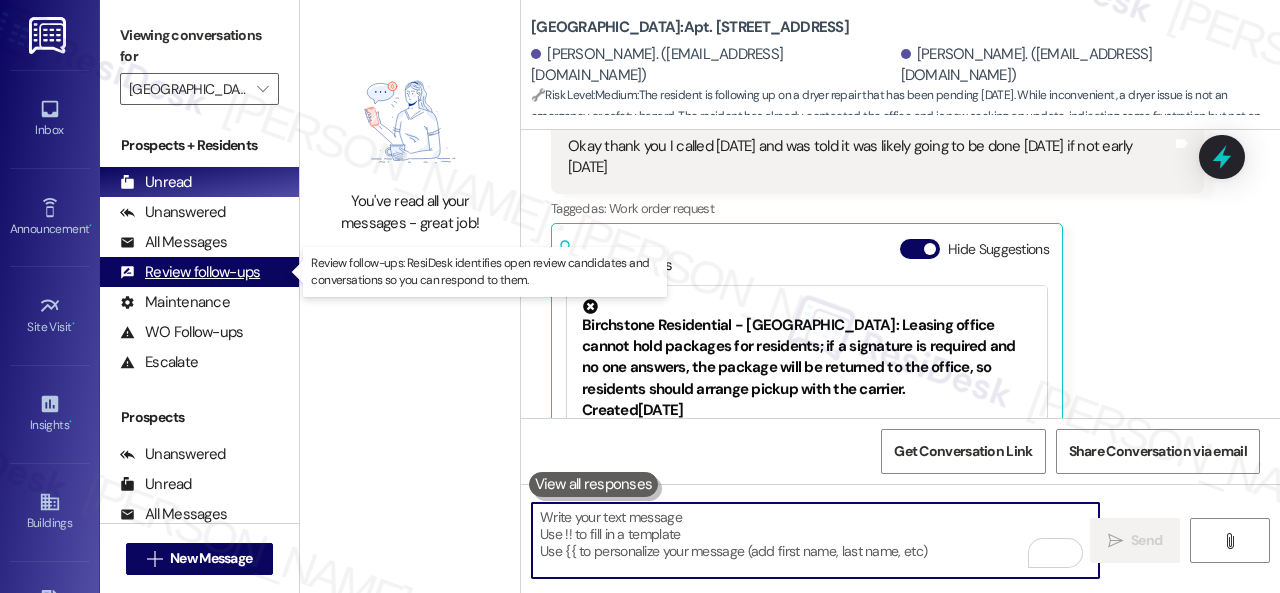 type 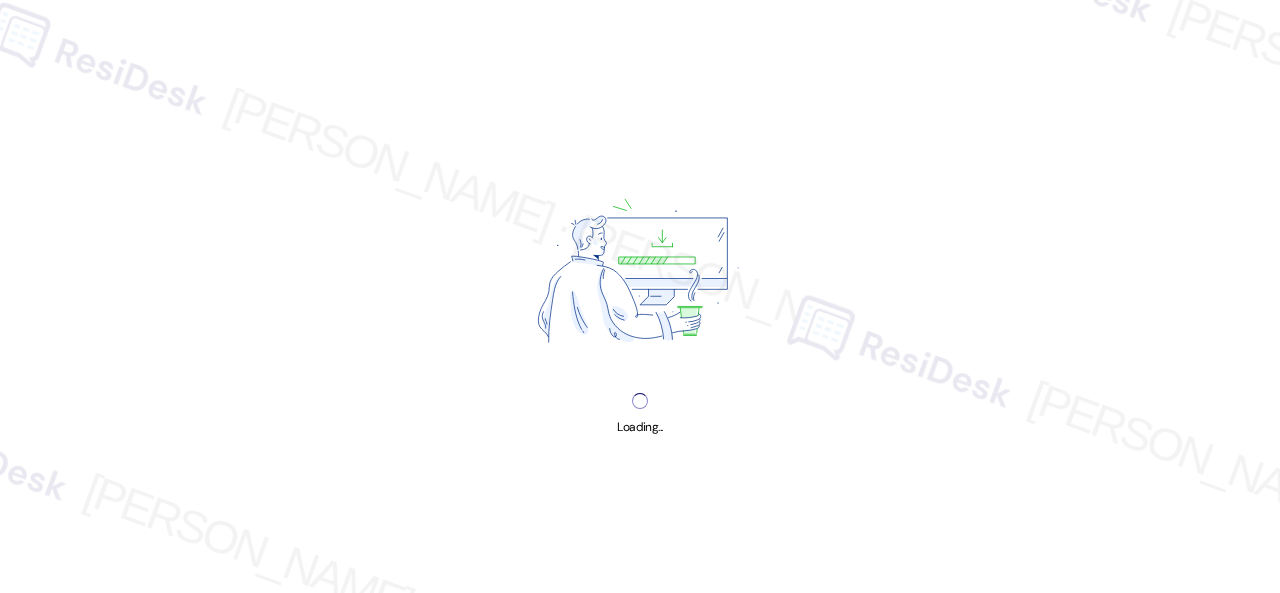 scroll, scrollTop: 0, scrollLeft: 0, axis: both 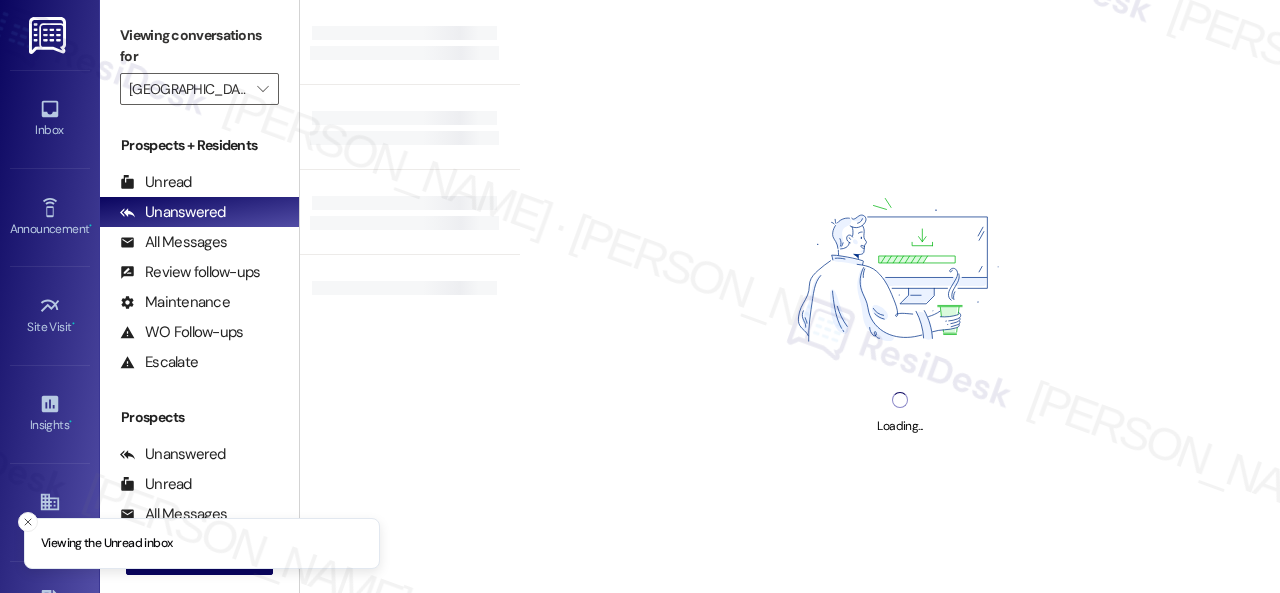 type on "[GEOGRAPHIC_DATA]" 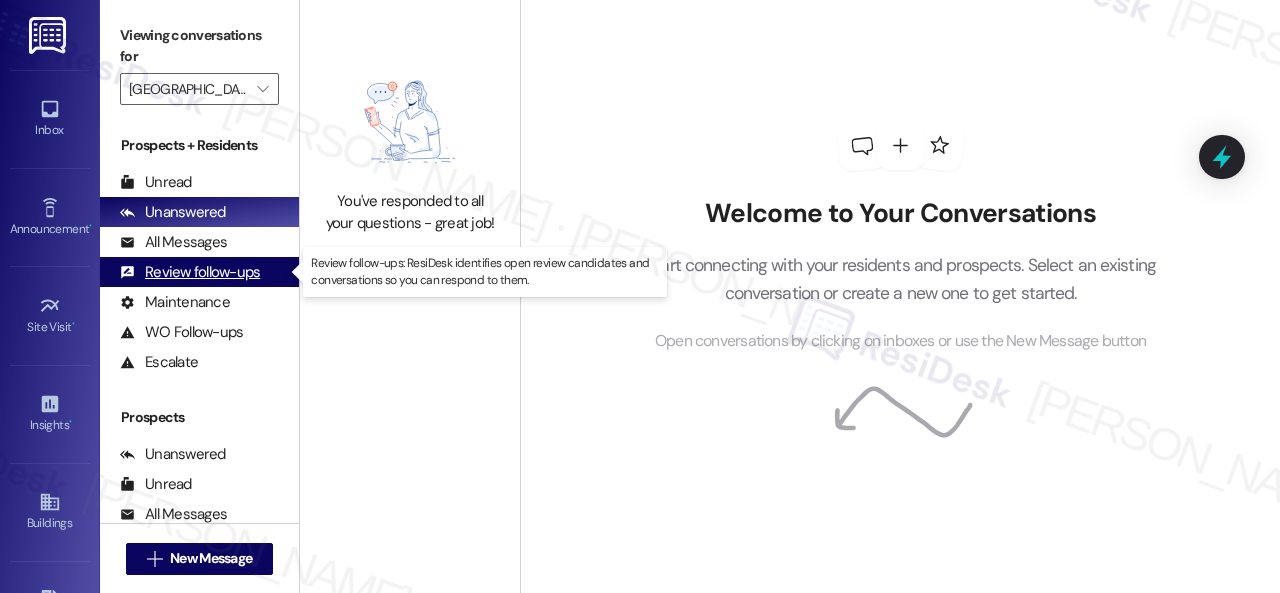 click on "Review follow-ups" at bounding box center (190, 272) 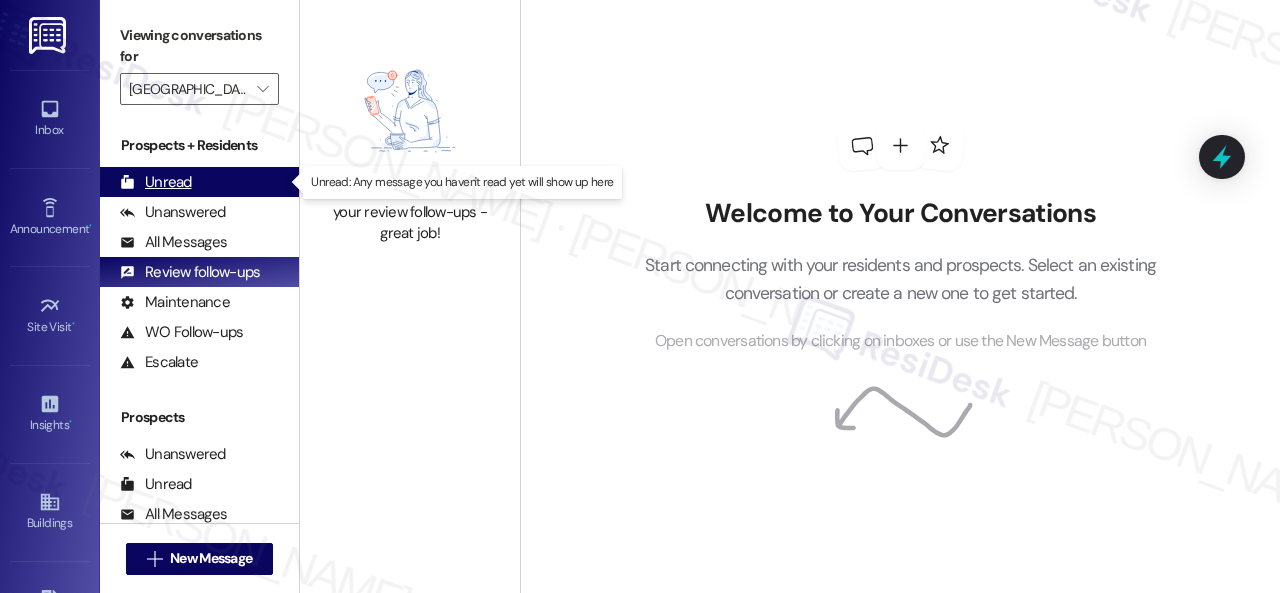 click on "Unread" at bounding box center [156, 182] 